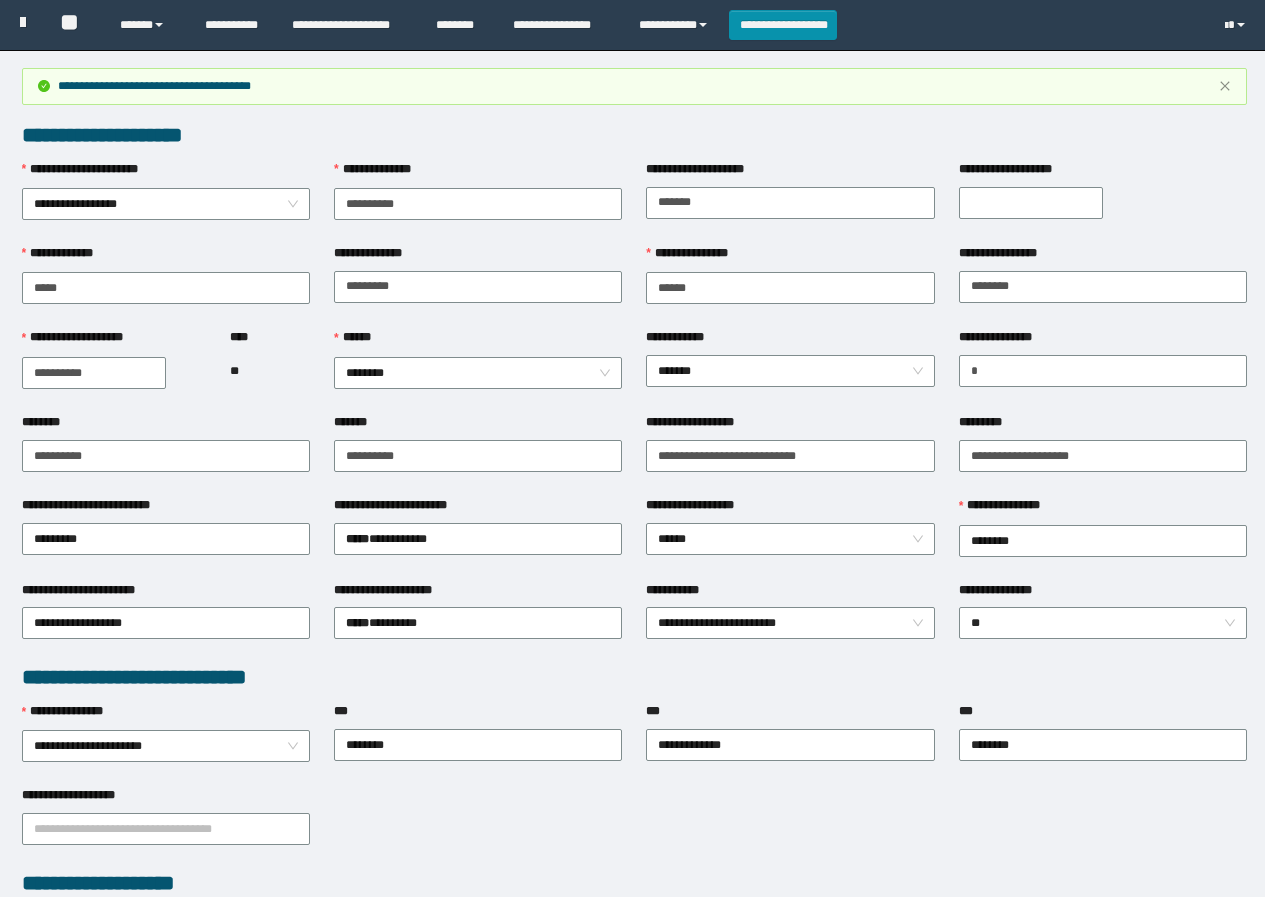 scroll, scrollTop: 0, scrollLeft: 0, axis: both 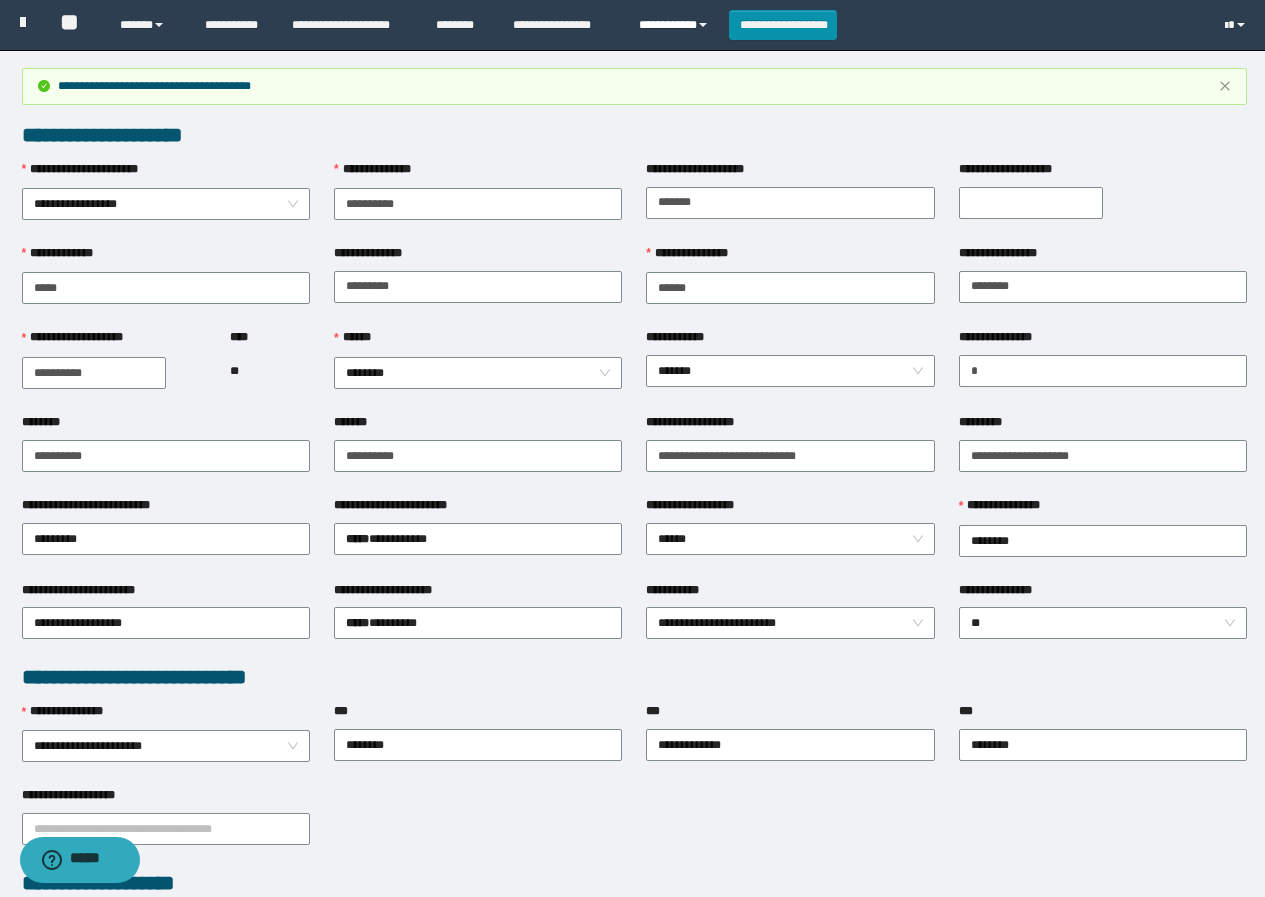 click on "**********" at bounding box center (676, 25) 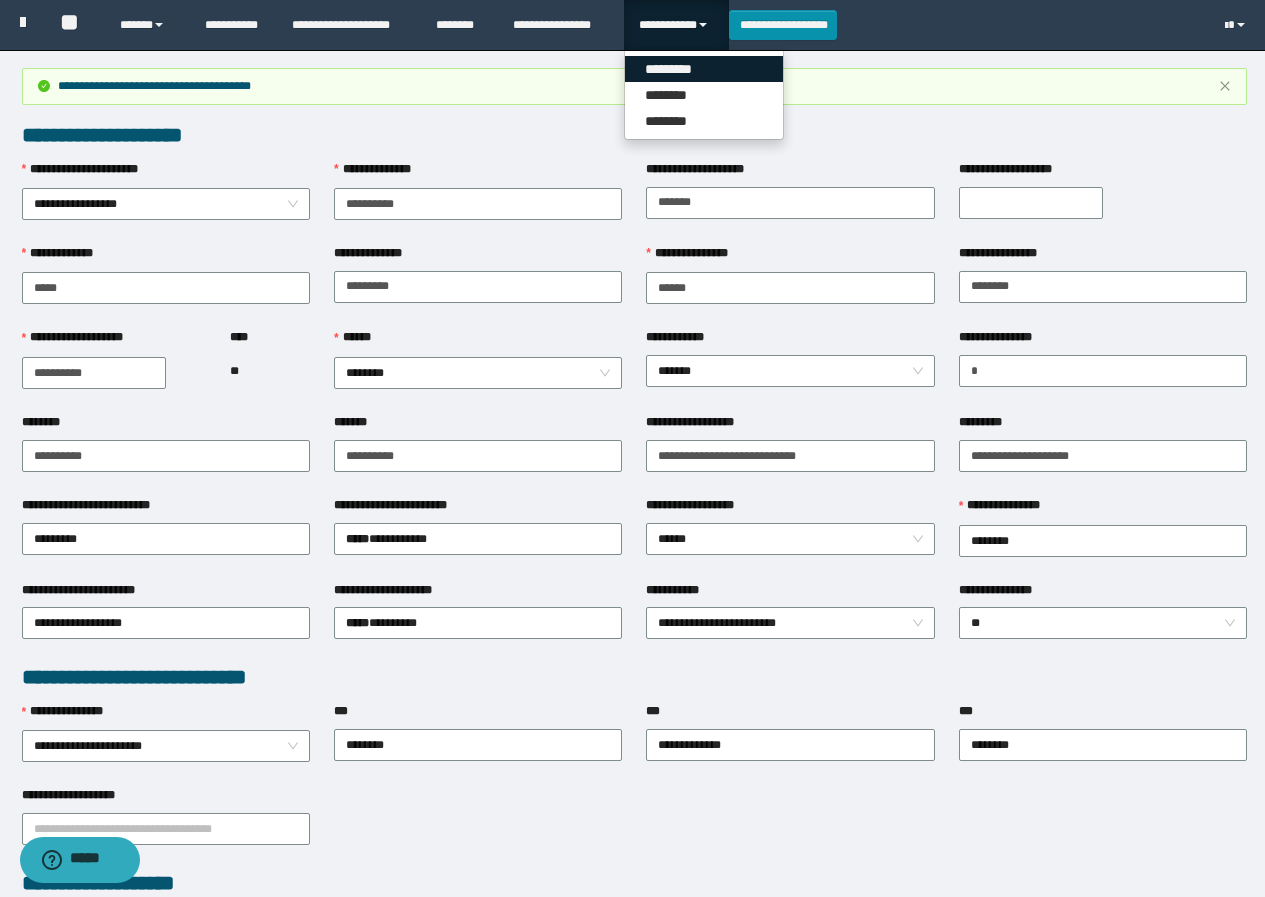 click on "*********" at bounding box center [704, 69] 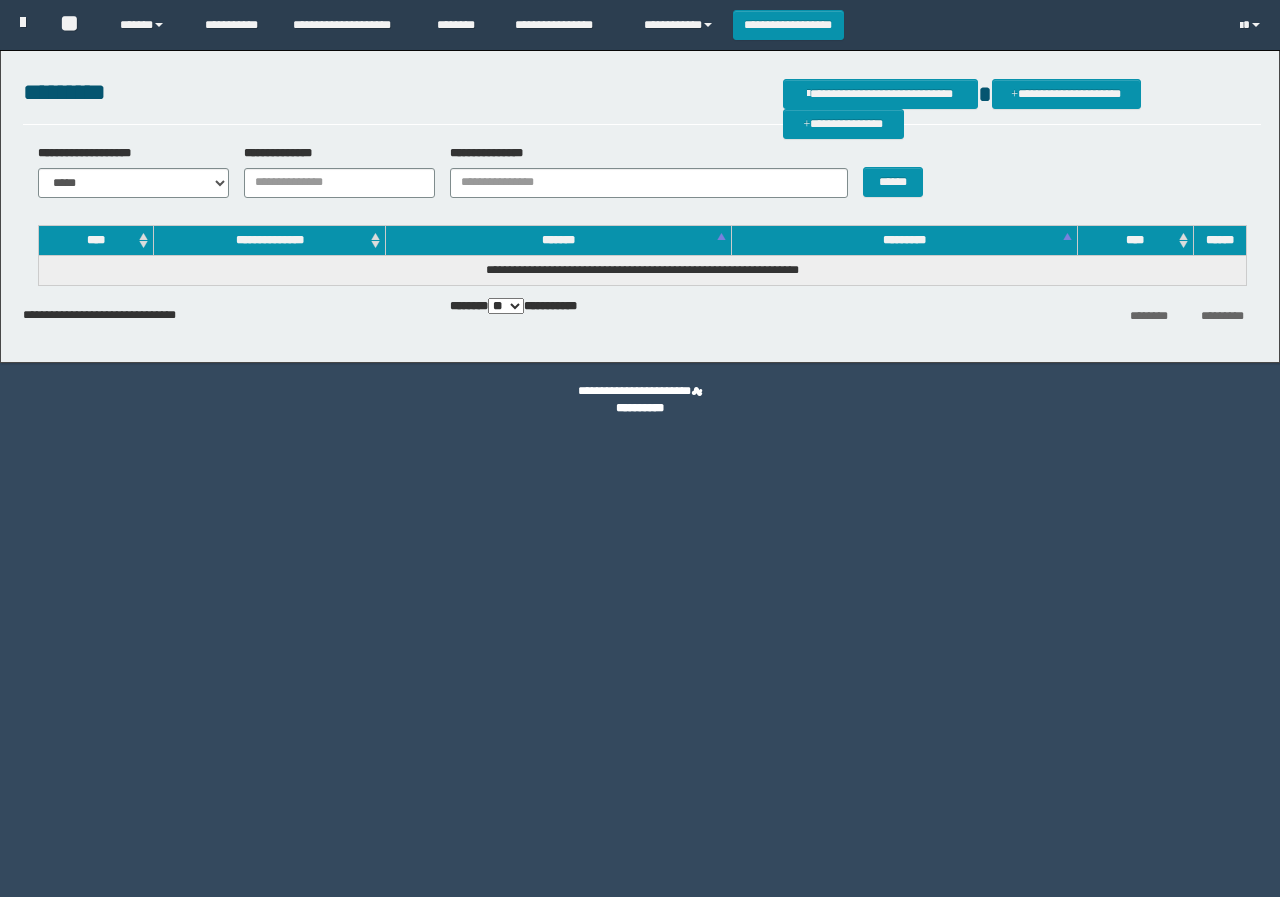 scroll, scrollTop: 0, scrollLeft: 0, axis: both 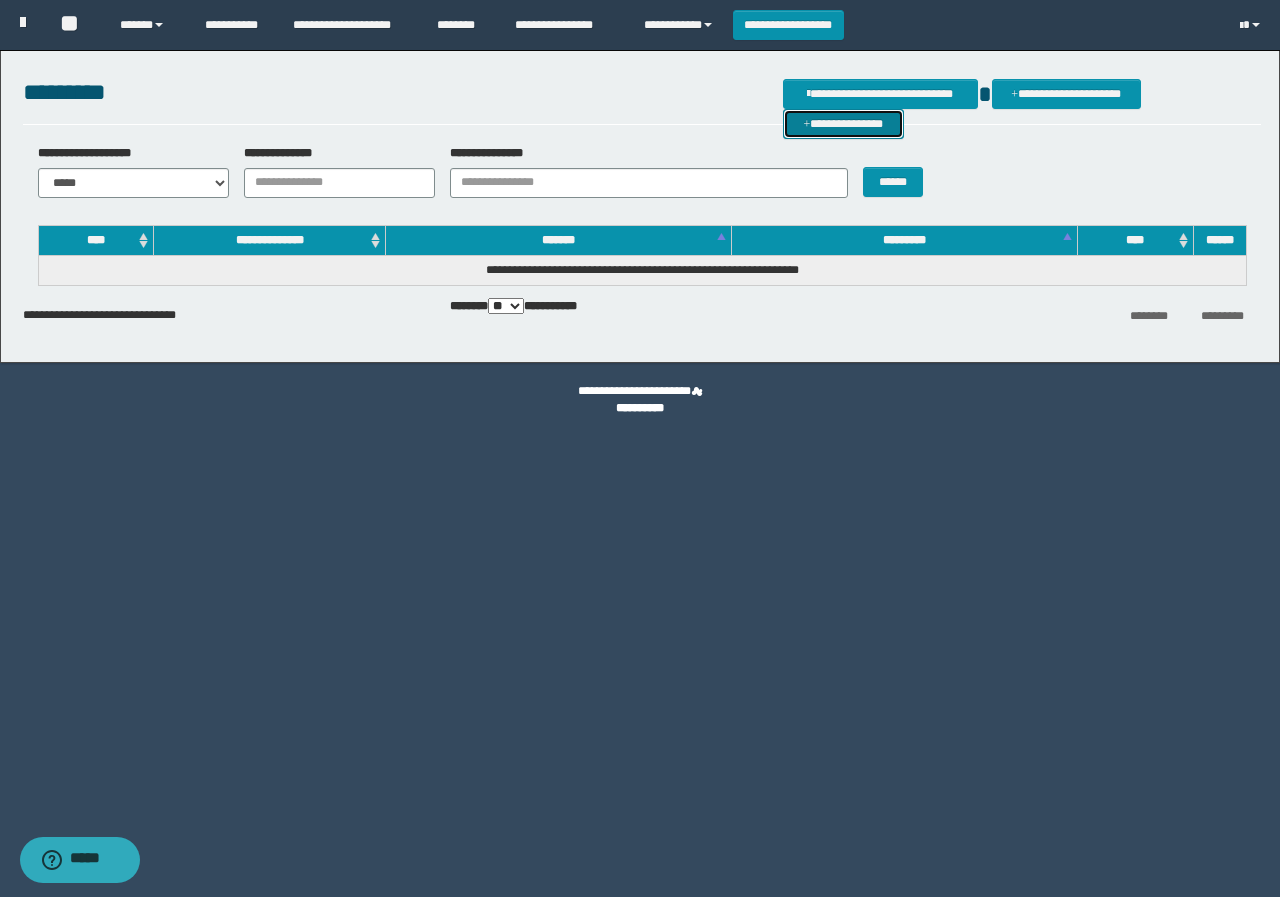 click on "**********" at bounding box center [843, 124] 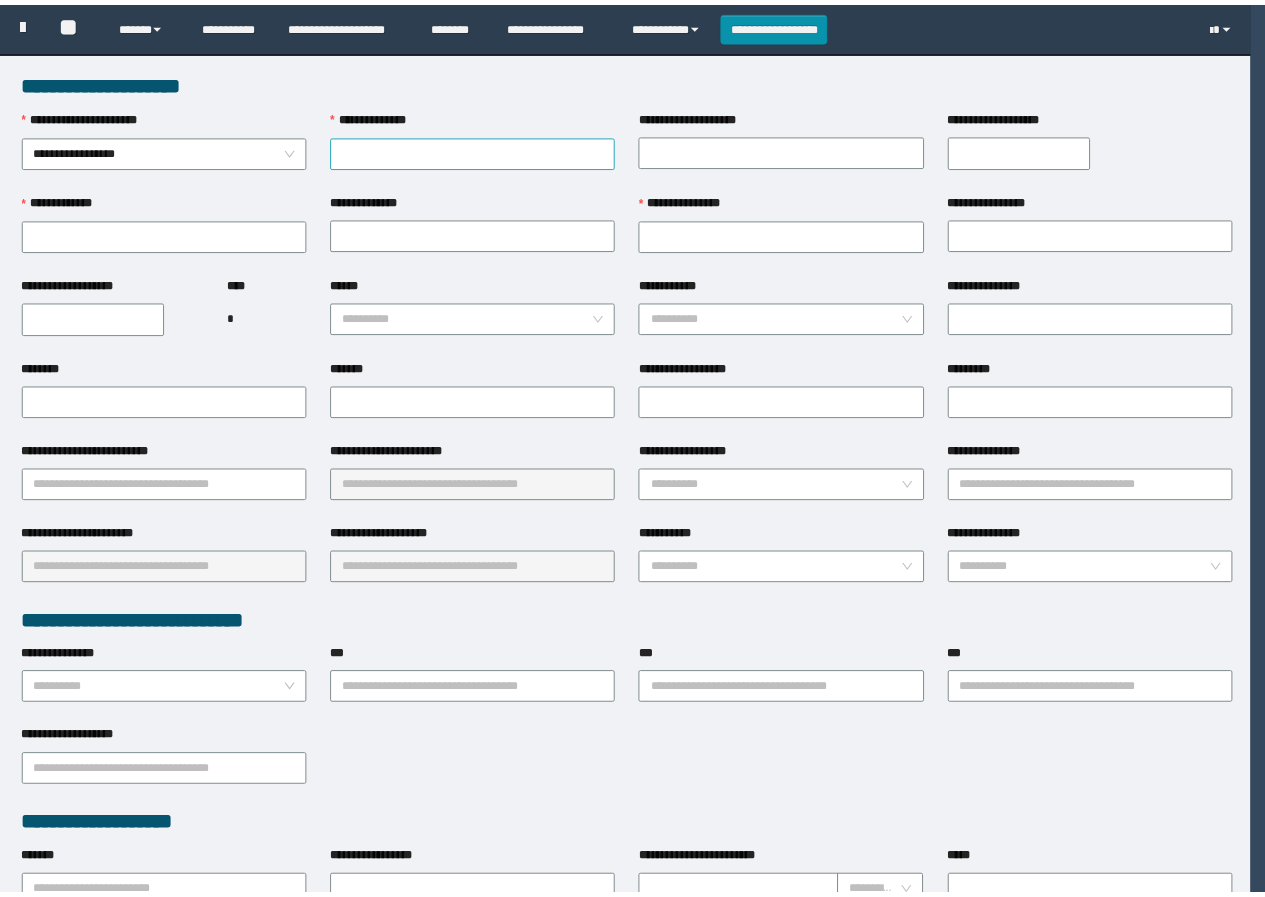 scroll, scrollTop: 0, scrollLeft: 0, axis: both 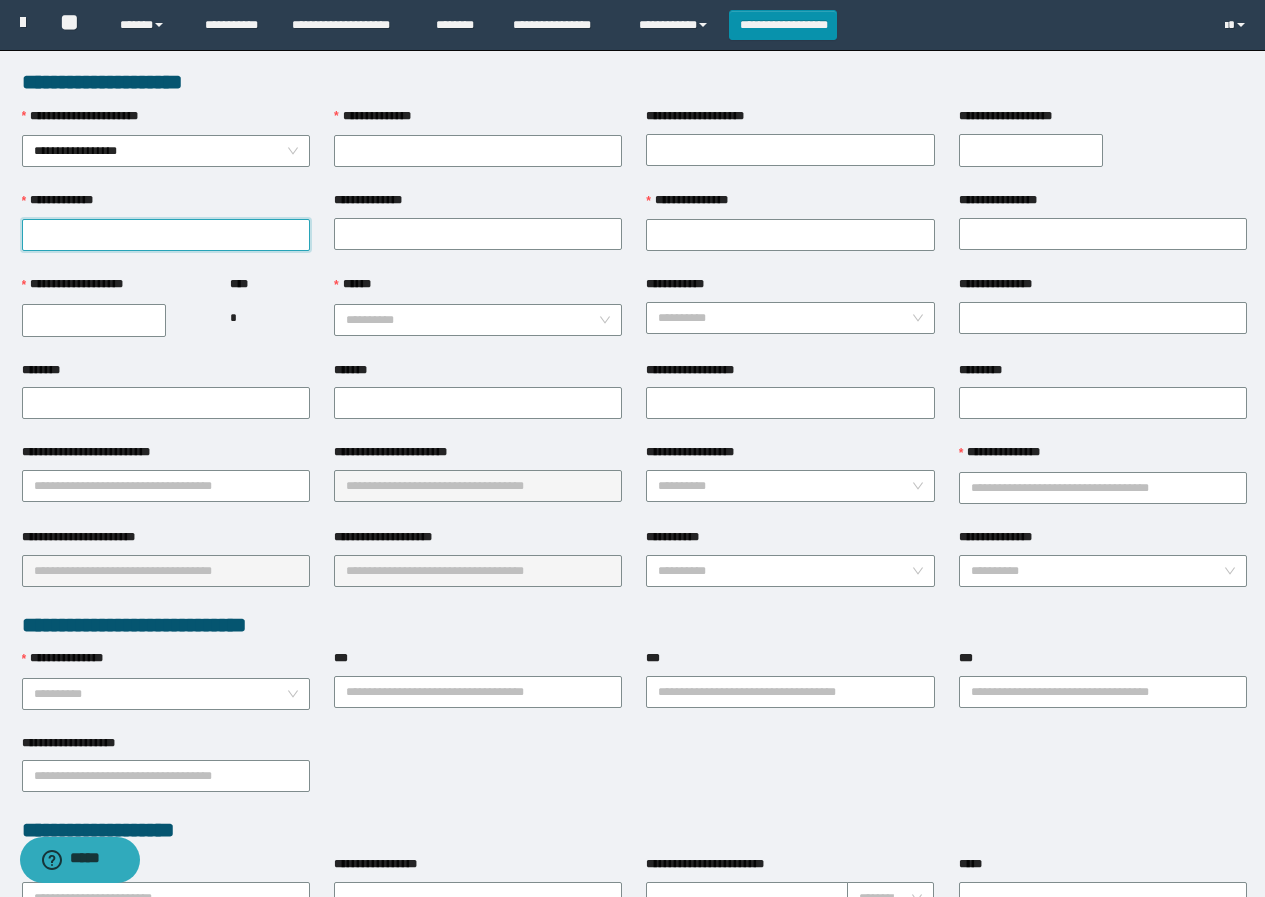 click on "**********" at bounding box center [166, 235] 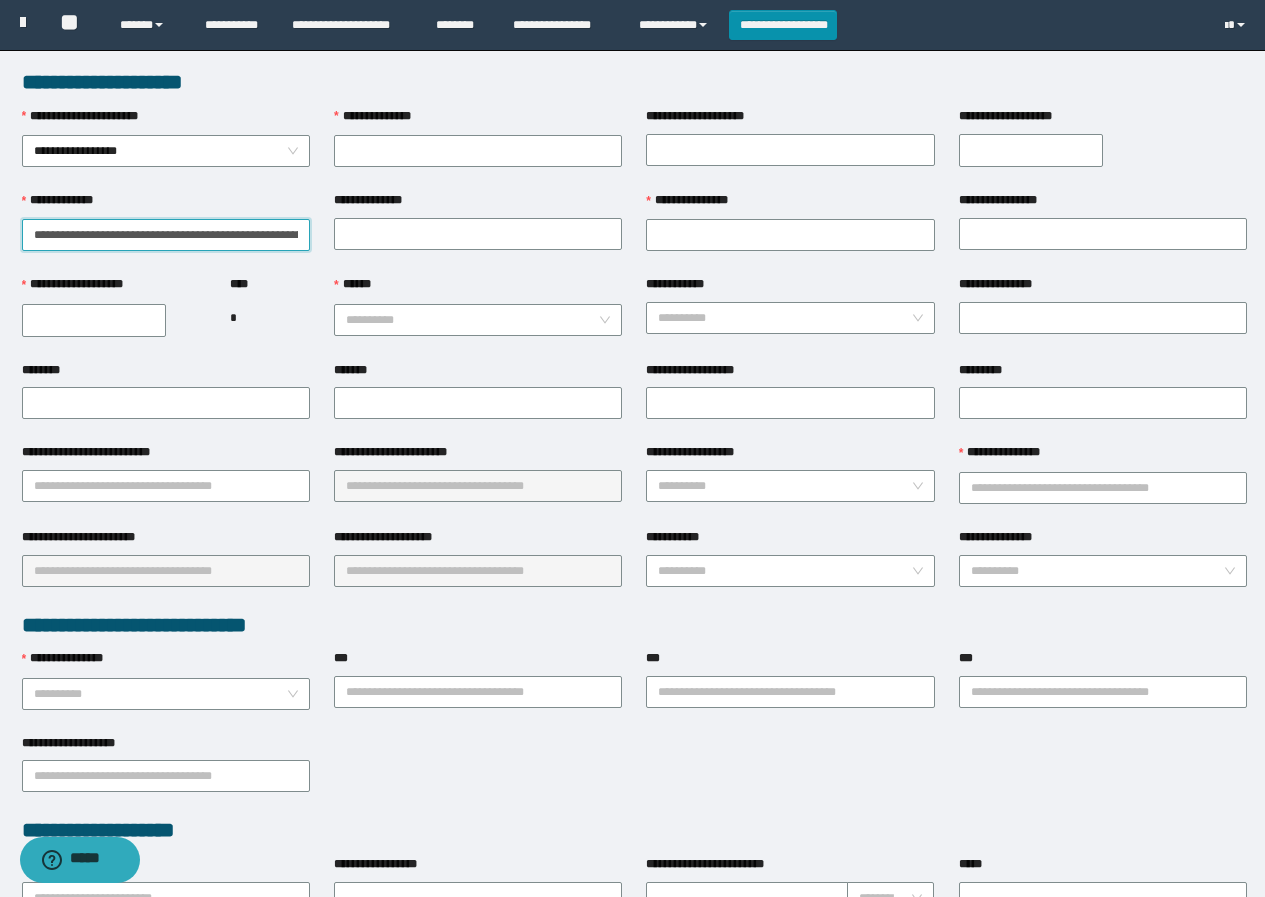 scroll, scrollTop: 0, scrollLeft: 112, axis: horizontal 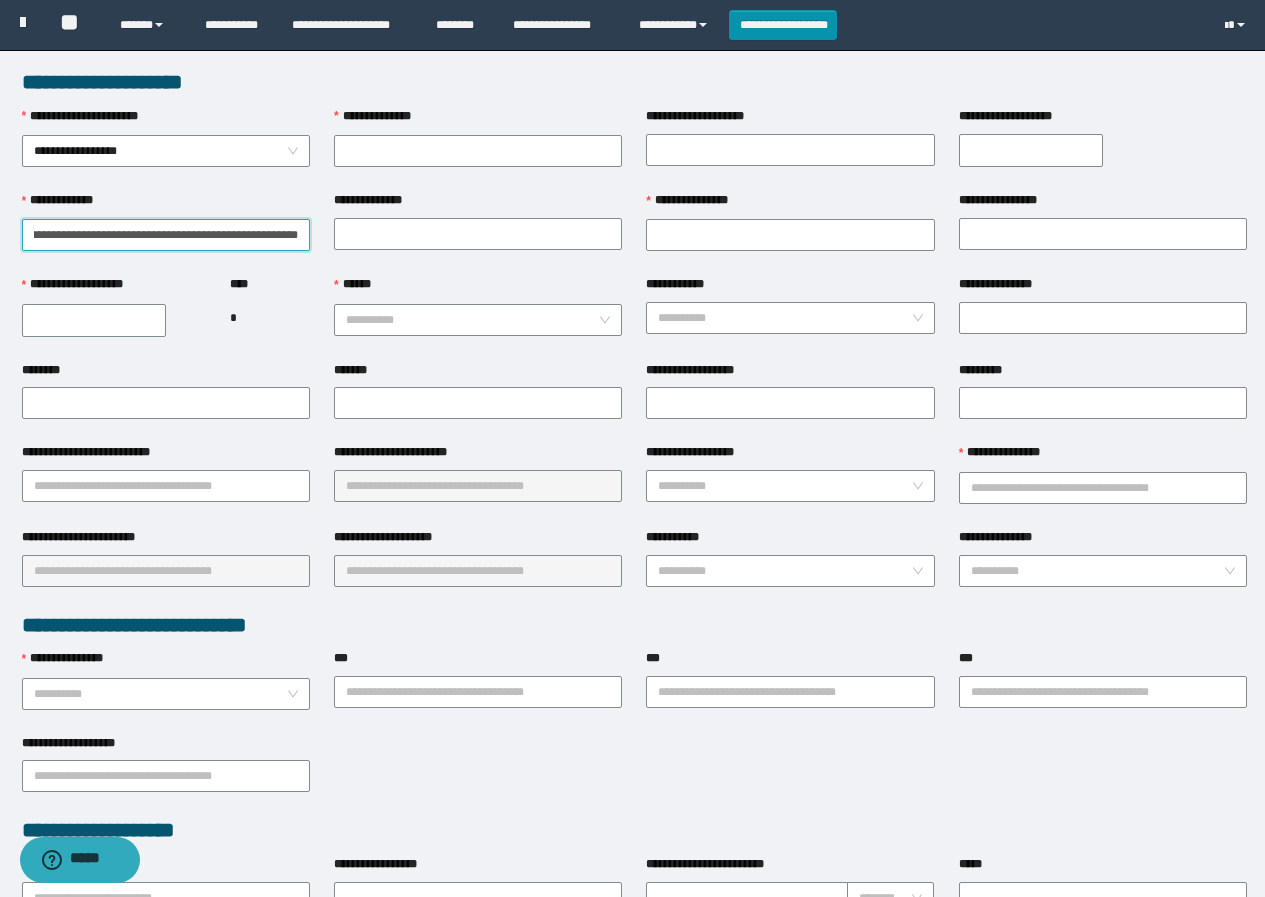 drag, startPoint x: 235, startPoint y: 231, endPoint x: 307, endPoint y: 236, distance: 72.1734 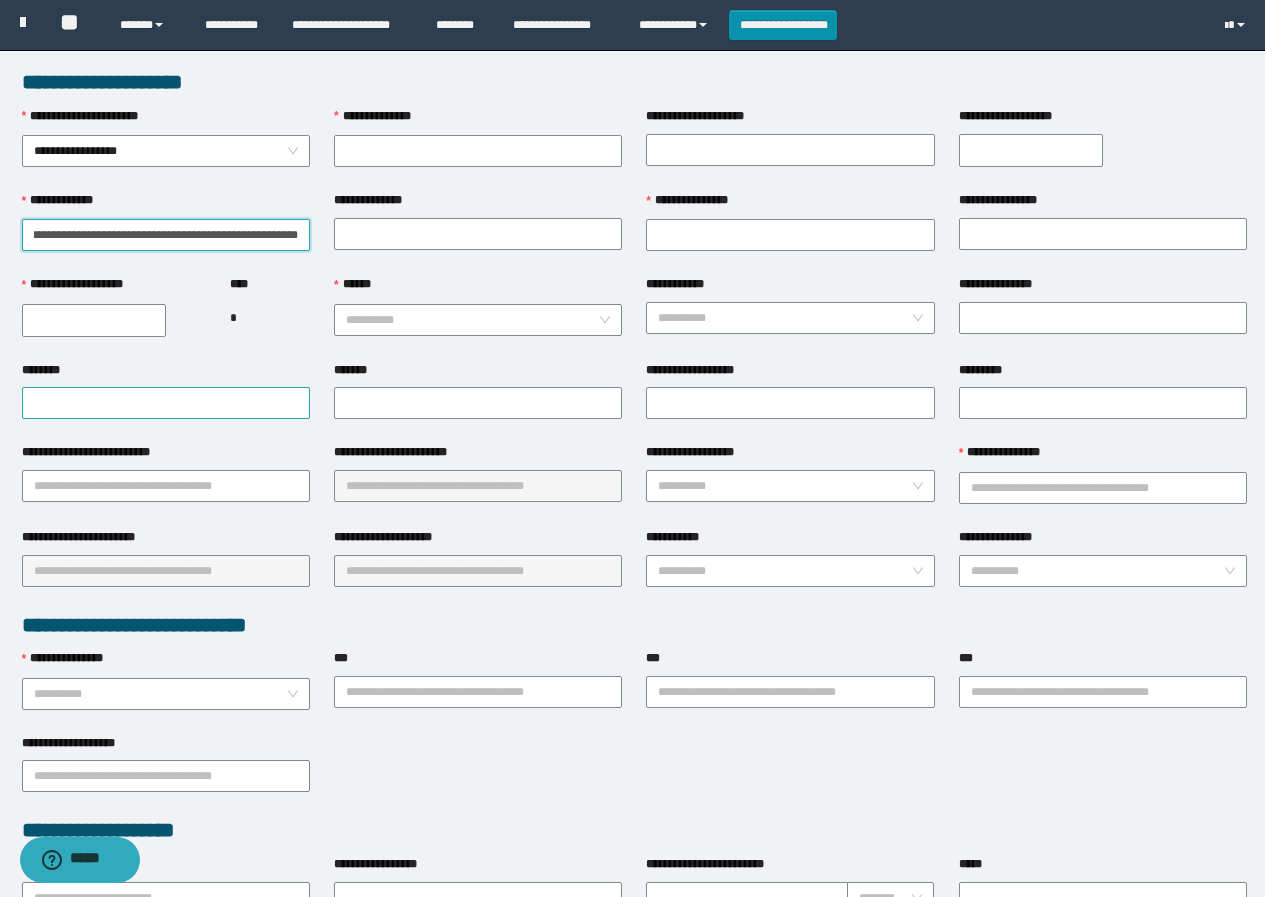type on "**********" 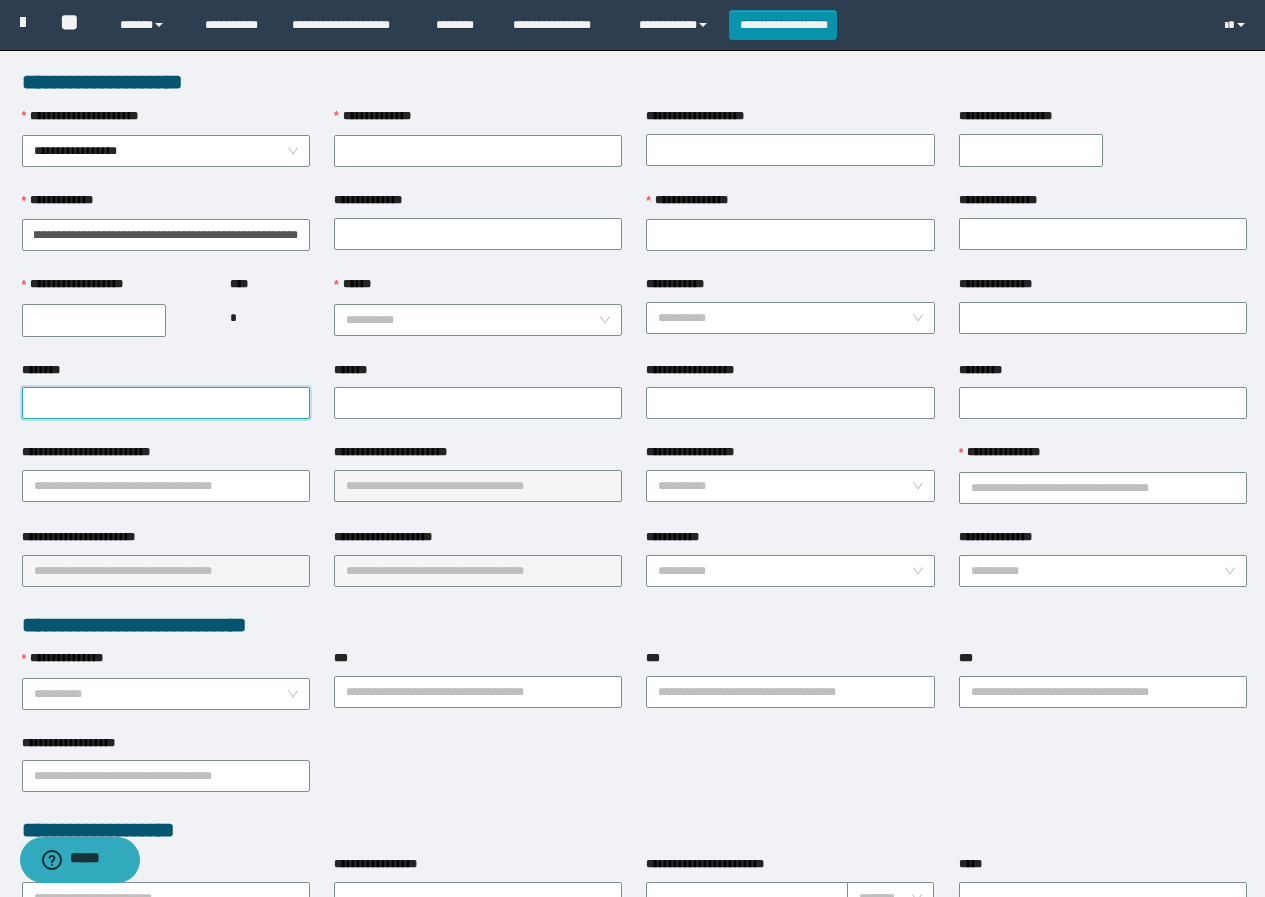 scroll, scrollTop: 0, scrollLeft: 0, axis: both 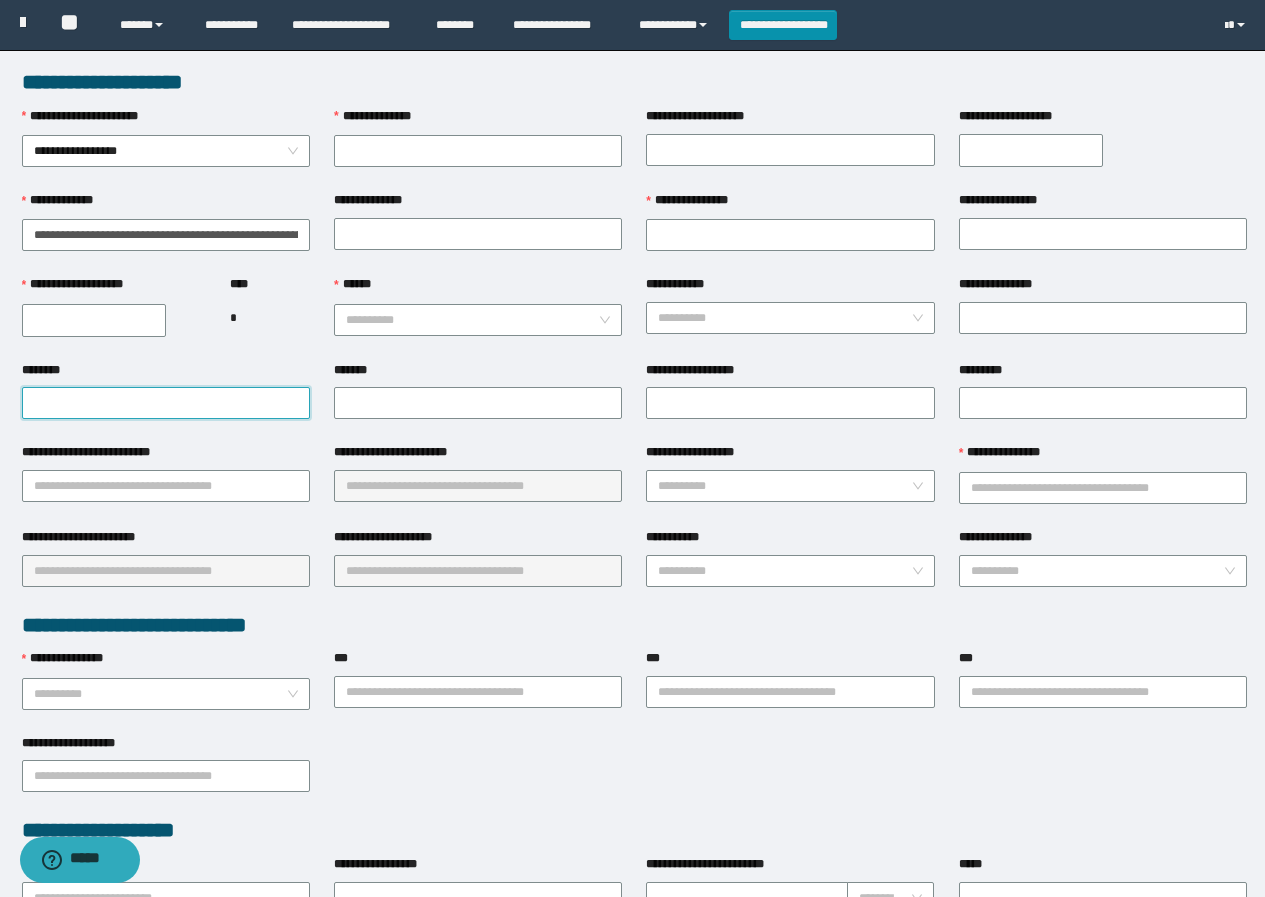 click on "********" at bounding box center (166, 403) 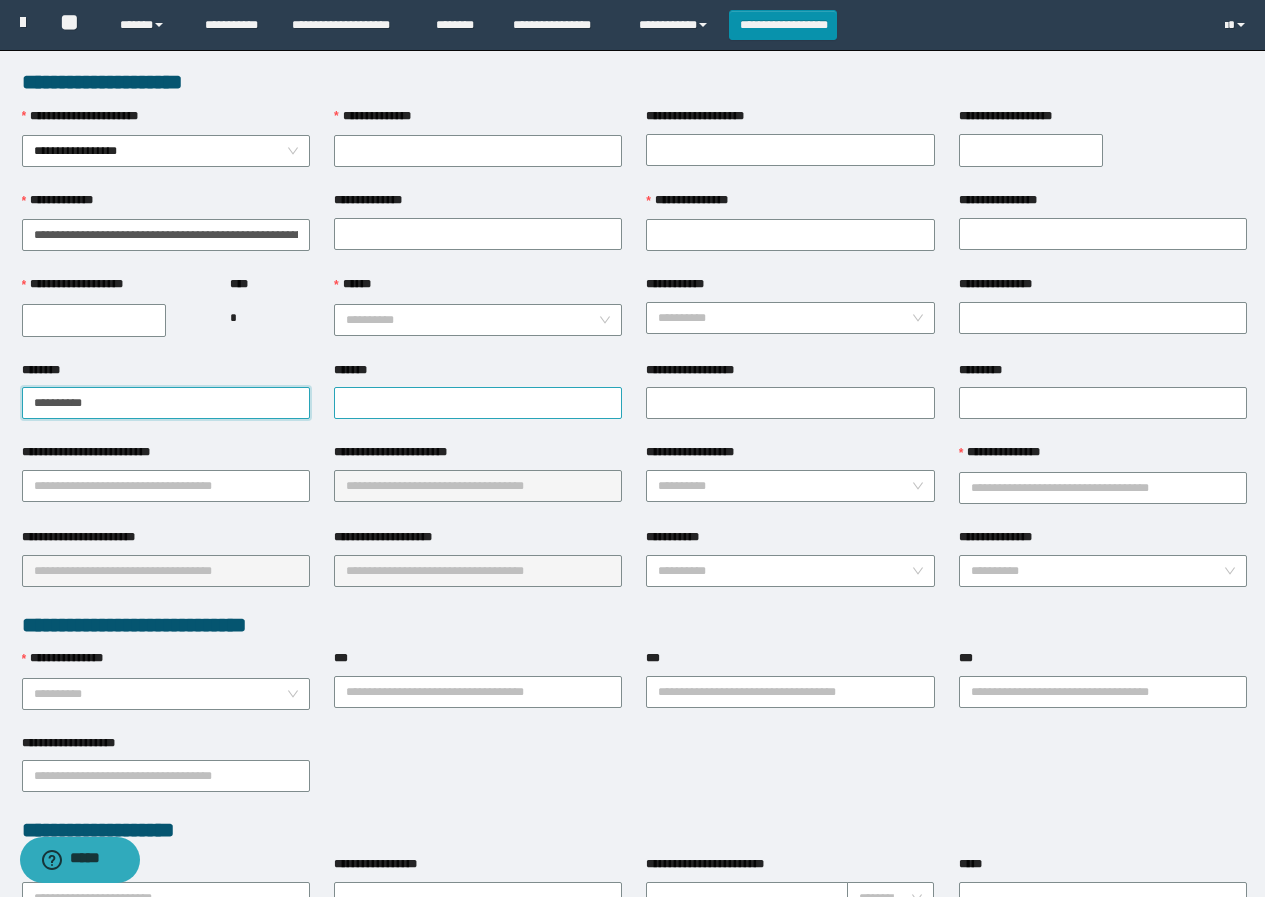 type on "**********" 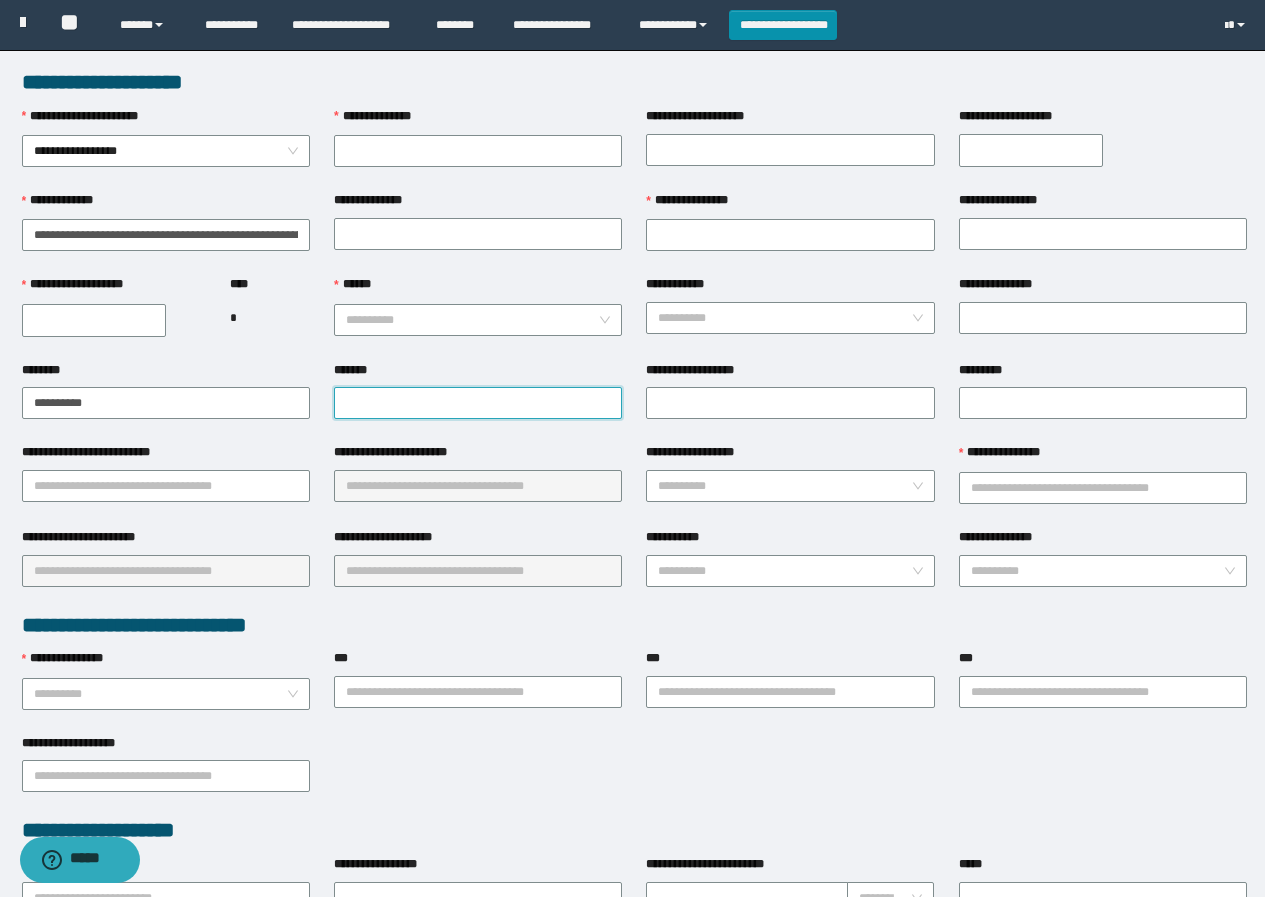 click on "*******" at bounding box center (478, 403) 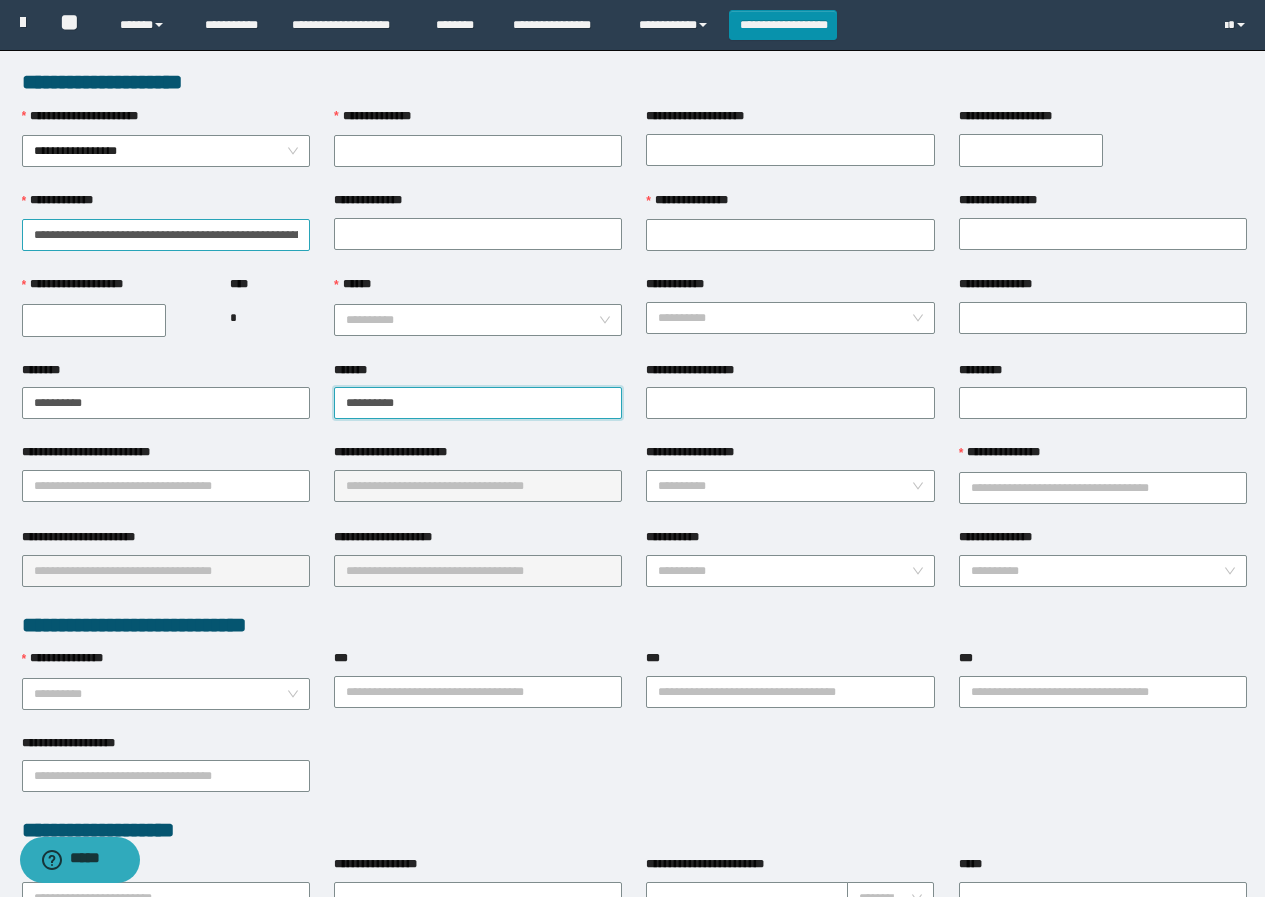 type on "**********" 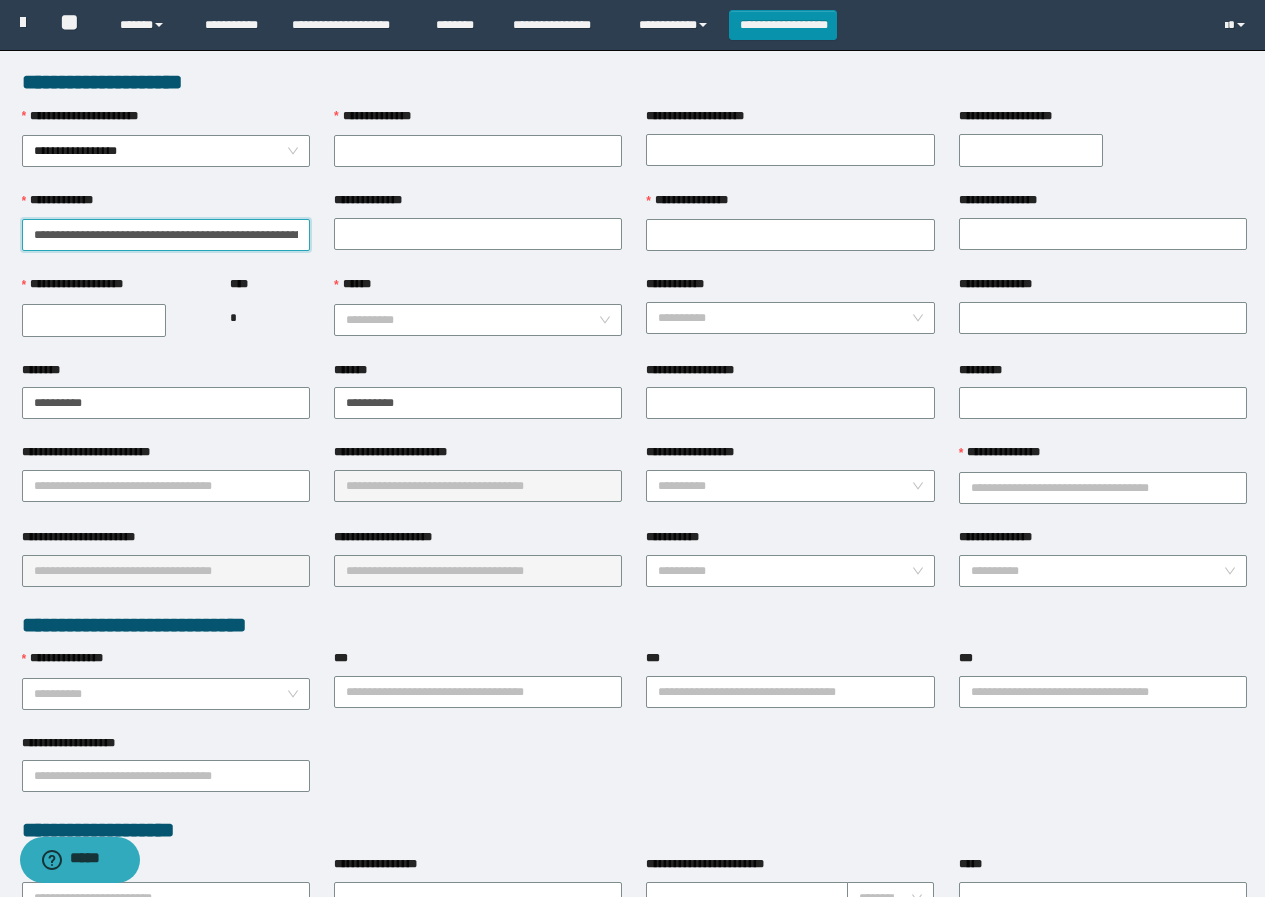 drag, startPoint x: 198, startPoint y: 232, endPoint x: 249, endPoint y: 252, distance: 54.781384 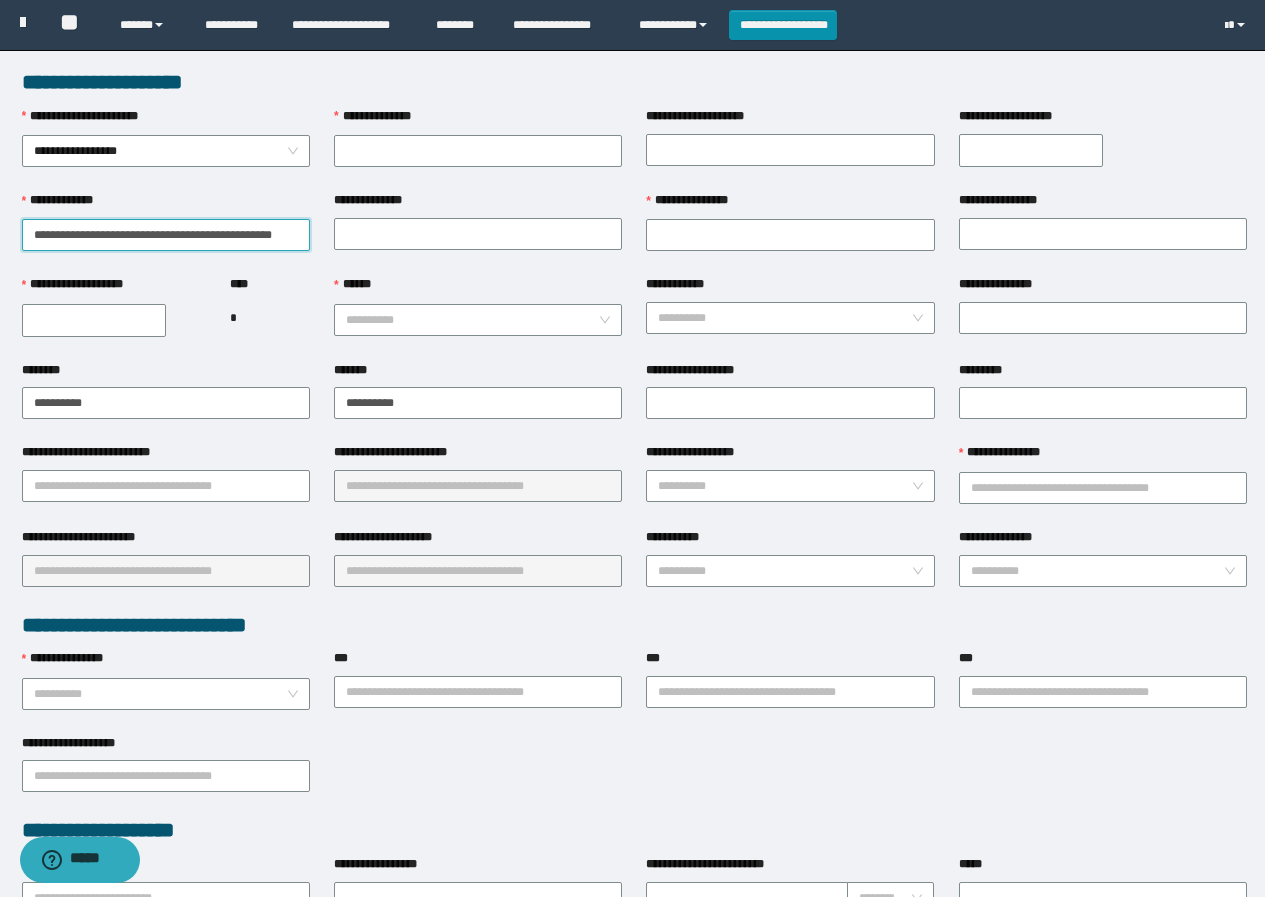 type on "**********" 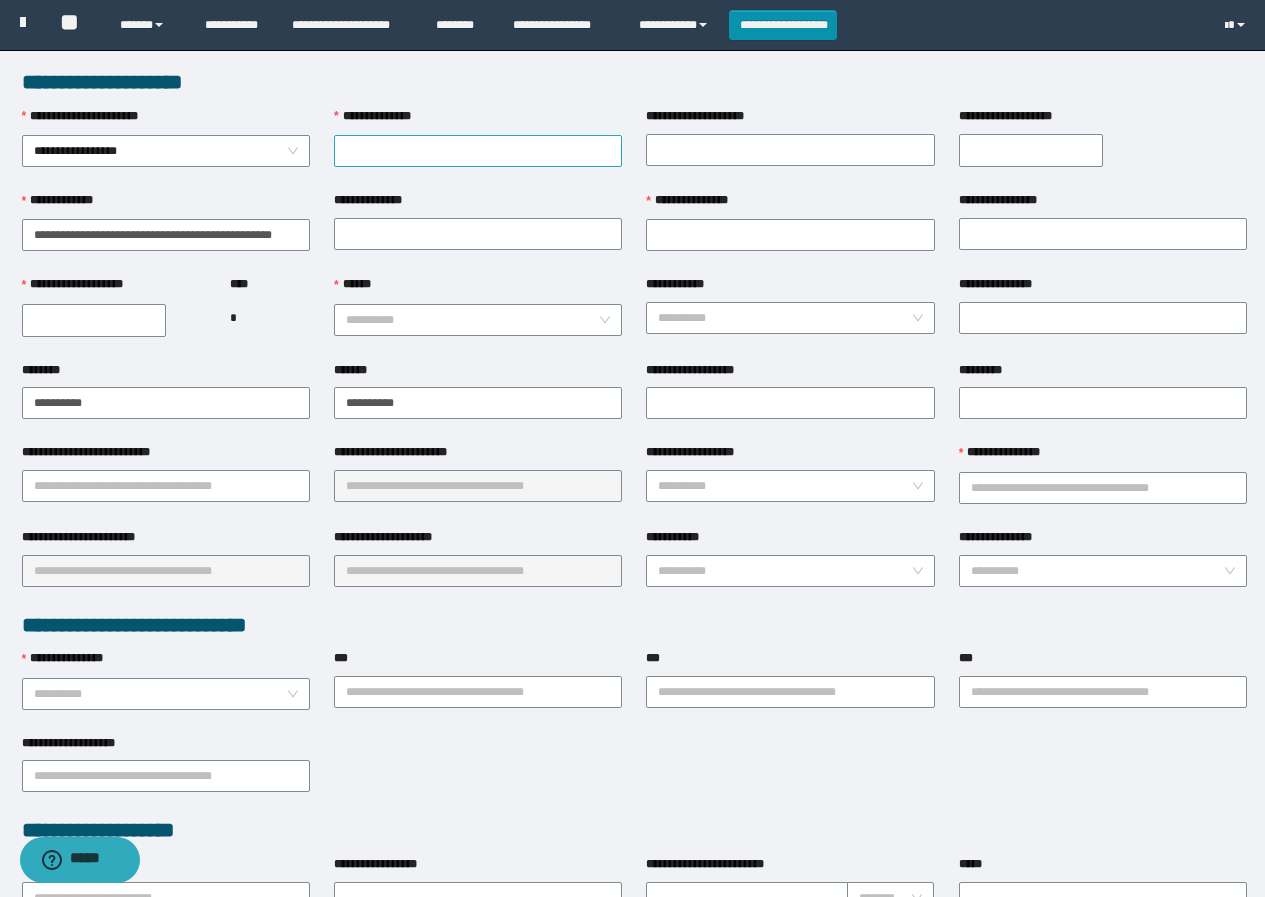 click on "**********" at bounding box center (478, 137) 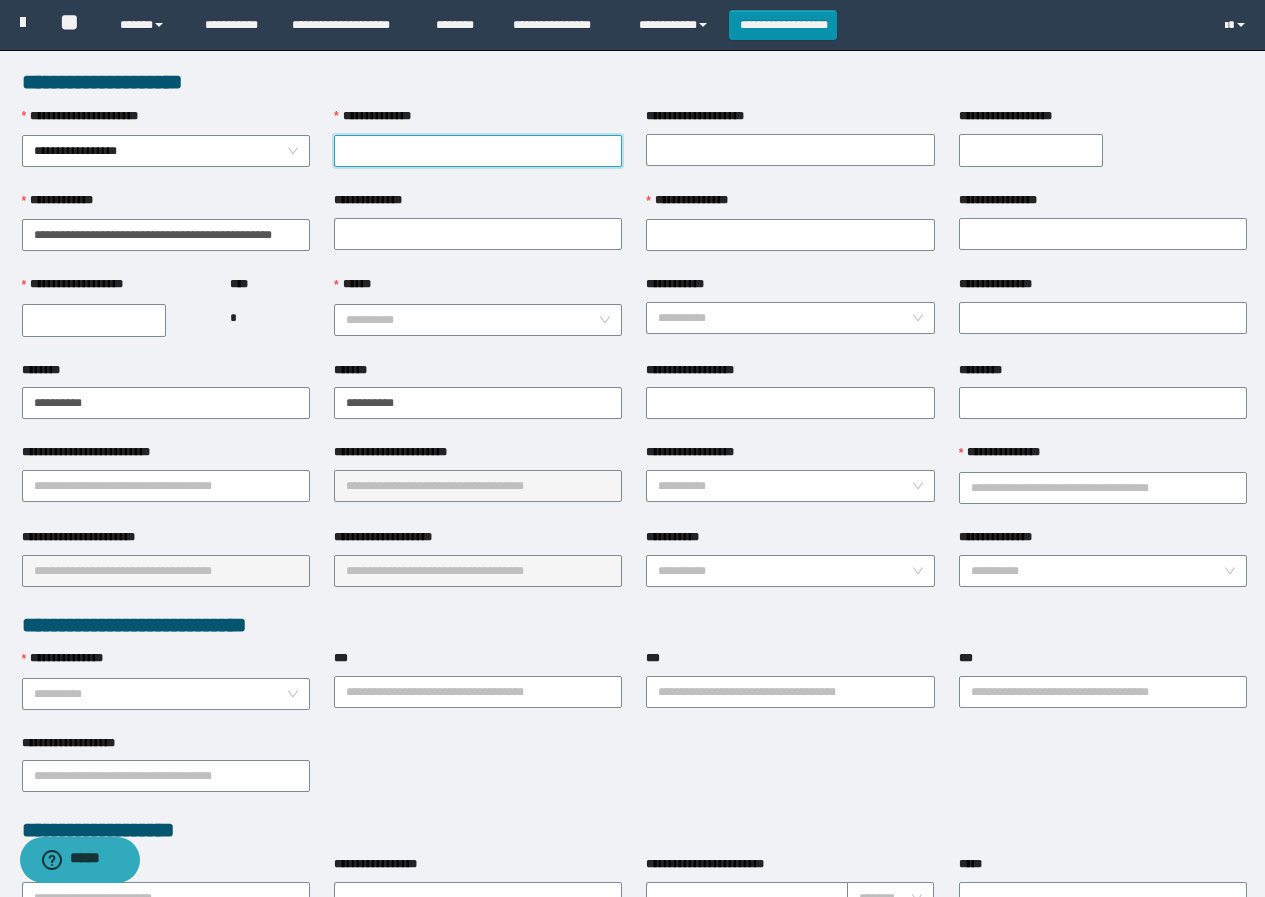 click on "**********" at bounding box center [478, 151] 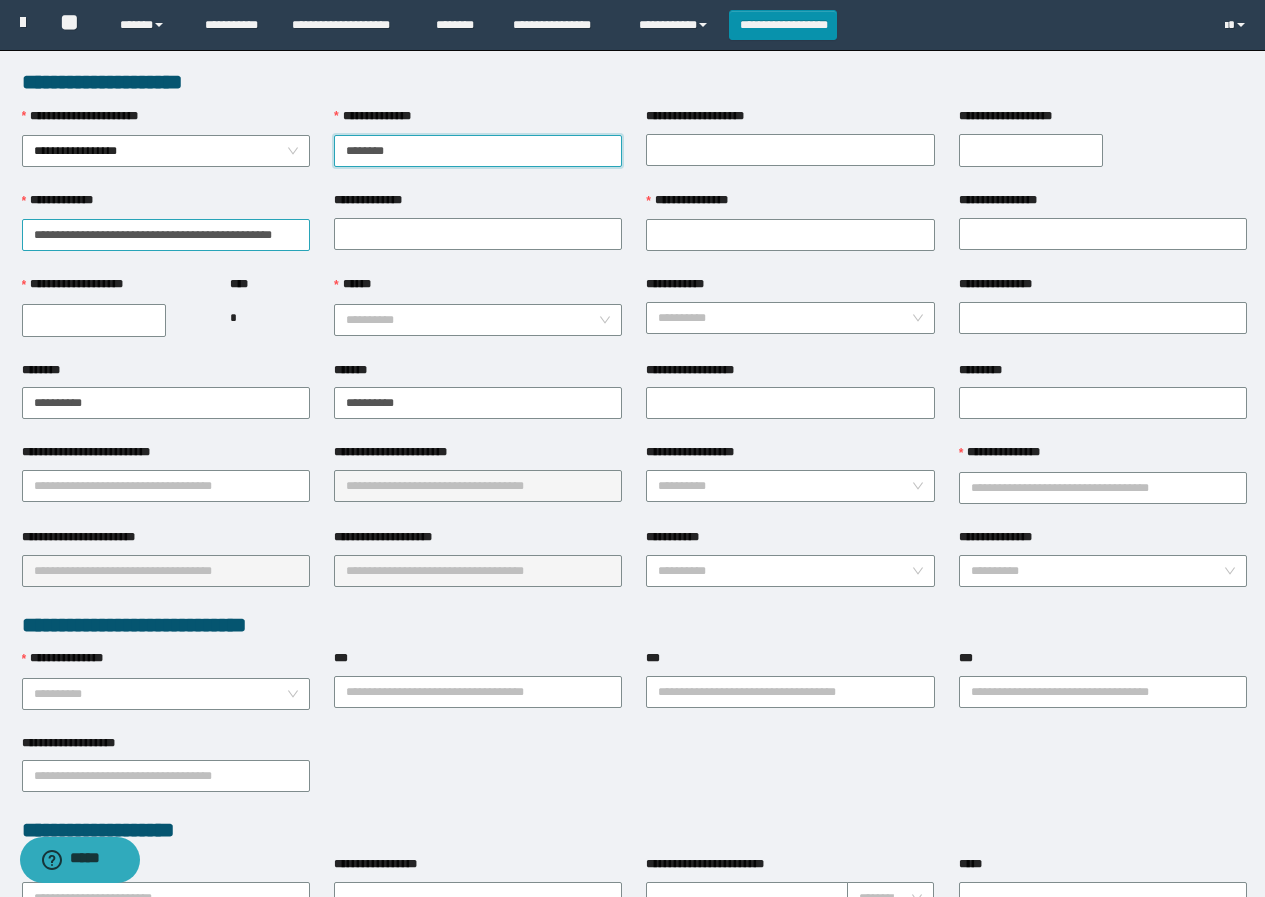type on "********" 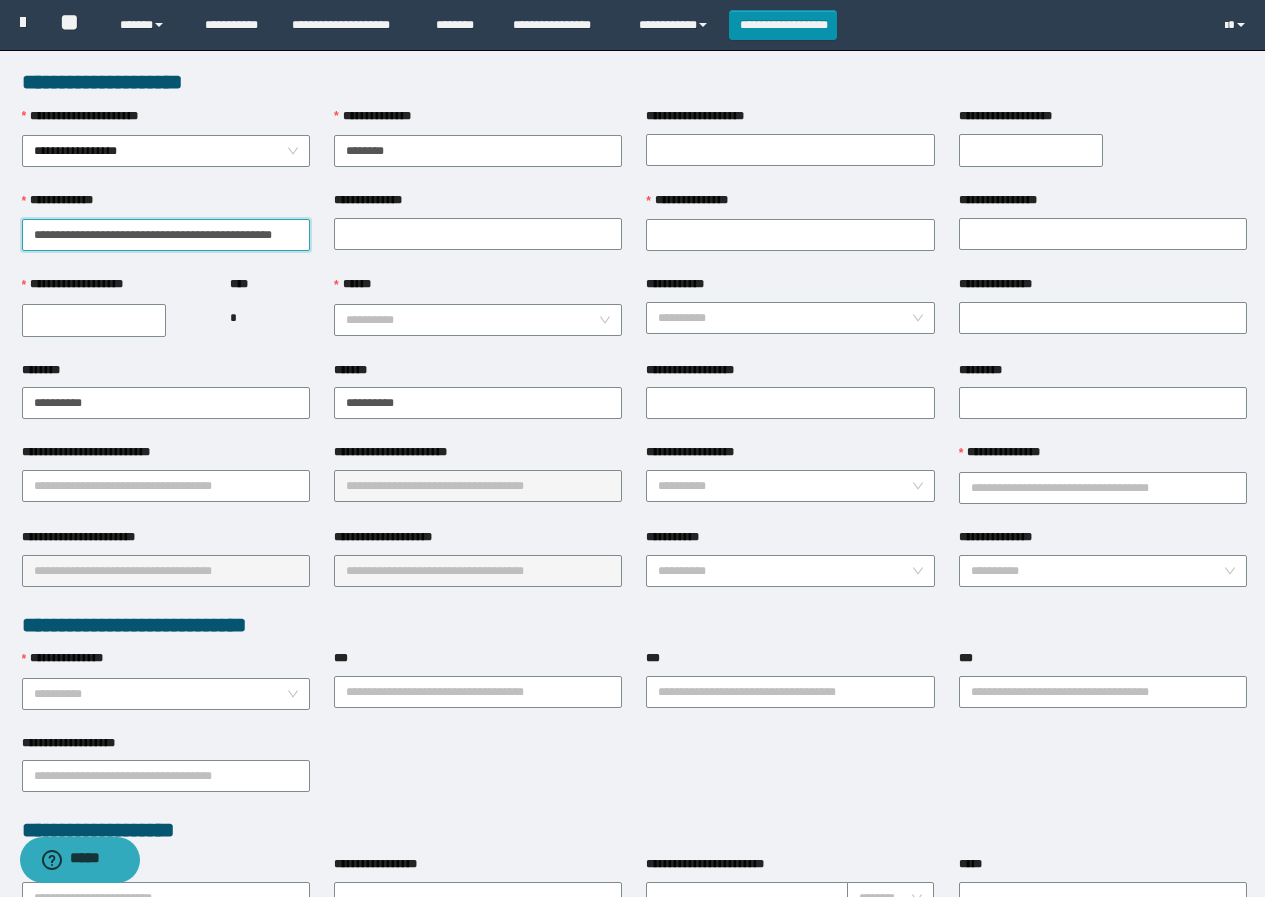 drag, startPoint x: 274, startPoint y: 230, endPoint x: 327, endPoint y: 237, distance: 53.460266 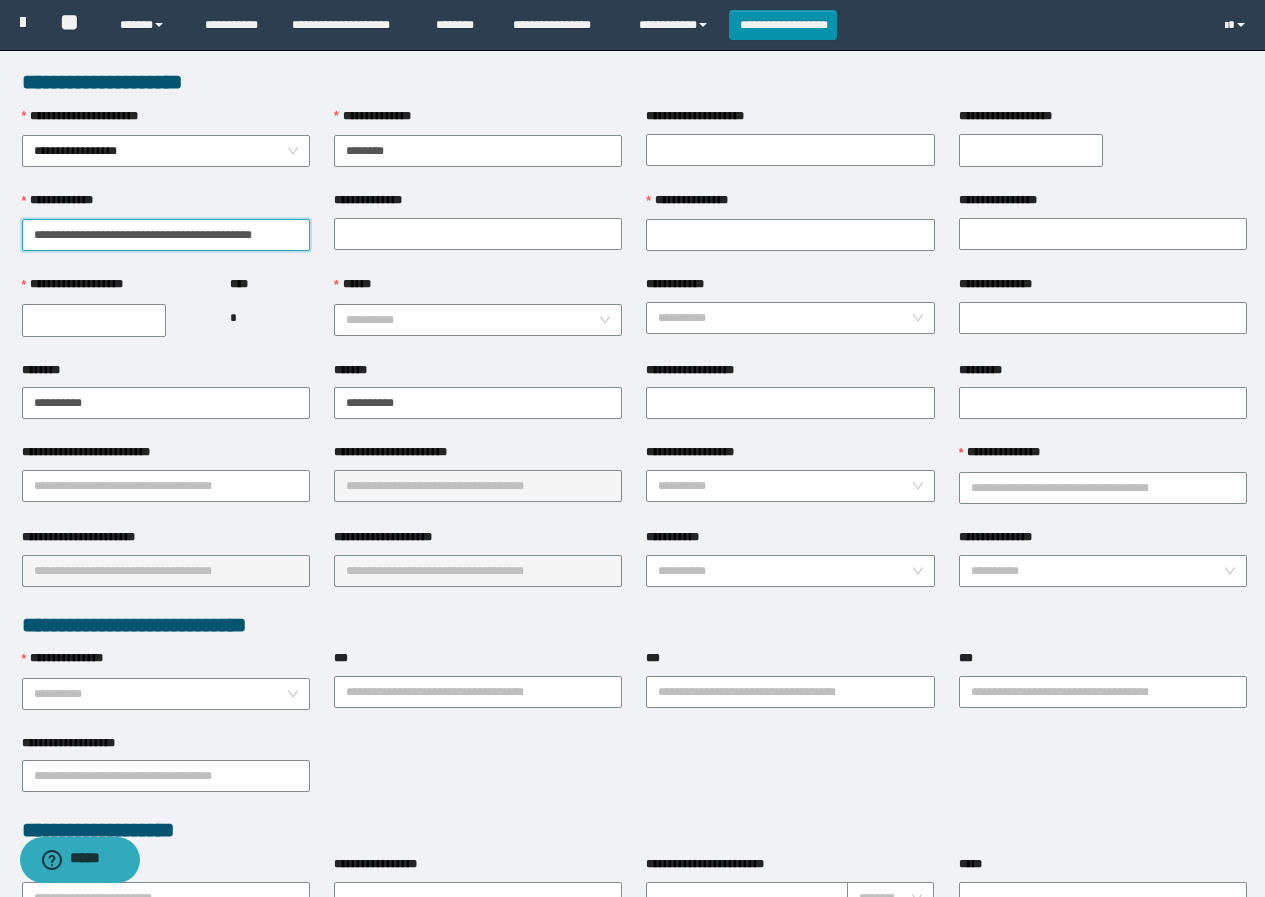 drag, startPoint x: 204, startPoint y: 232, endPoint x: 270, endPoint y: 236, distance: 66.1211 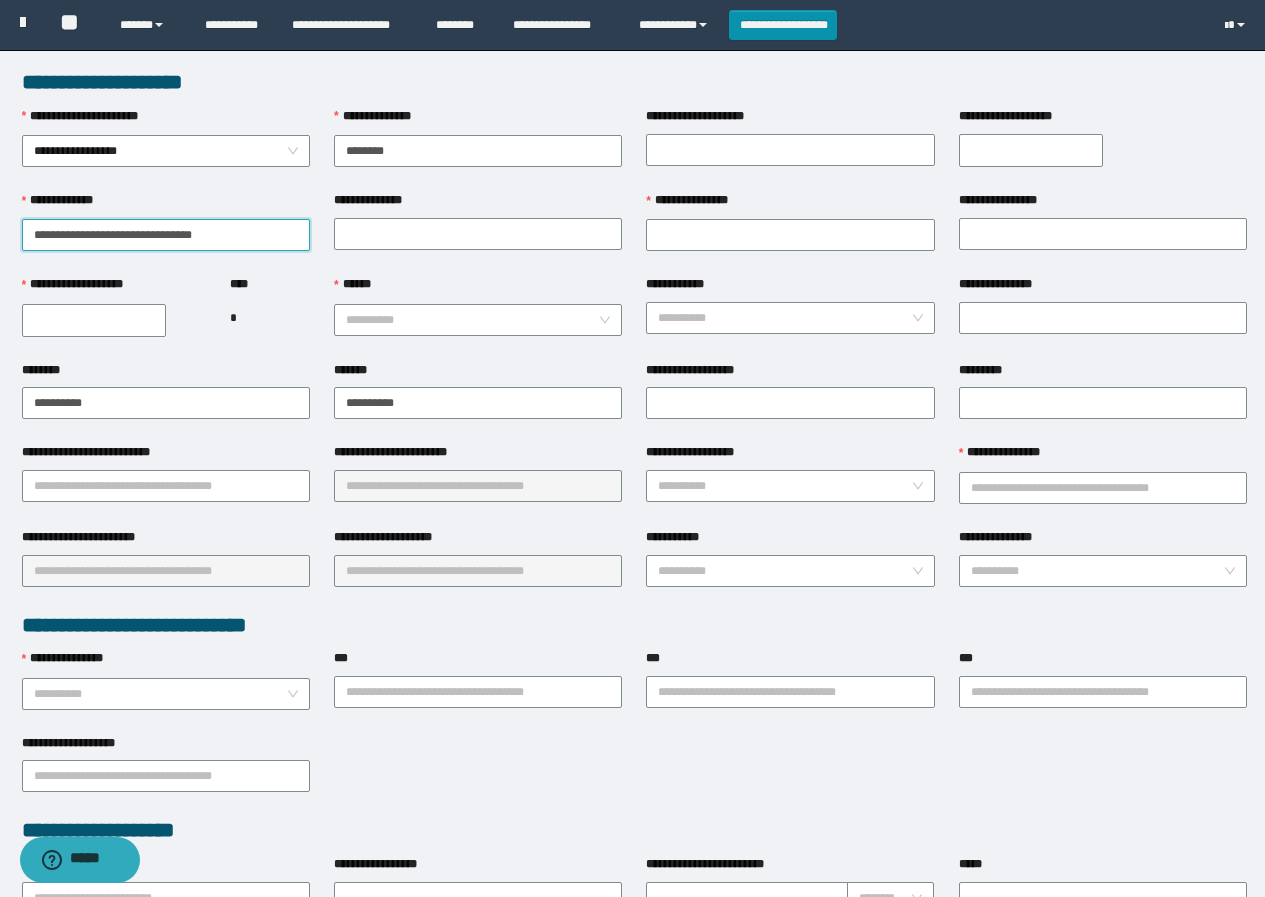 scroll, scrollTop: 400, scrollLeft: 0, axis: vertical 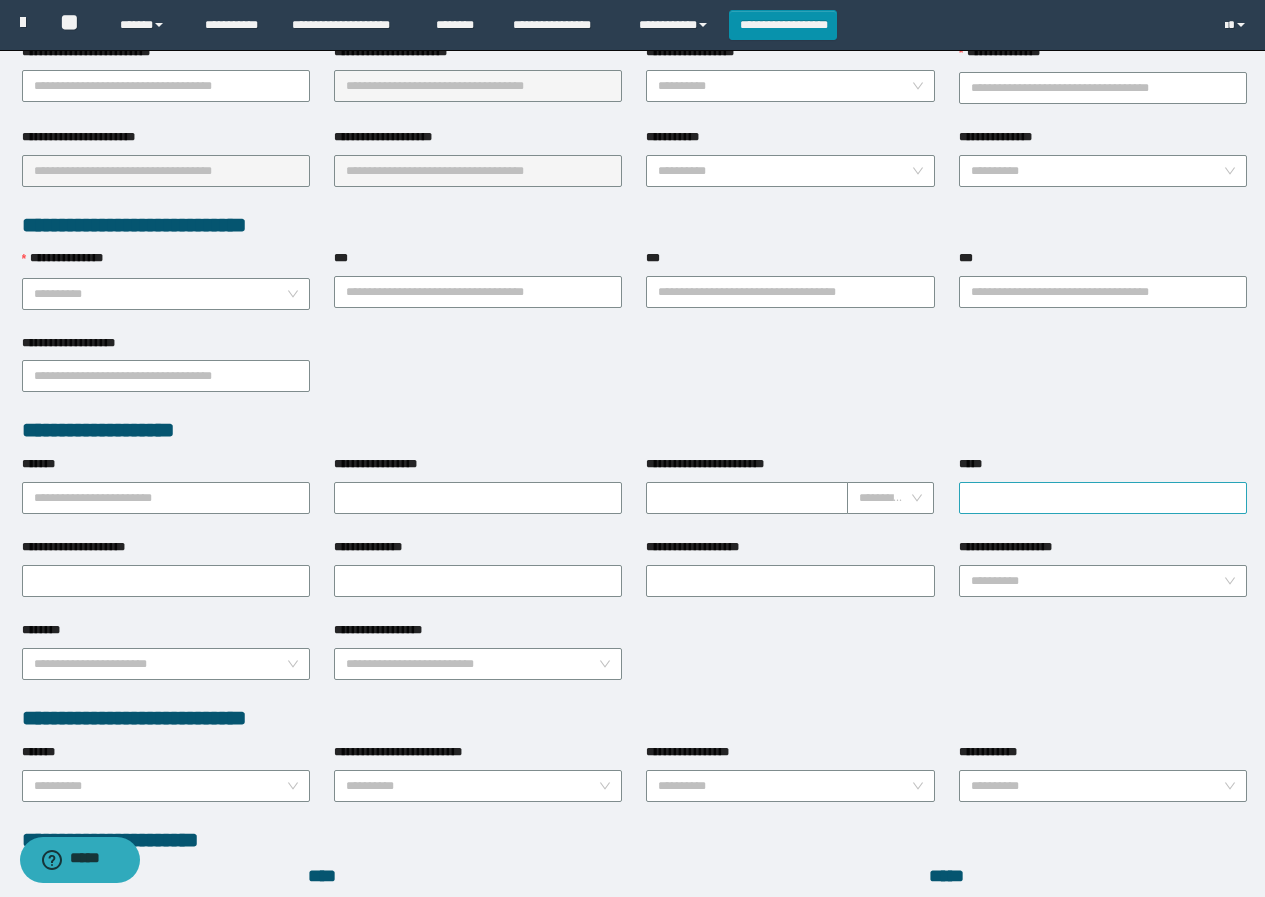 type on "**********" 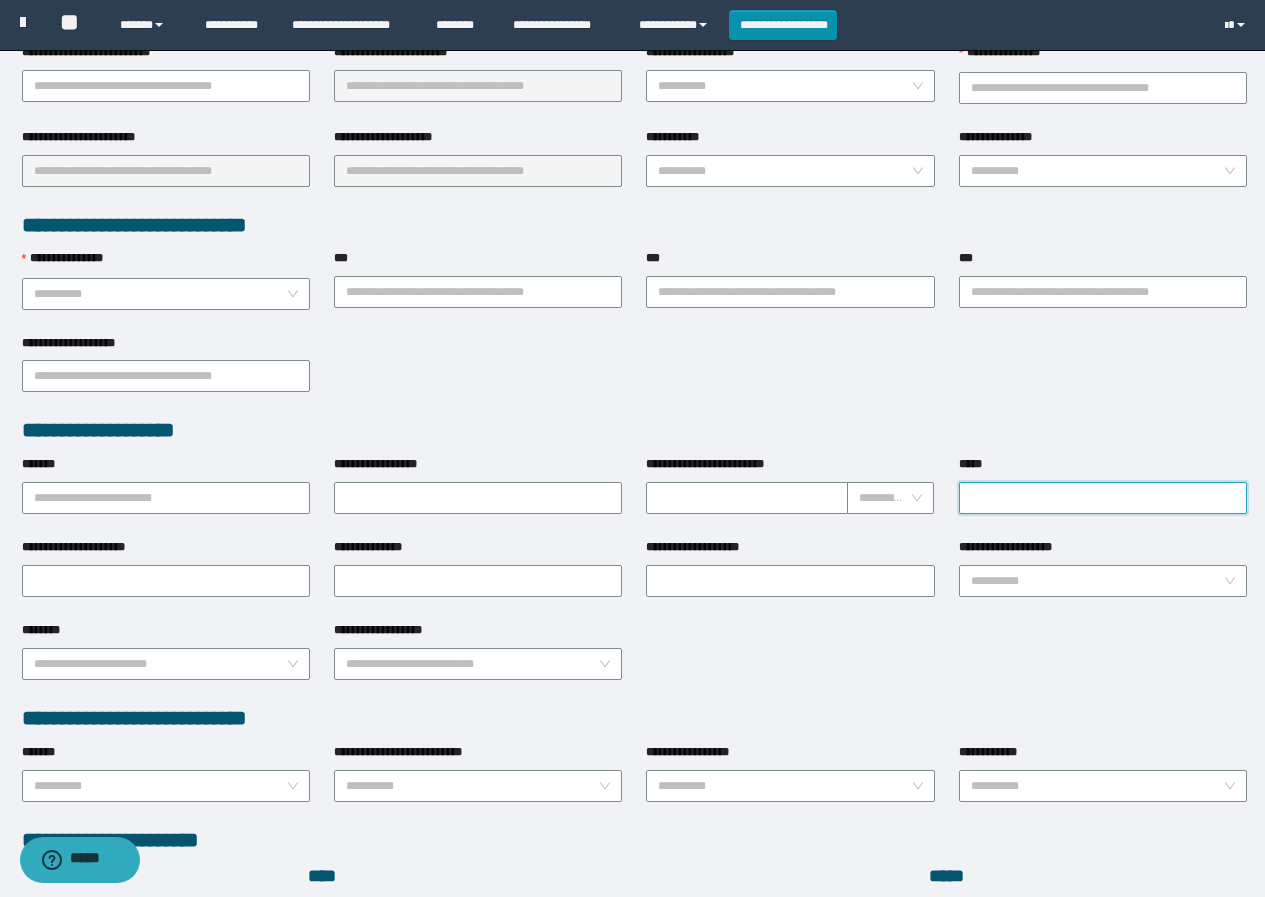 click on "*****" at bounding box center (1103, 498) 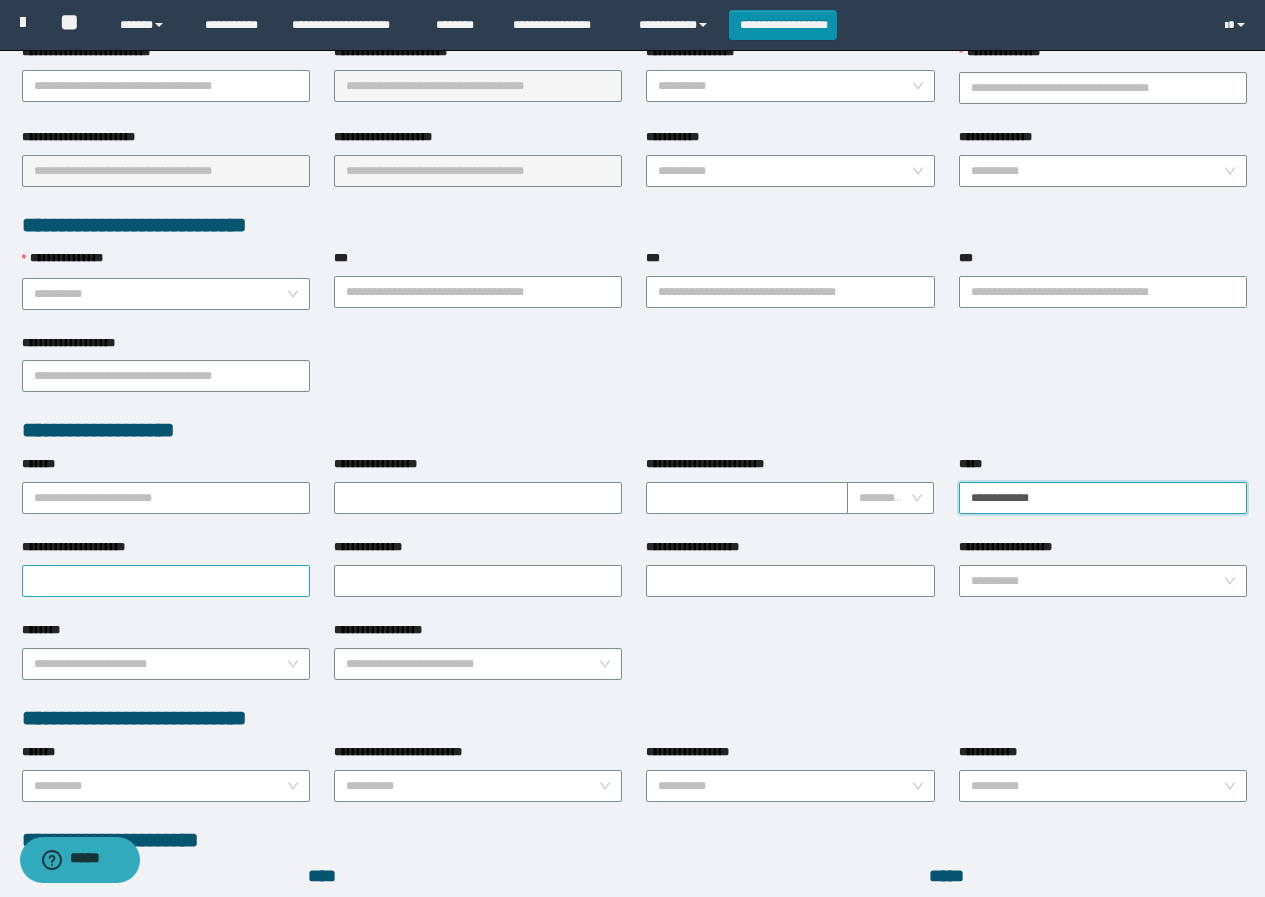 type on "**********" 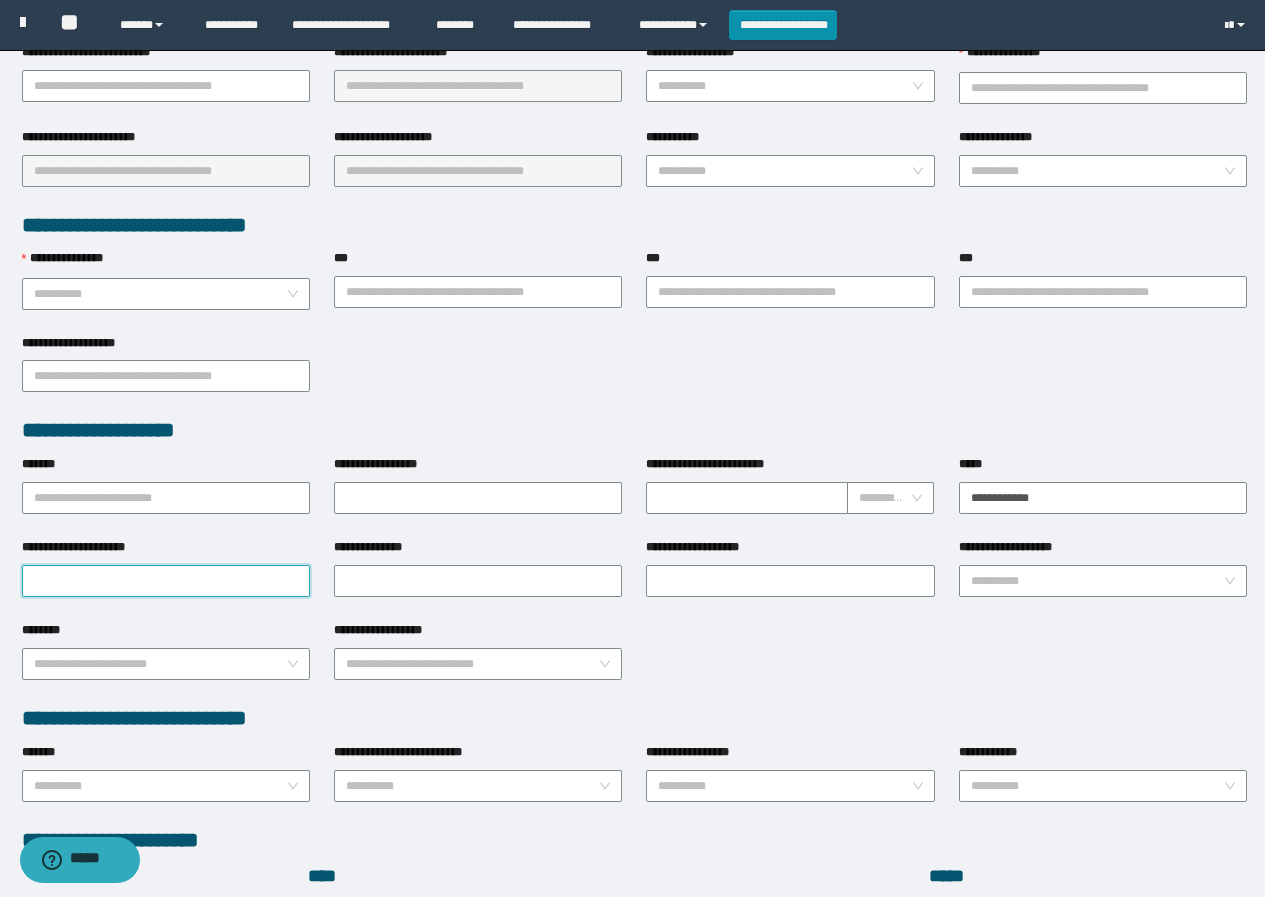 click on "**********" at bounding box center (166, 581) 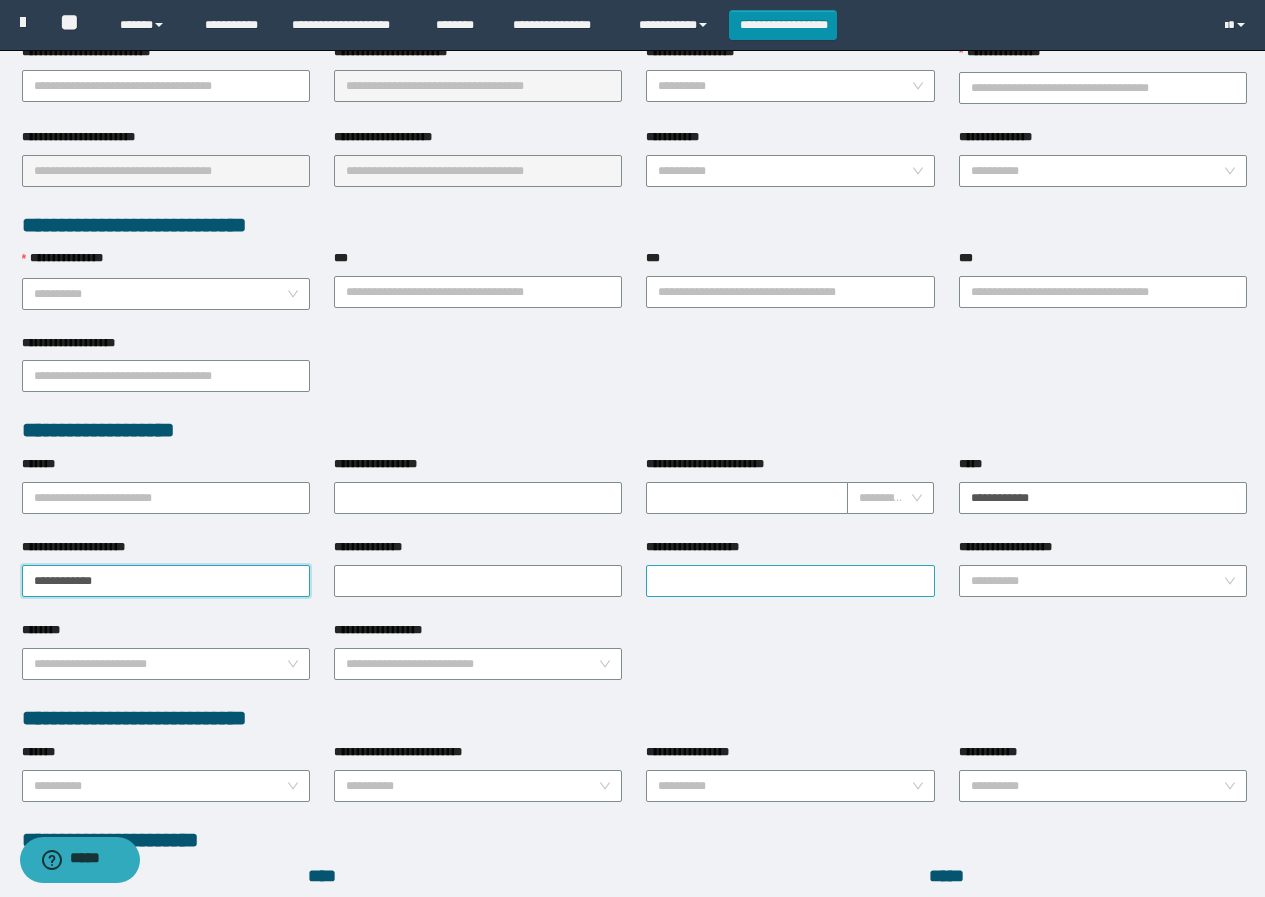 type on "**********" 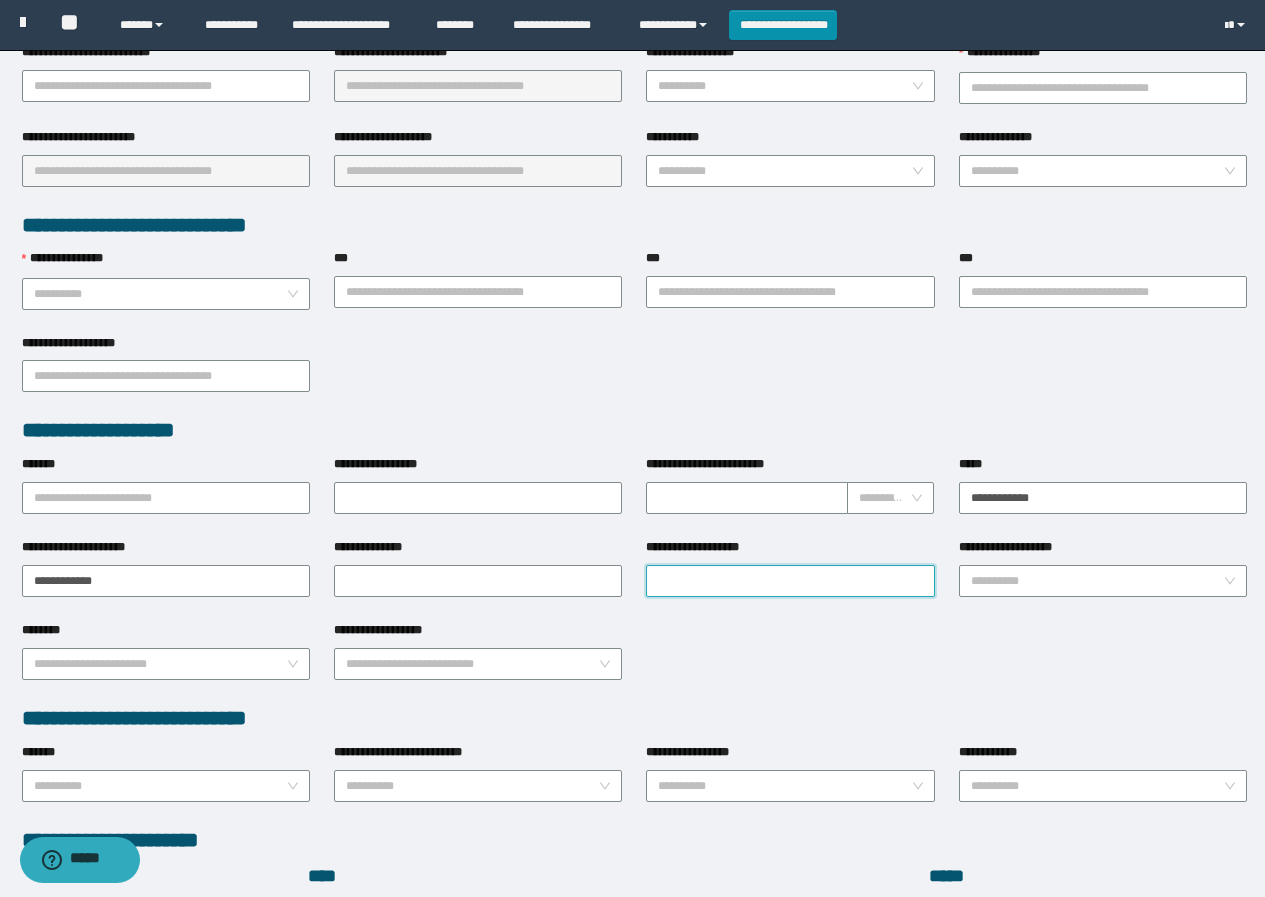 click on "**********" at bounding box center [790, 581] 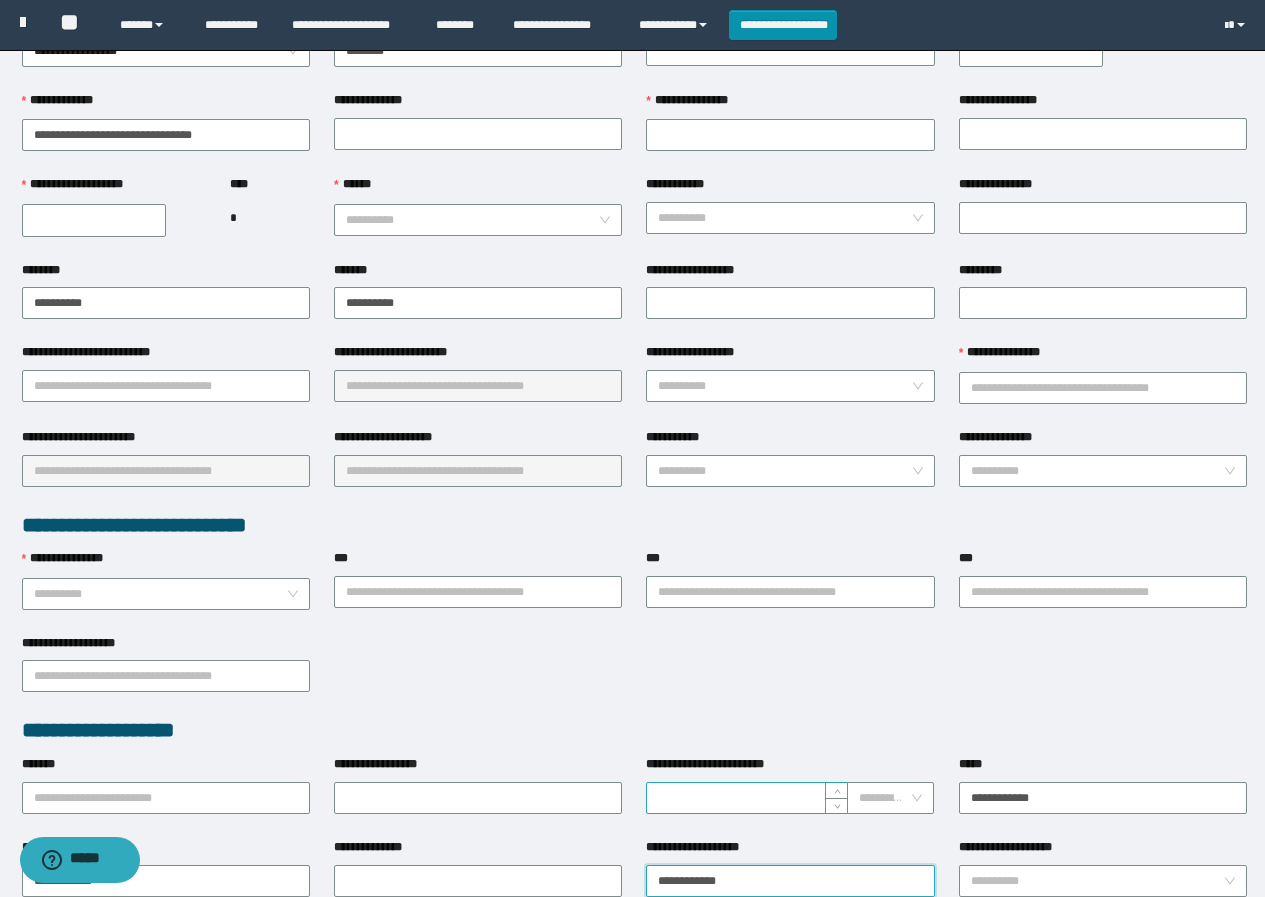 scroll, scrollTop: 0, scrollLeft: 0, axis: both 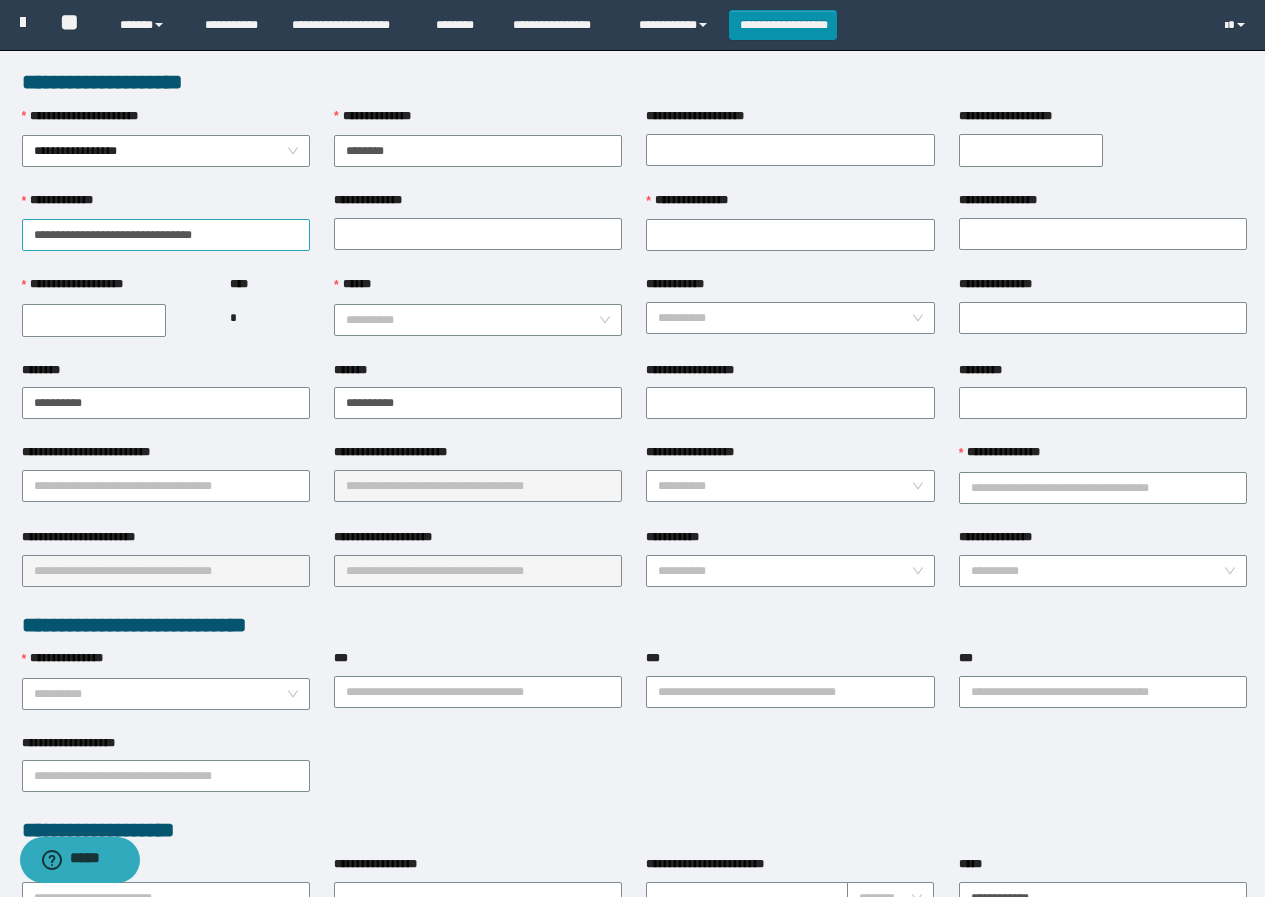 type on "**********" 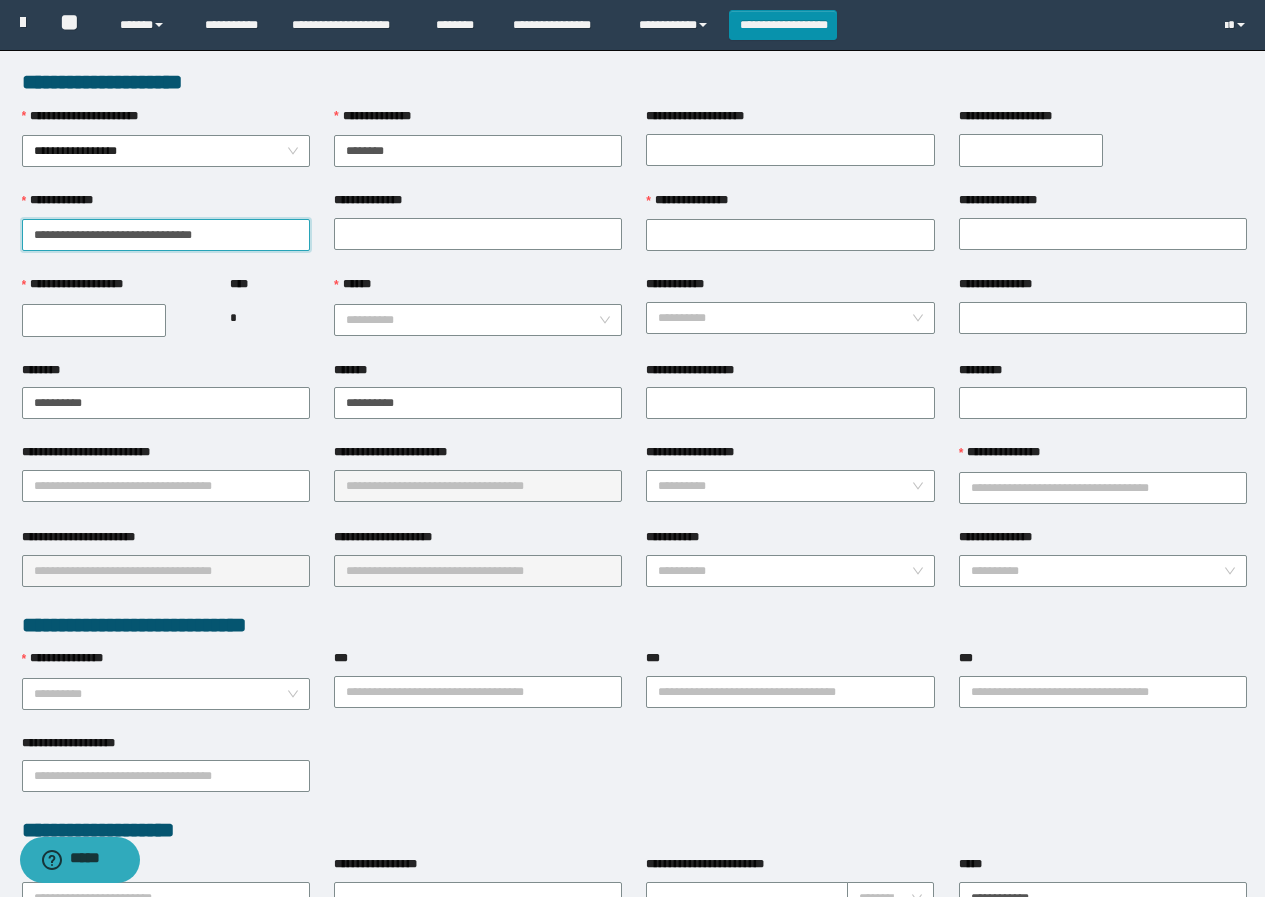 drag, startPoint x: 182, startPoint y: 230, endPoint x: 244, endPoint y: 226, distance: 62.1289 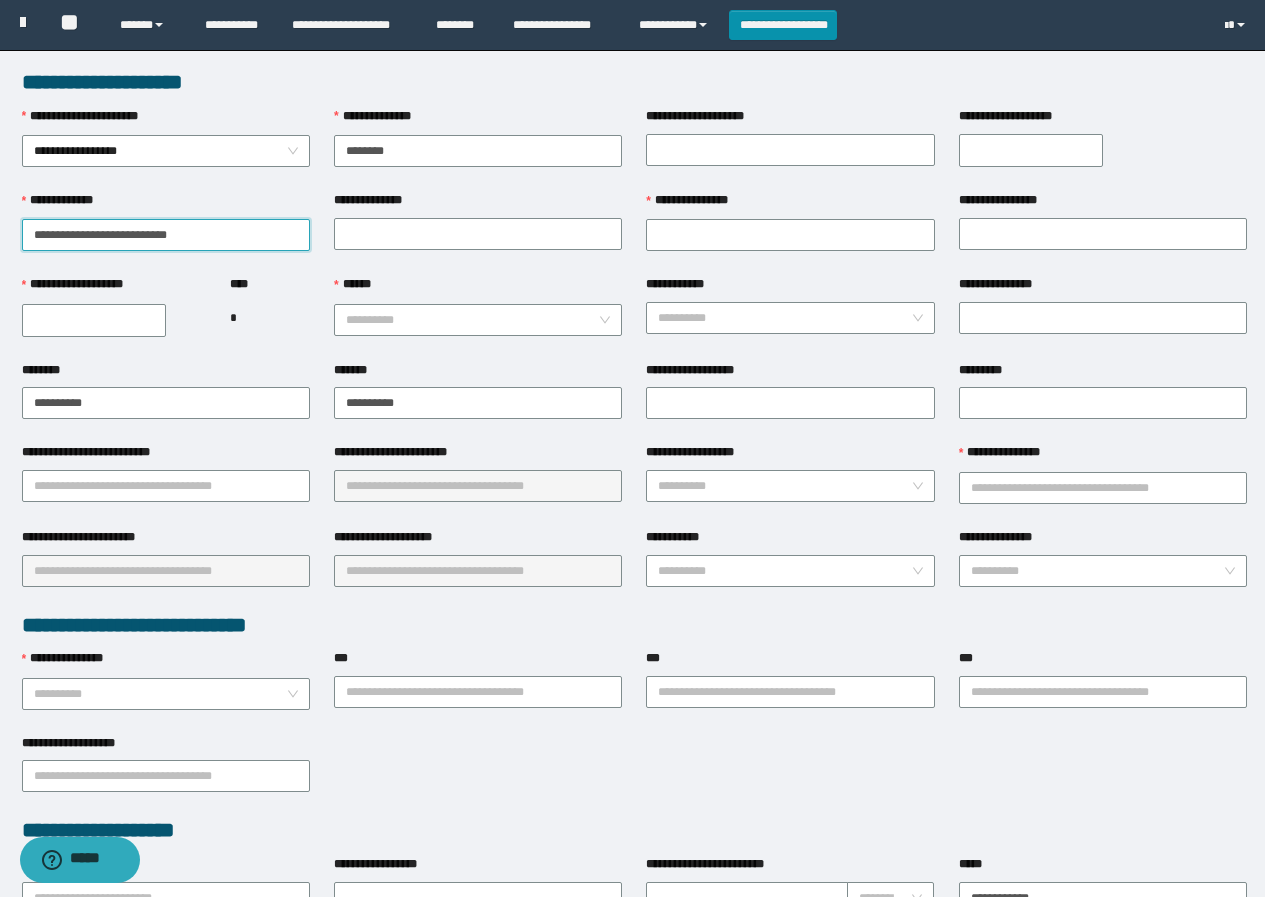drag, startPoint x: 65, startPoint y: 234, endPoint x: 174, endPoint y: 251, distance: 110.317726 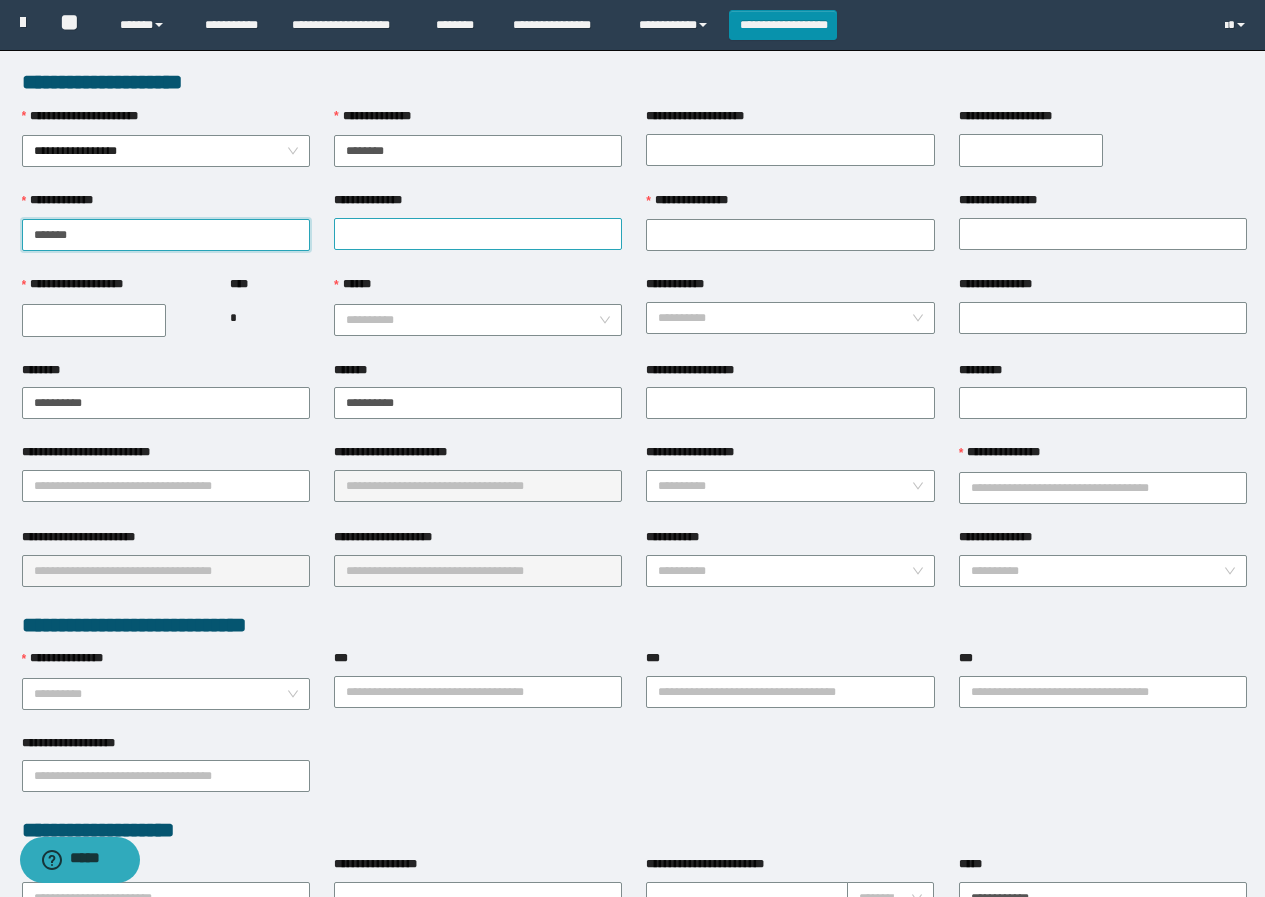 type on "*****" 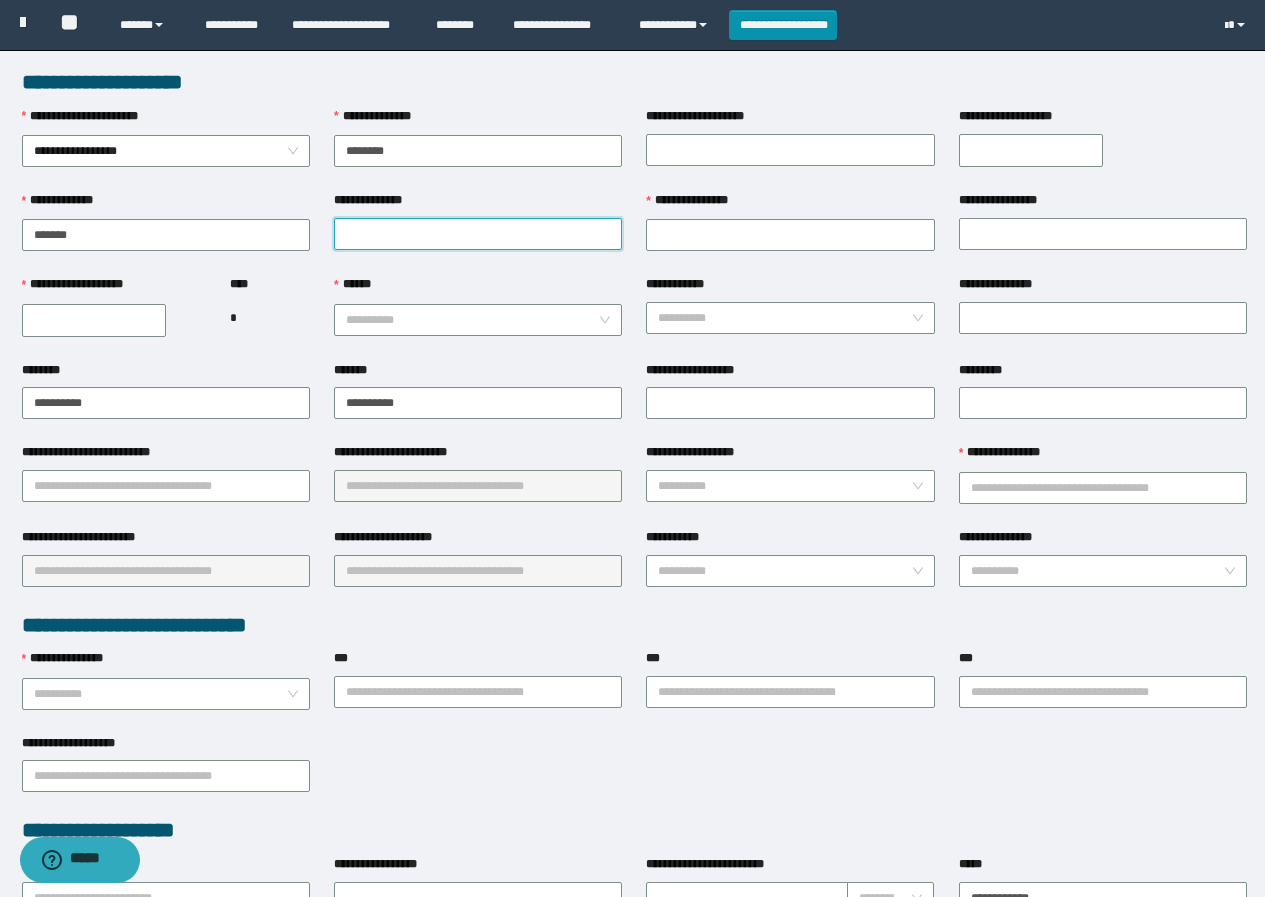 click on "**********" at bounding box center [478, 234] 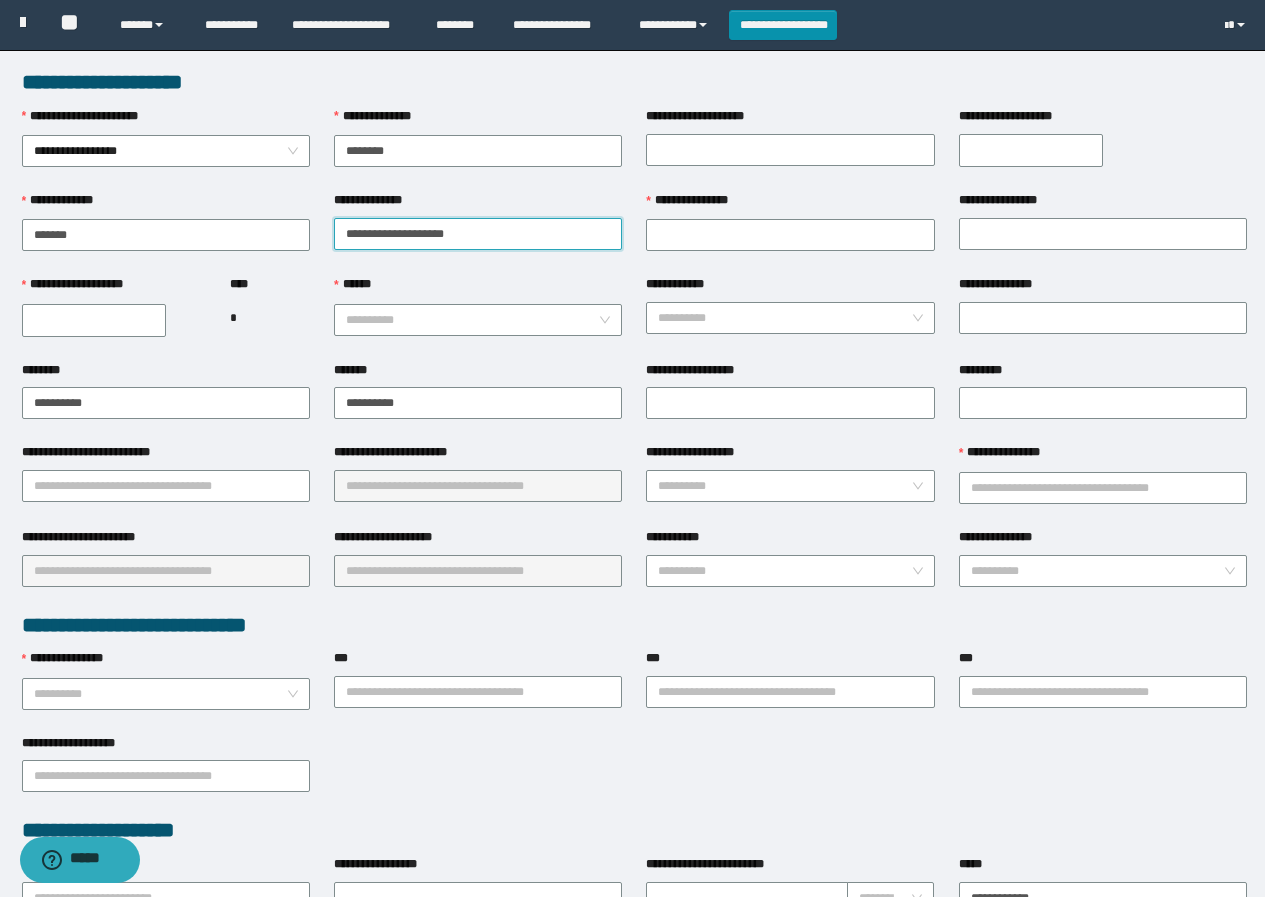 drag, startPoint x: 389, startPoint y: 234, endPoint x: 487, endPoint y: 229, distance: 98.12747 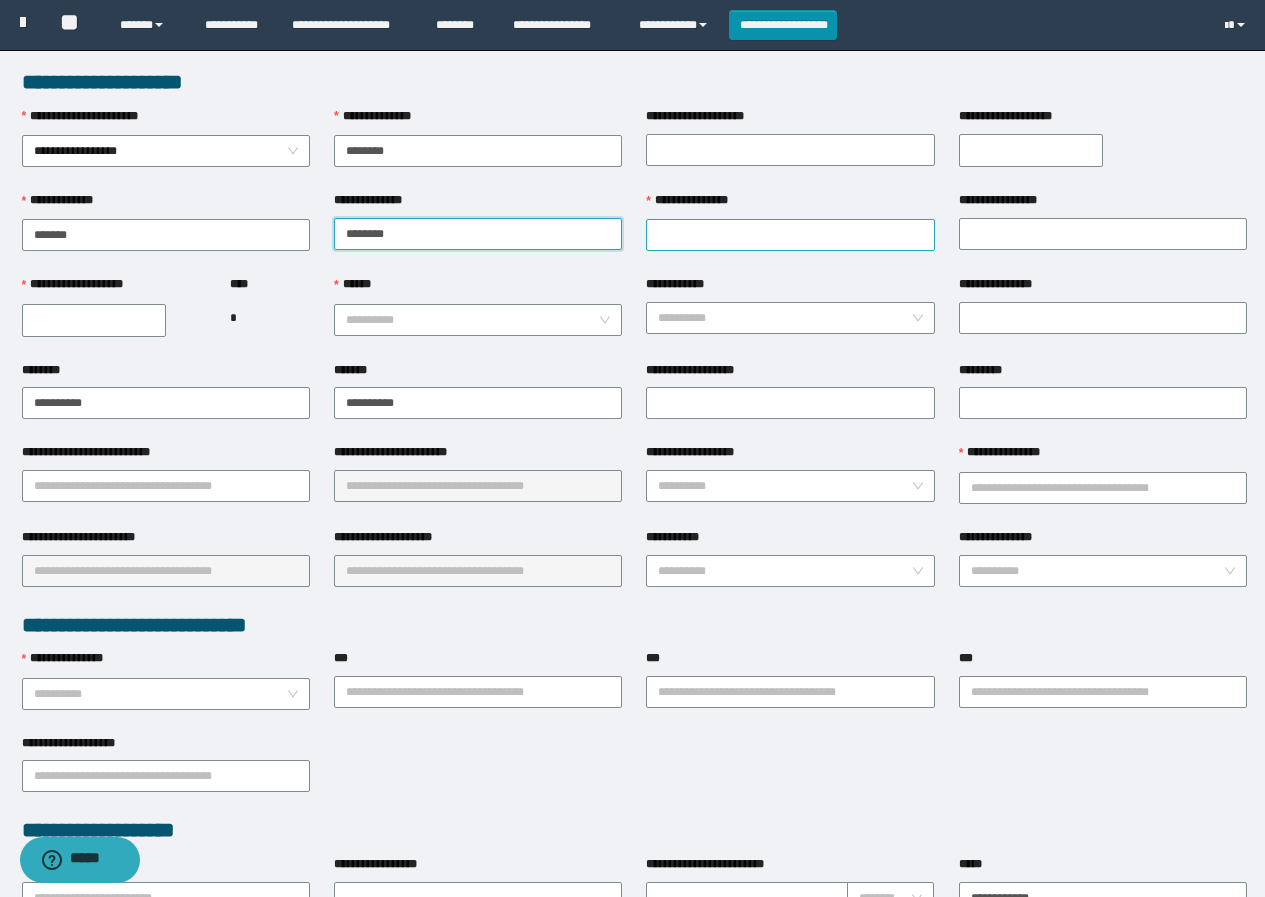 type on "*******" 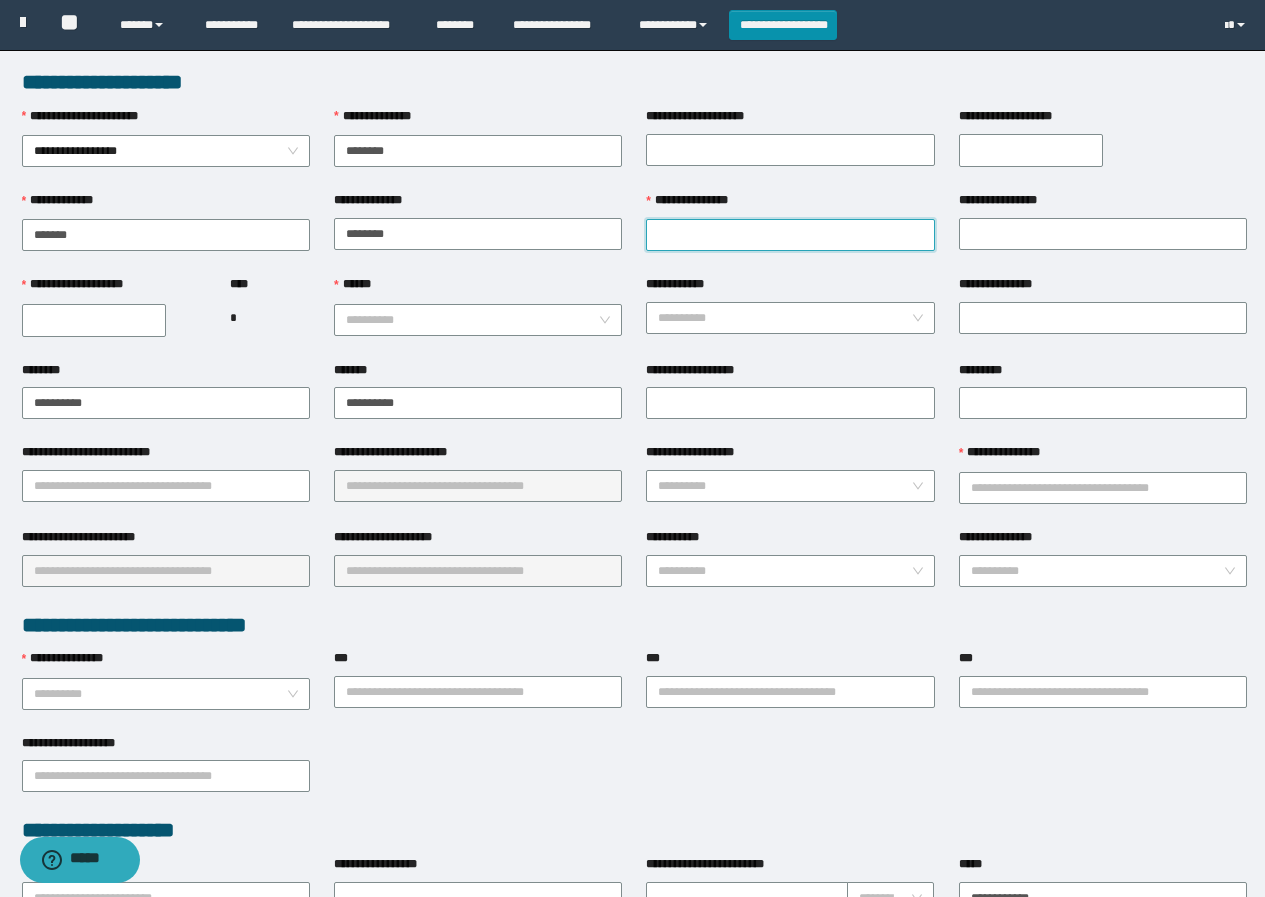 click on "**********" at bounding box center (790, 235) 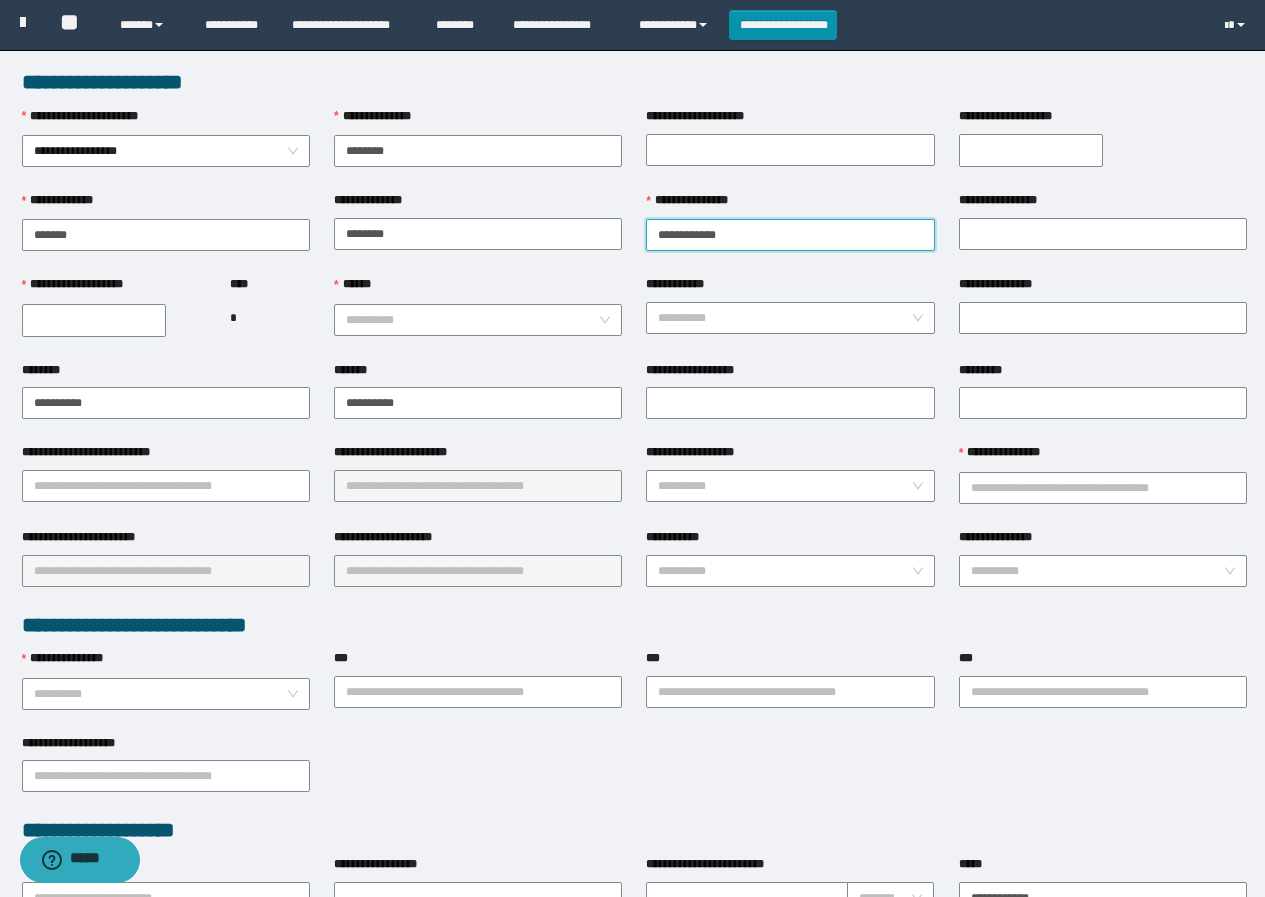 drag, startPoint x: 698, startPoint y: 228, endPoint x: 751, endPoint y: 241, distance: 54.571056 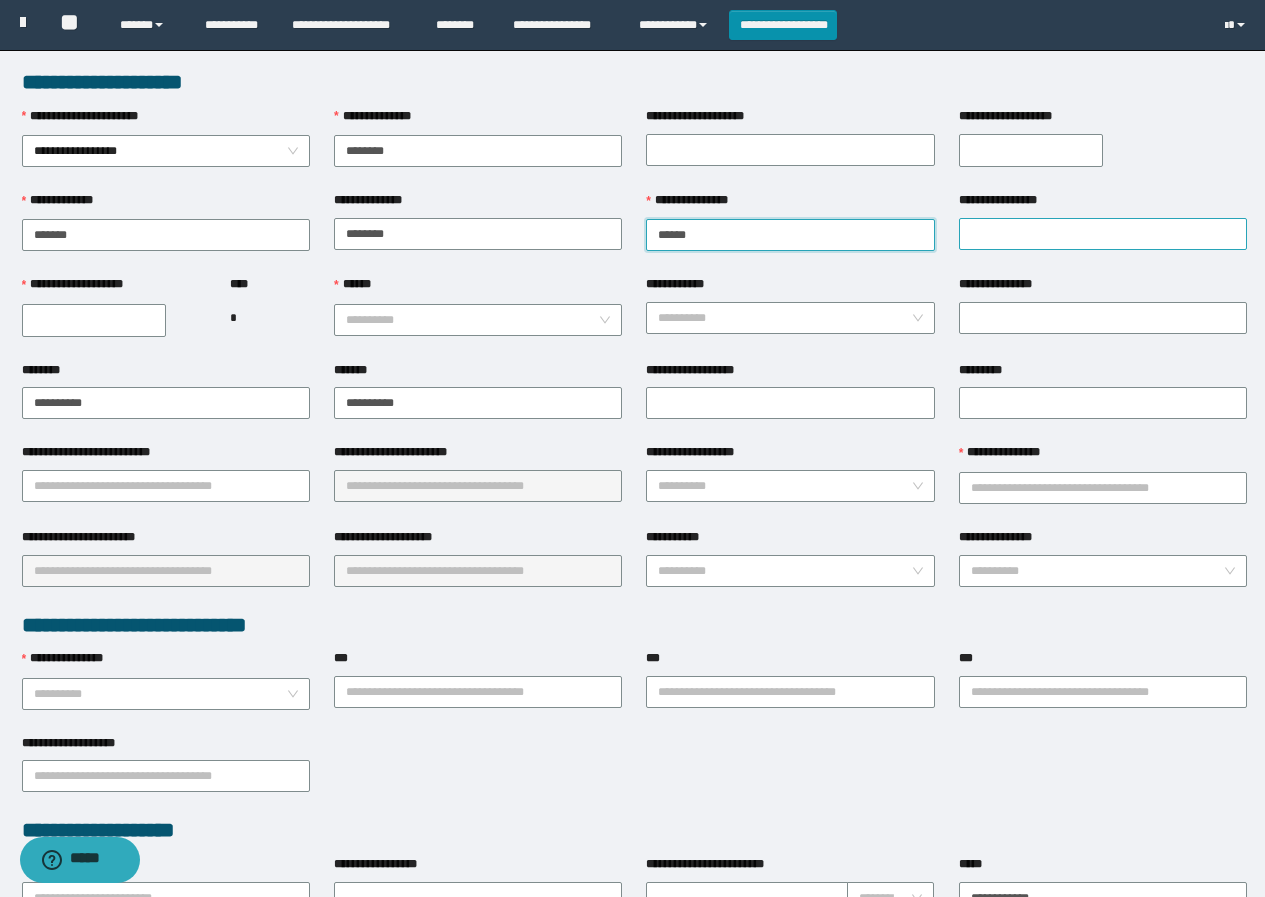 type on "*****" 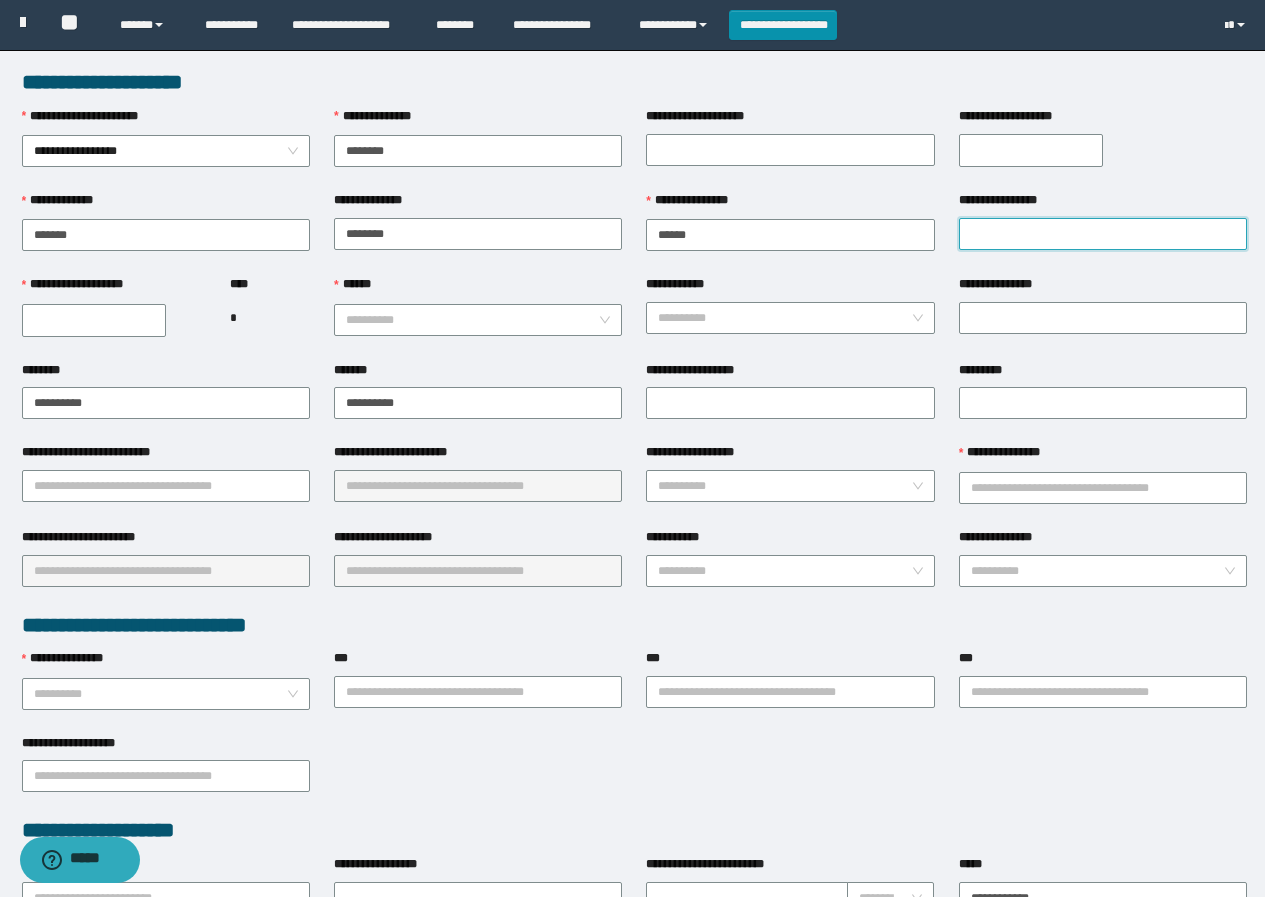 click on "**********" at bounding box center (1103, 234) 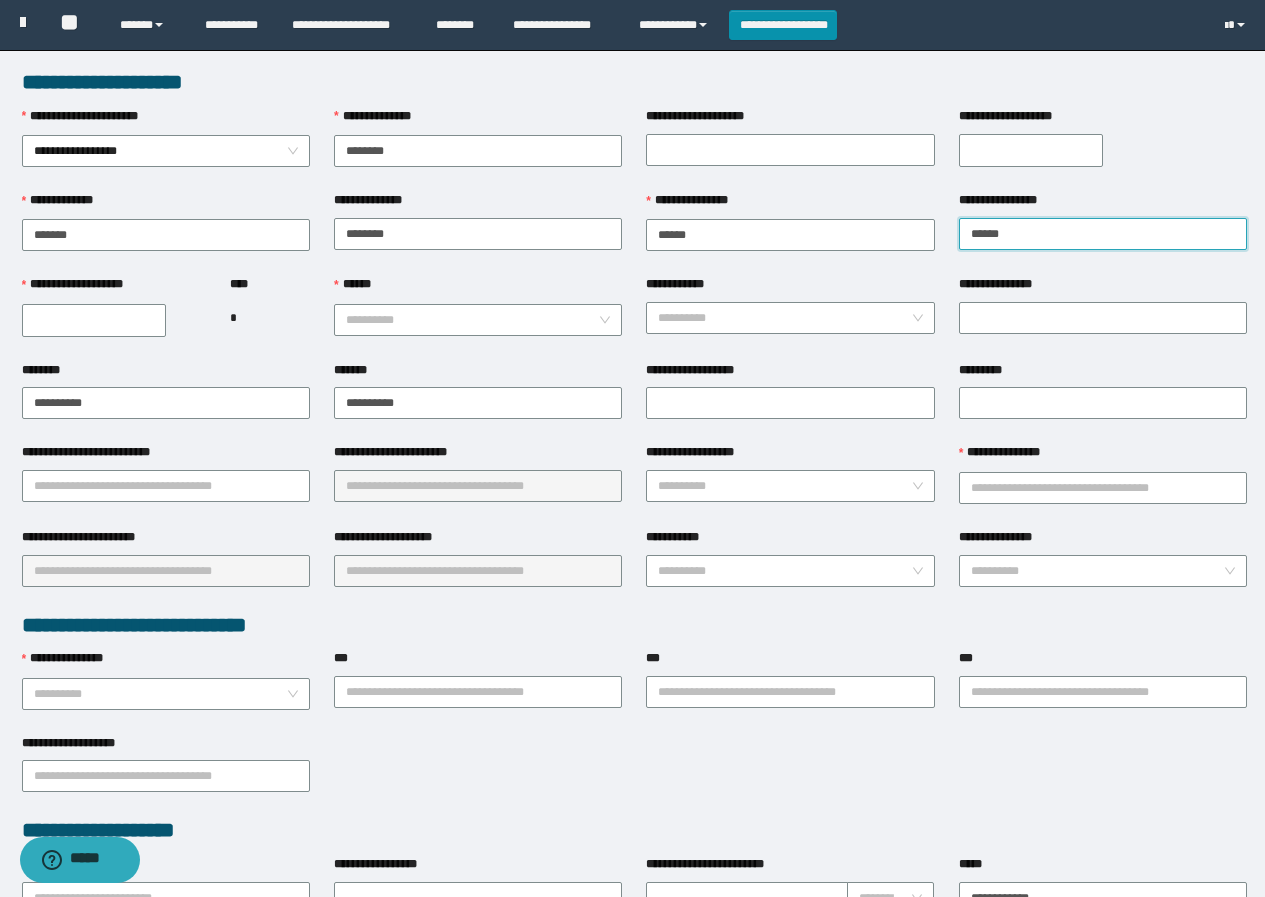 click on "******" at bounding box center (1103, 234) 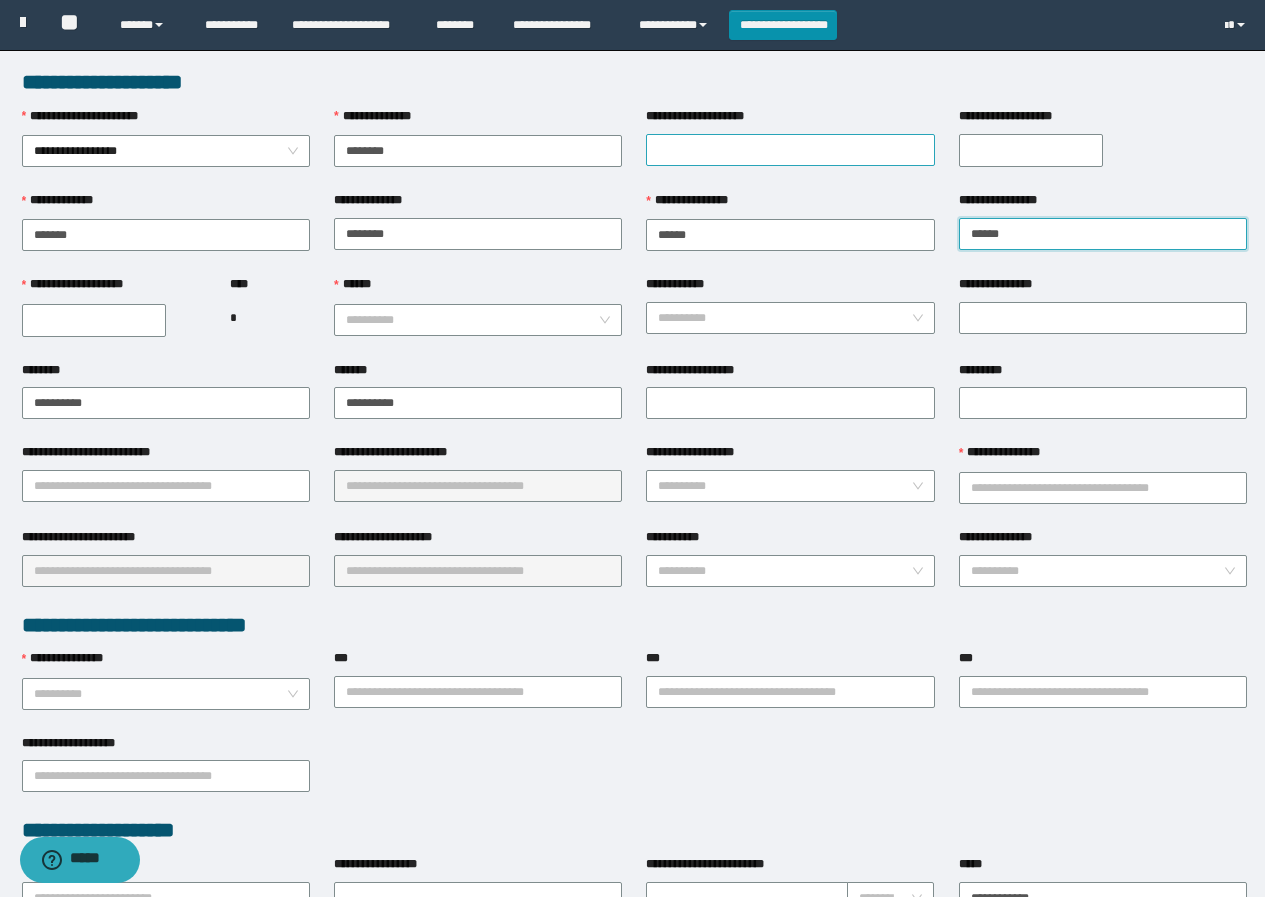 type on "******" 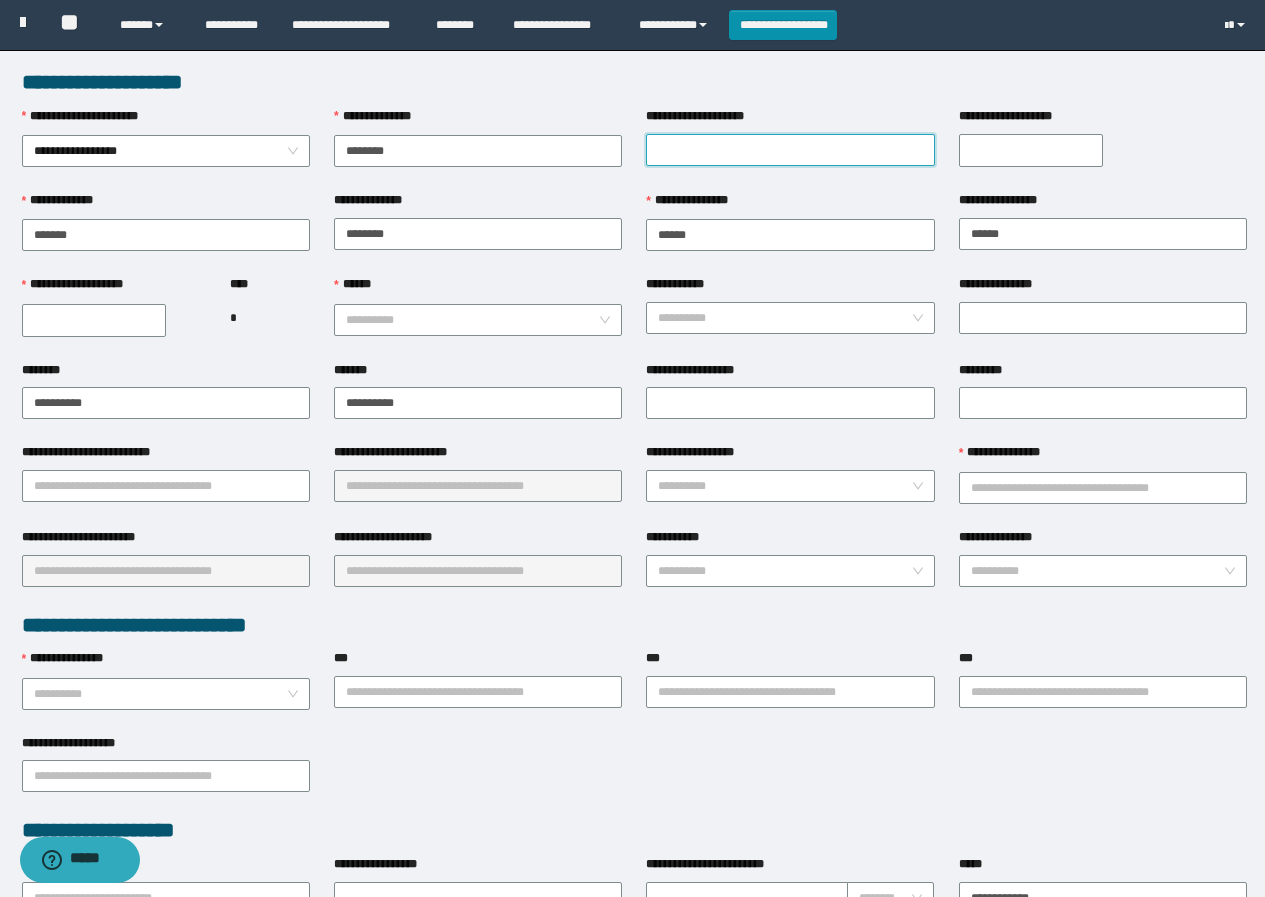 click on "**********" at bounding box center (790, 150) 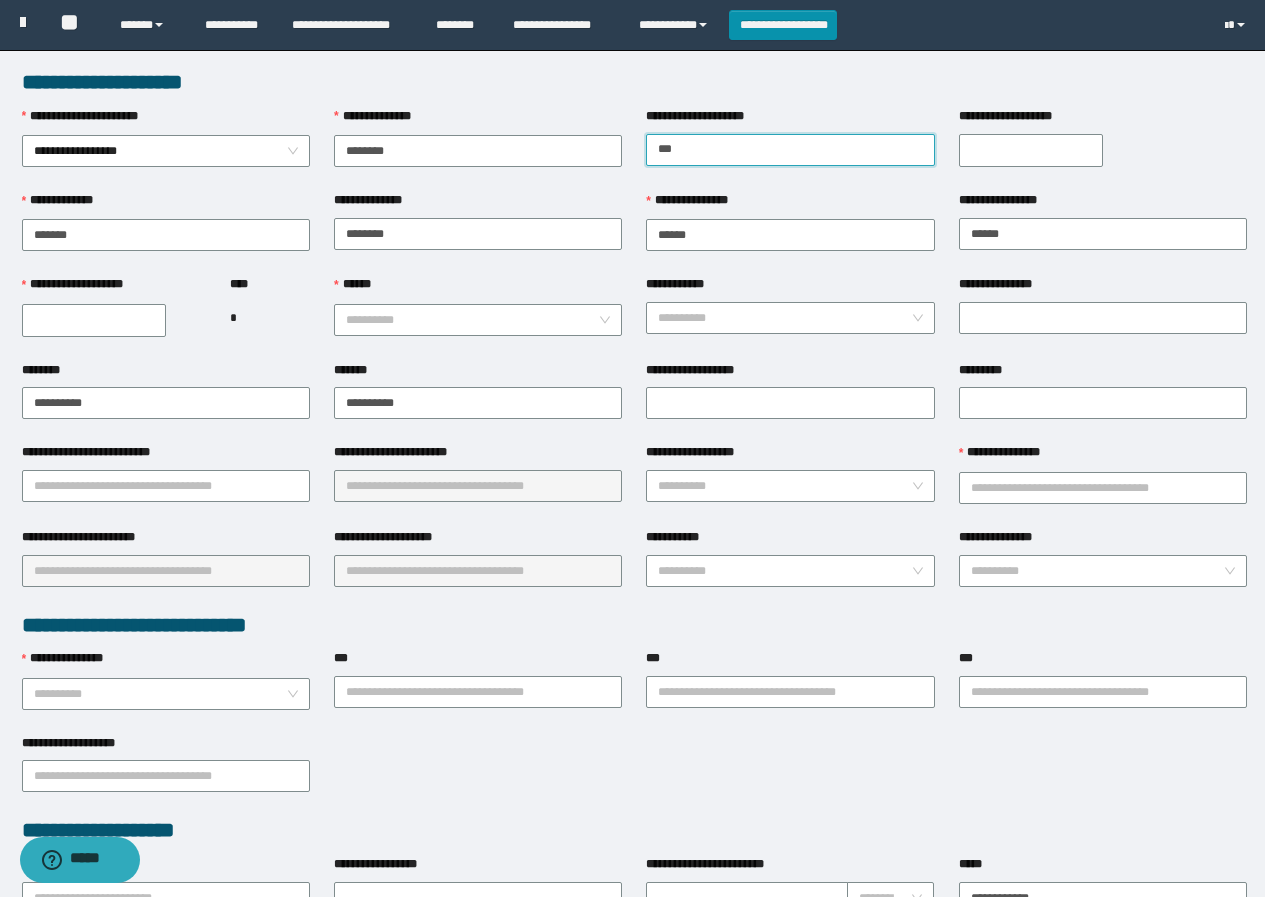 type on "********" 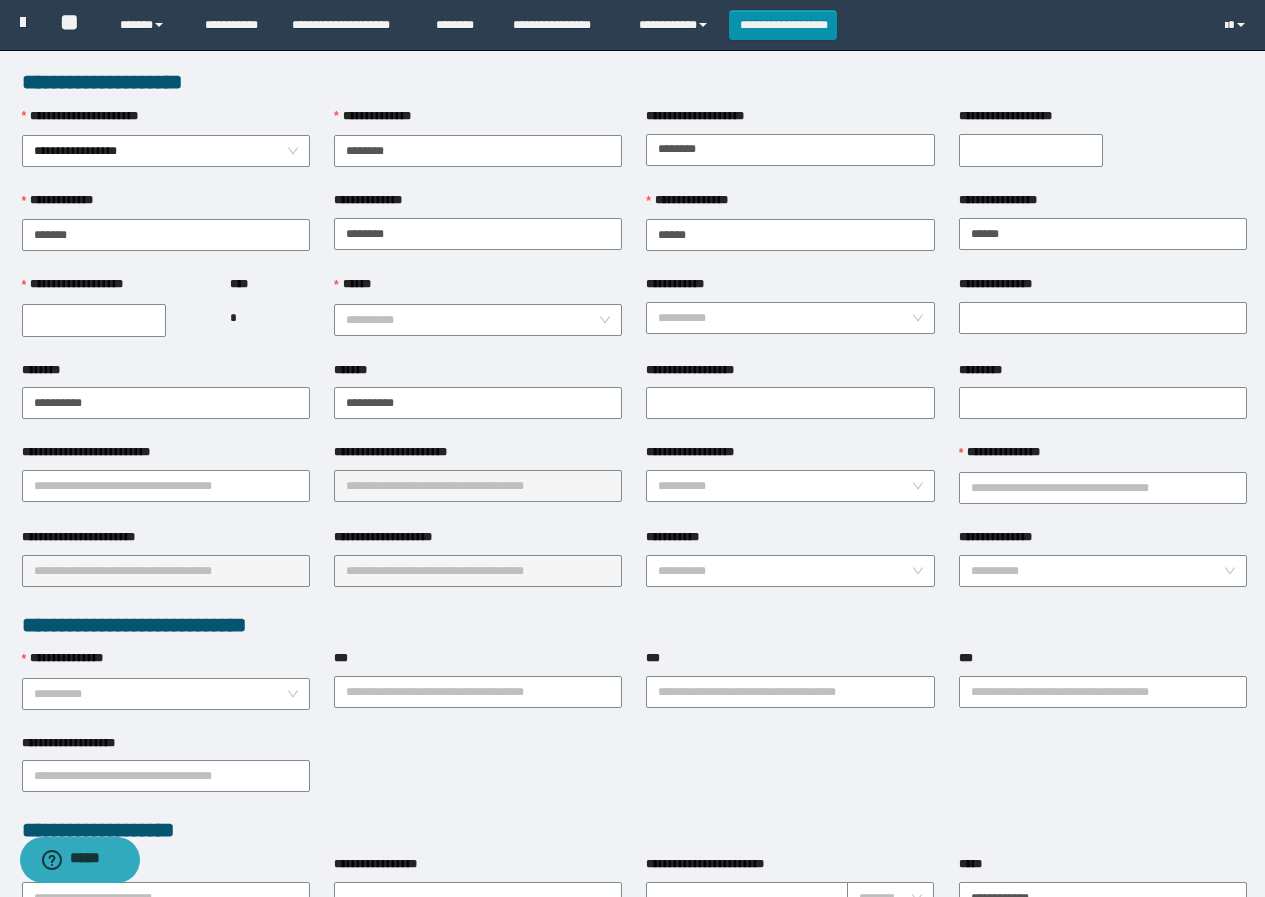 click on "**********" at bounding box center [94, 320] 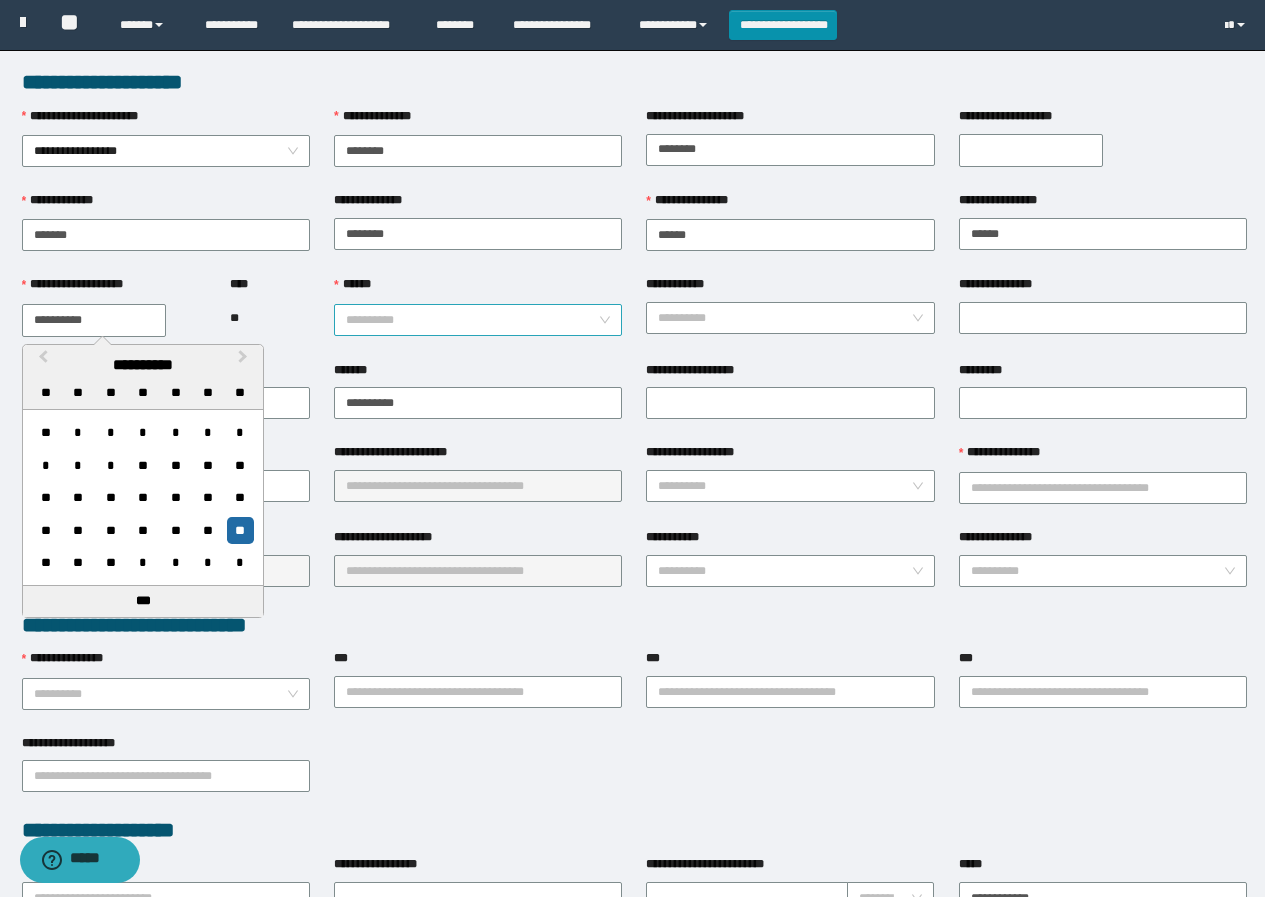 type on "**********" 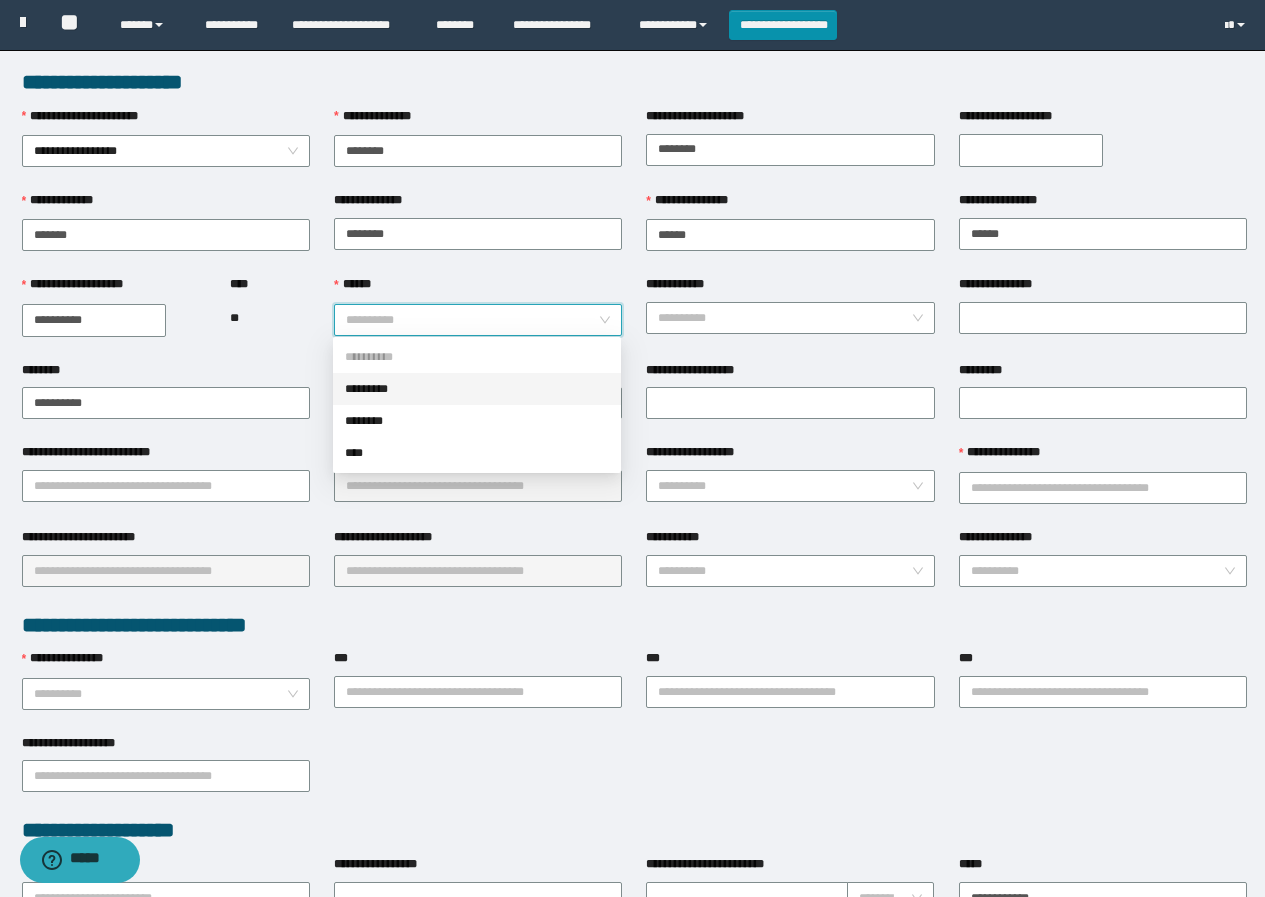 click on "******" at bounding box center (472, 320) 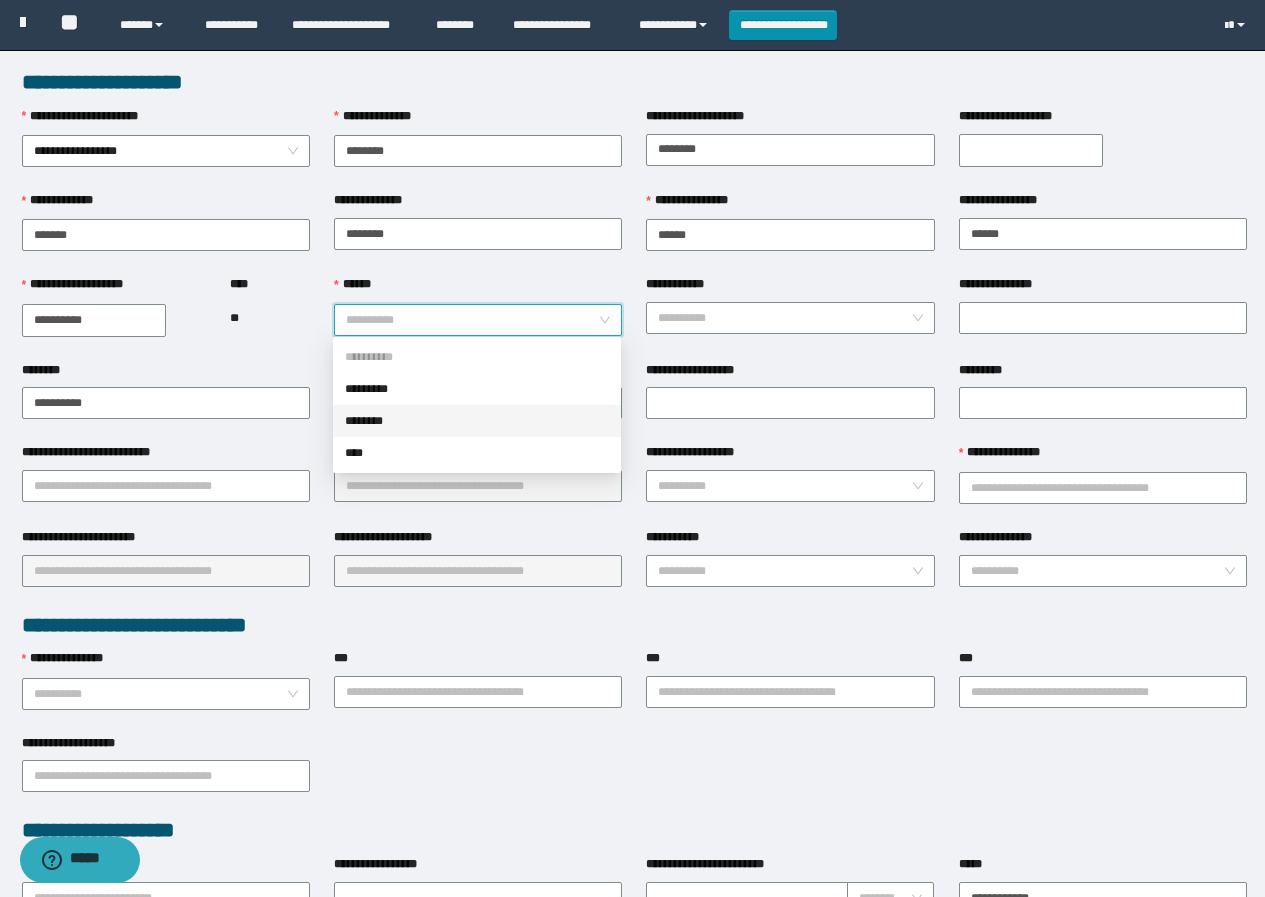 click on "********" at bounding box center (477, 421) 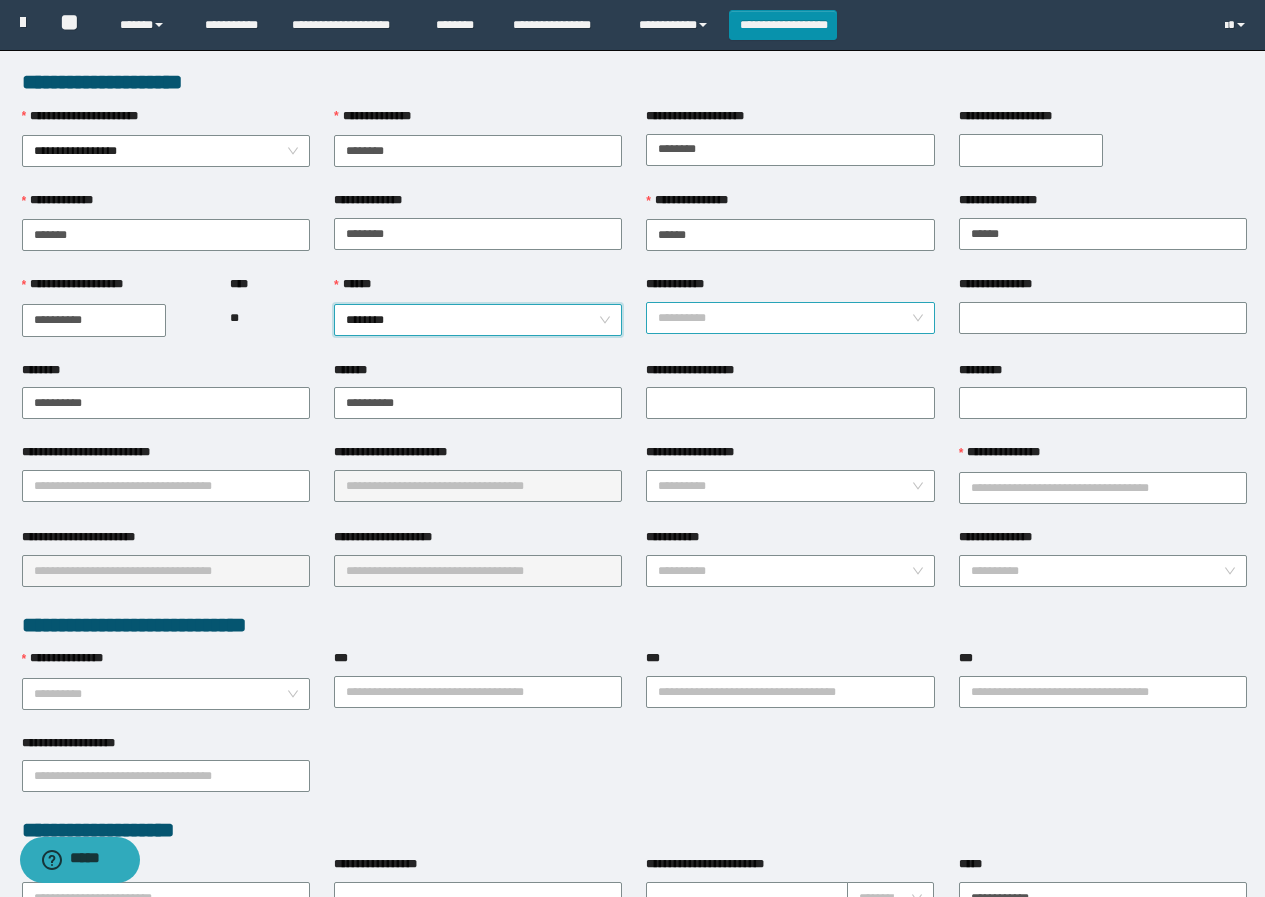 click on "**********" at bounding box center [784, 318] 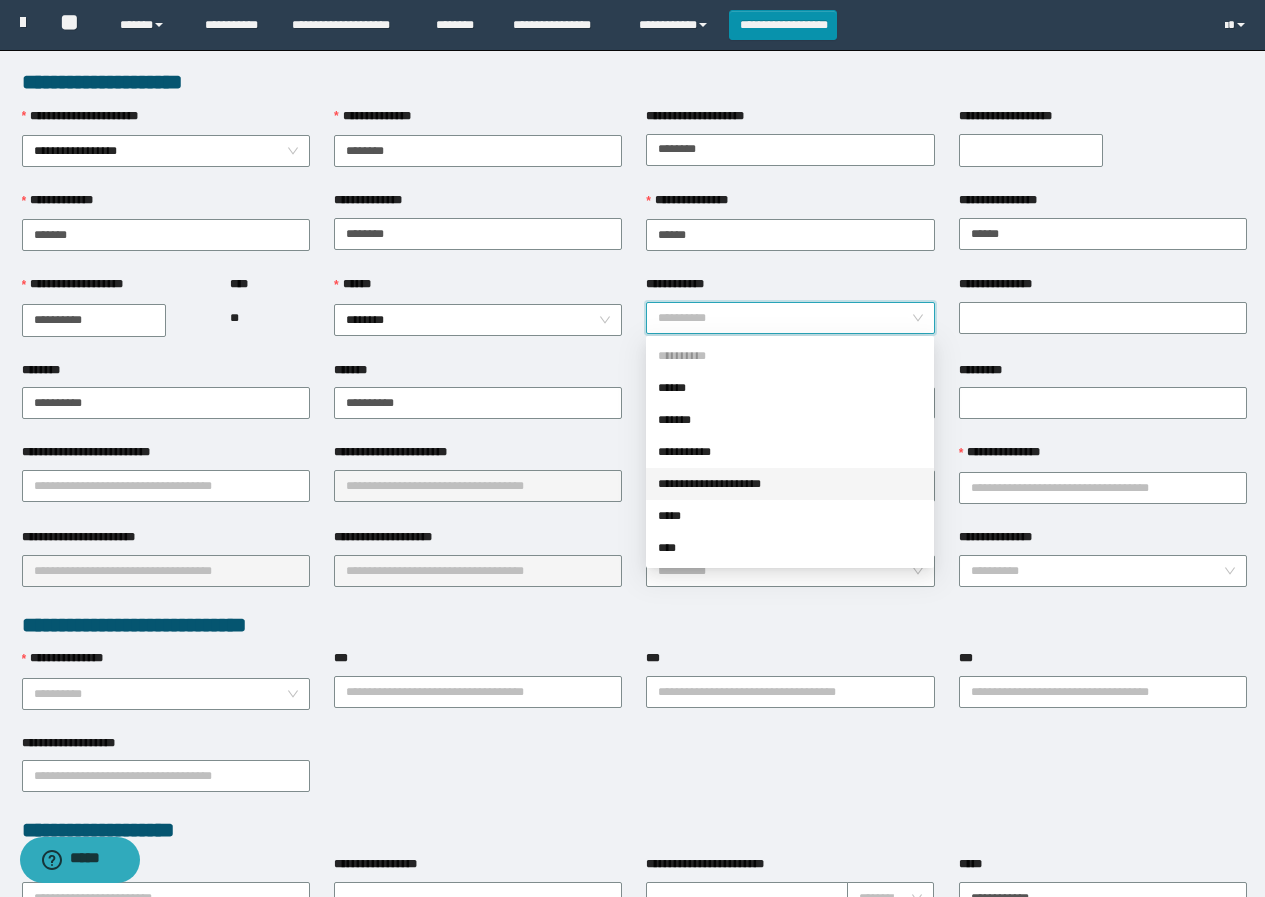 click on "**********" at bounding box center [790, 484] 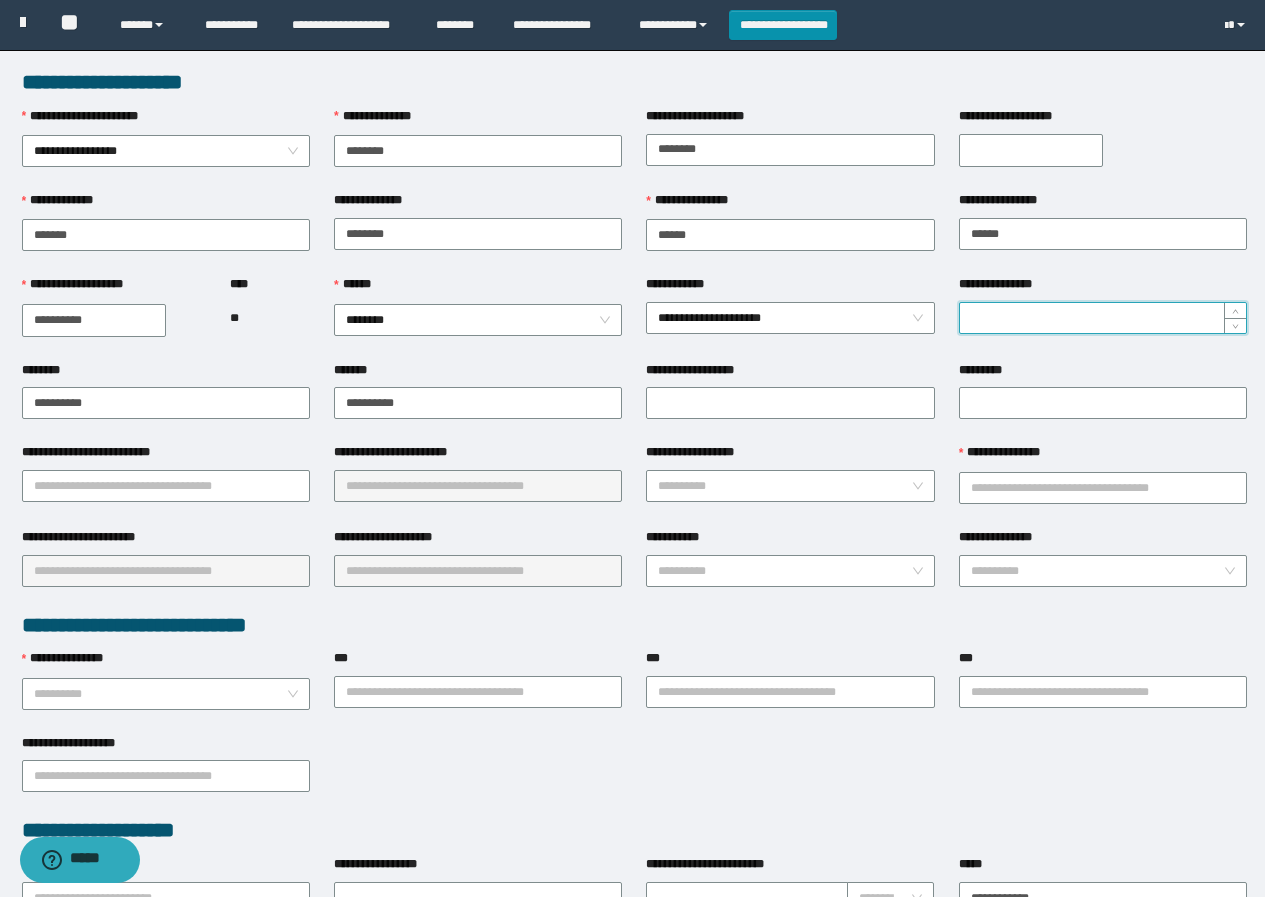 click on "**********" at bounding box center (1103, 318) 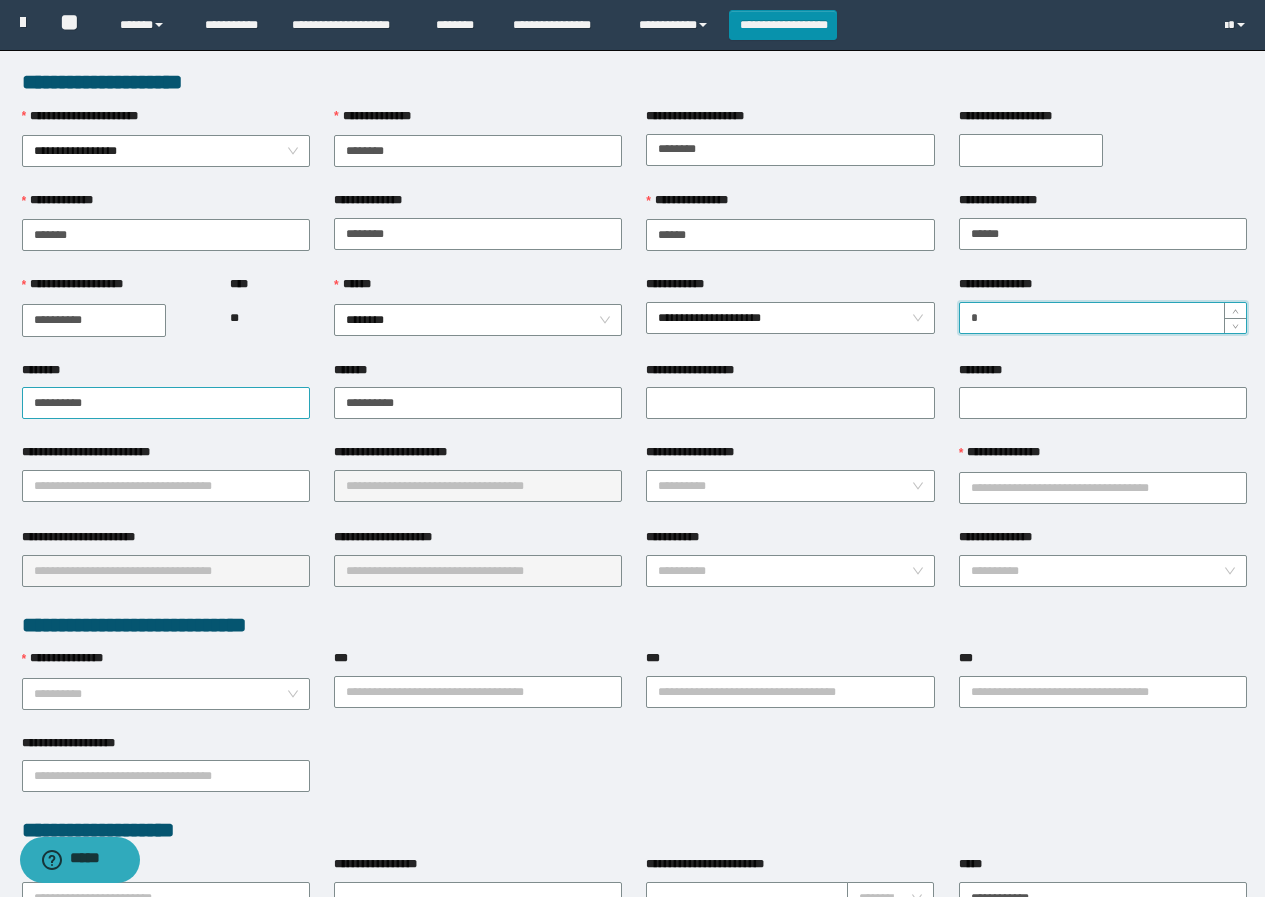 type on "*" 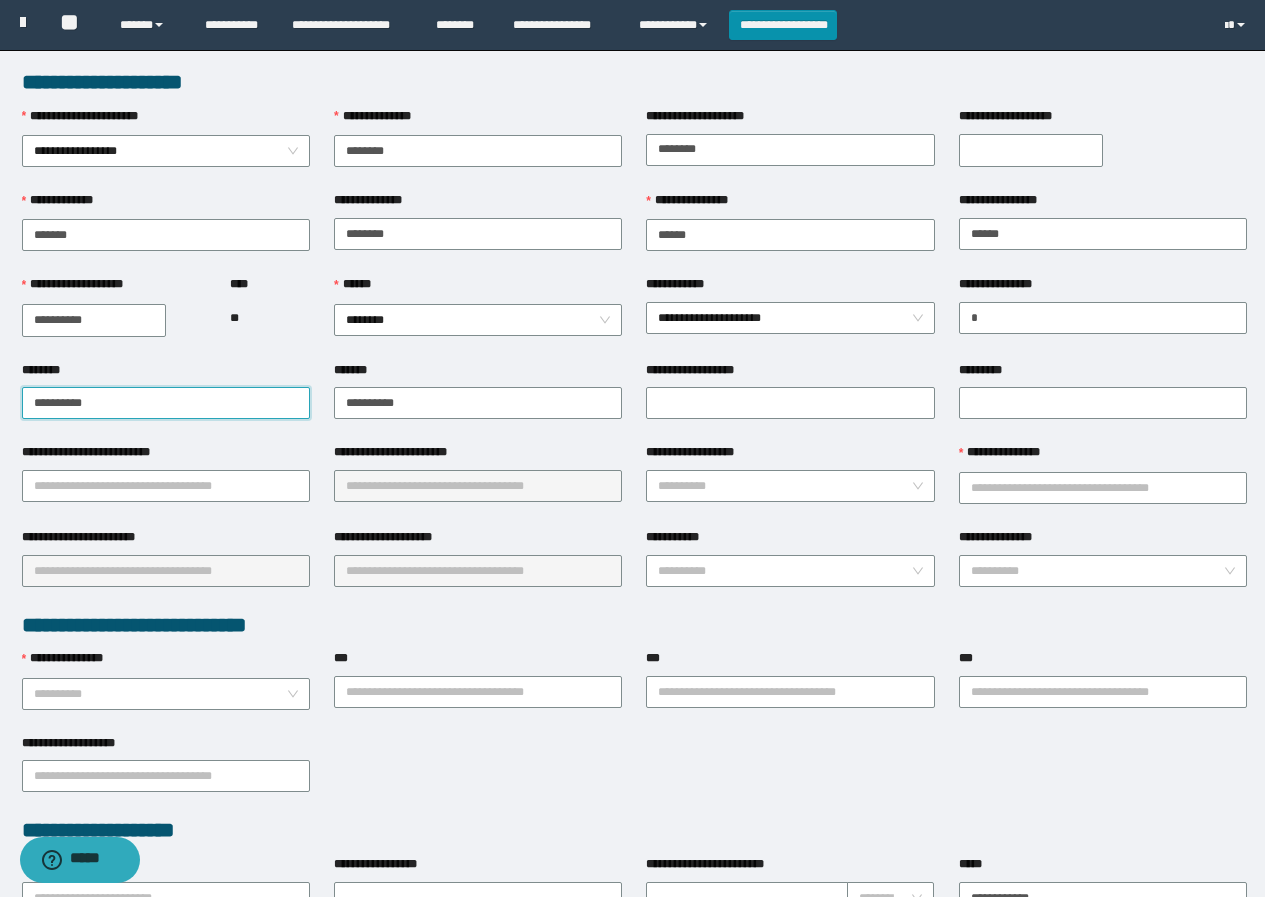click on "**********" at bounding box center (166, 403) 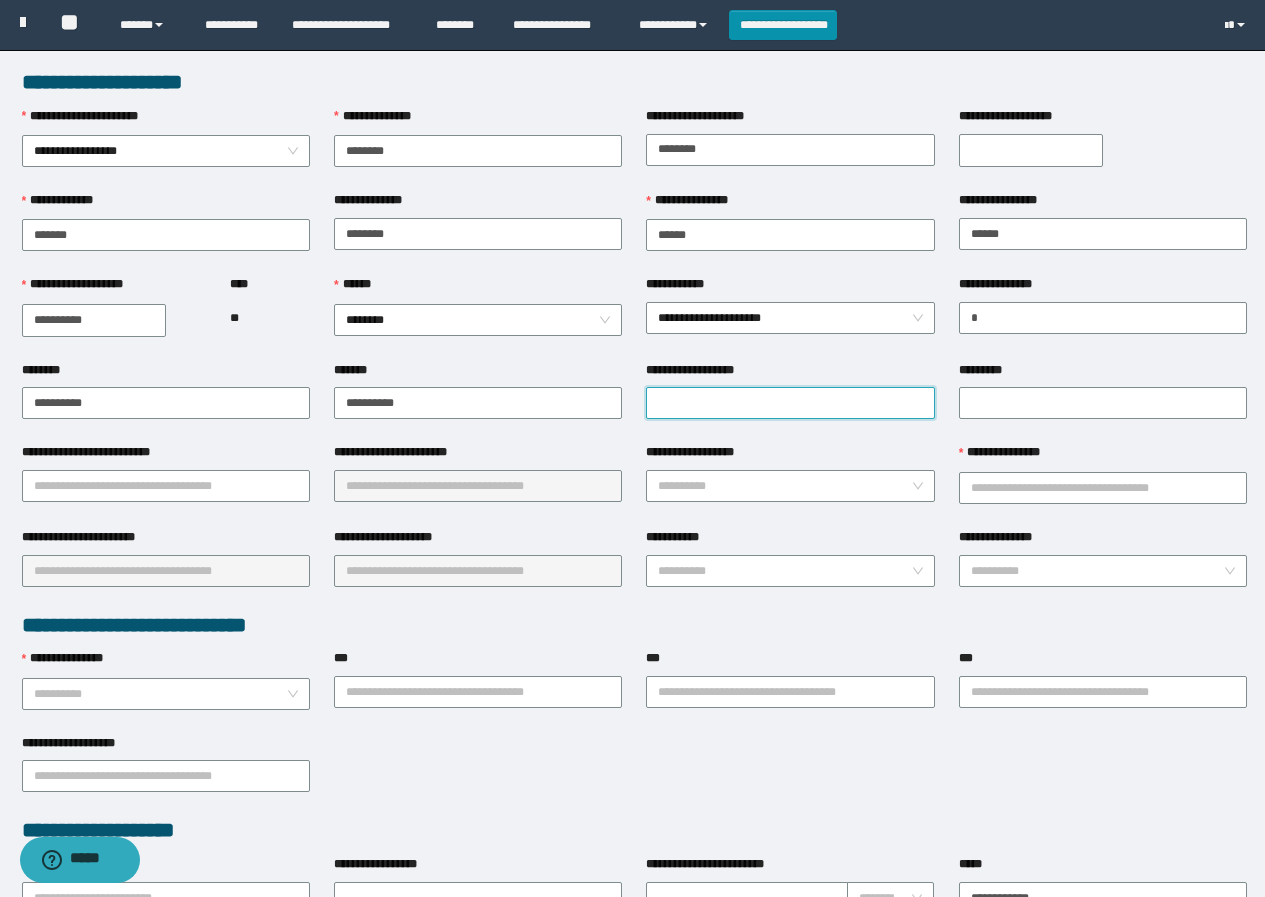 click on "**********" at bounding box center [790, 403] 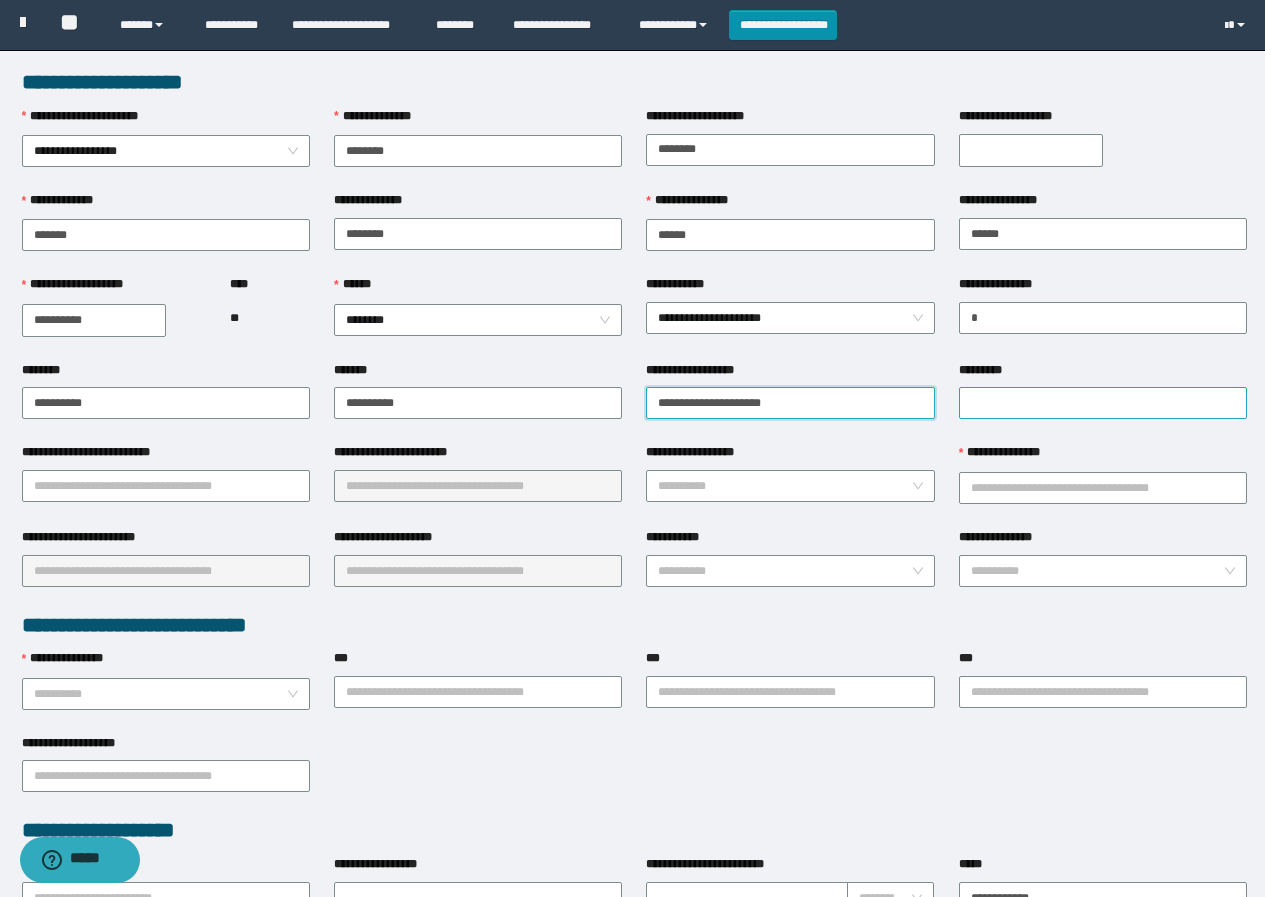 type on "**********" 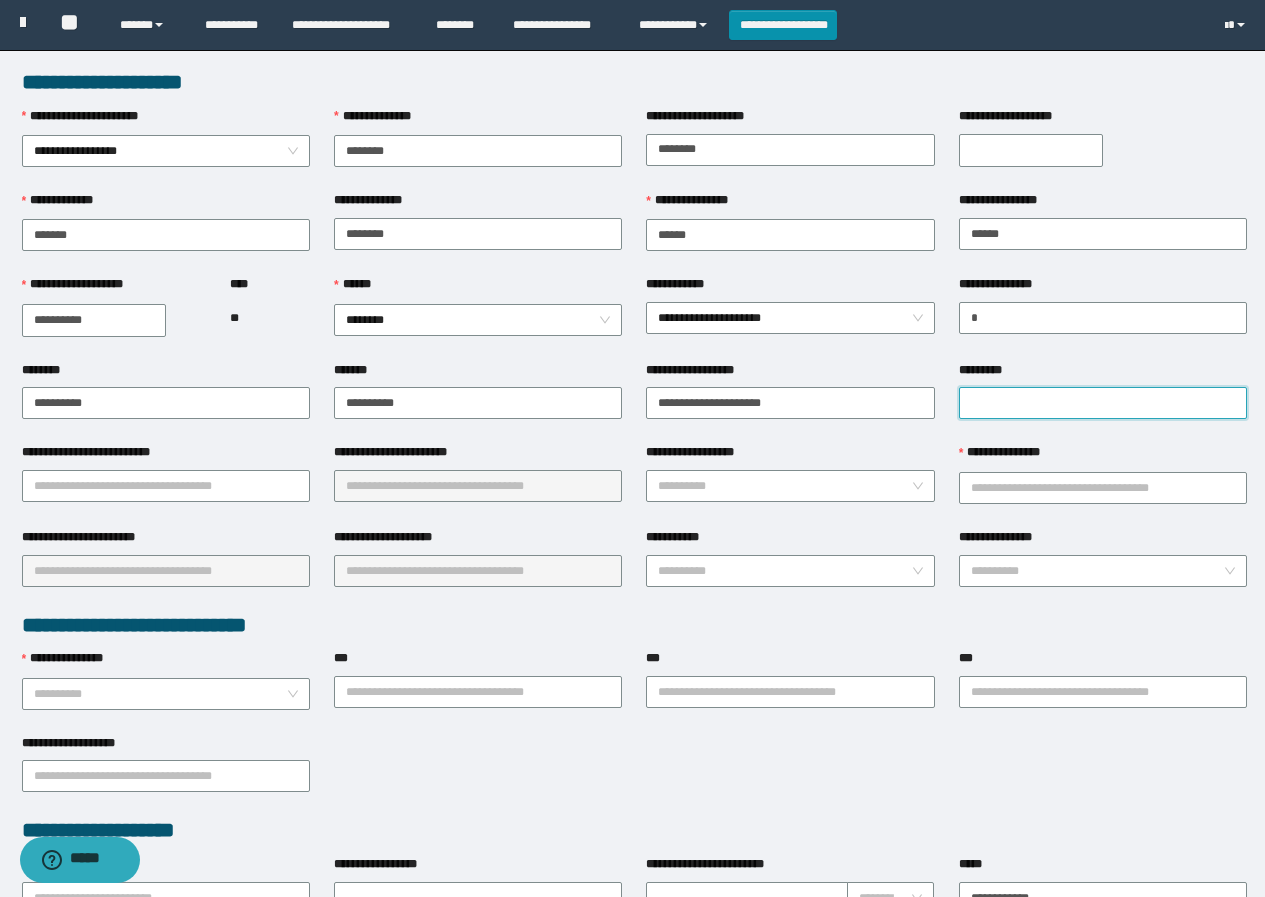 click on "*********" at bounding box center [1103, 403] 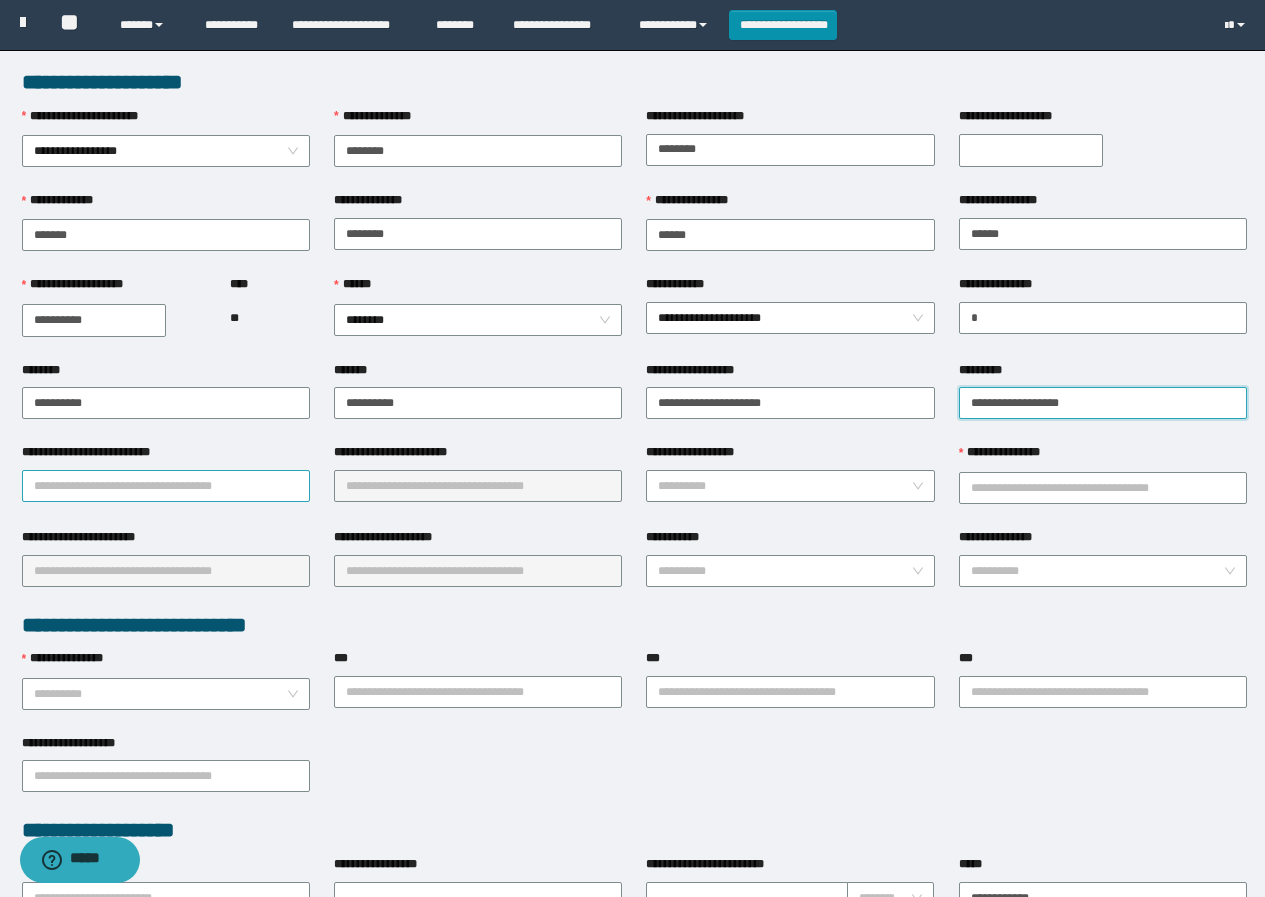 type on "**********" 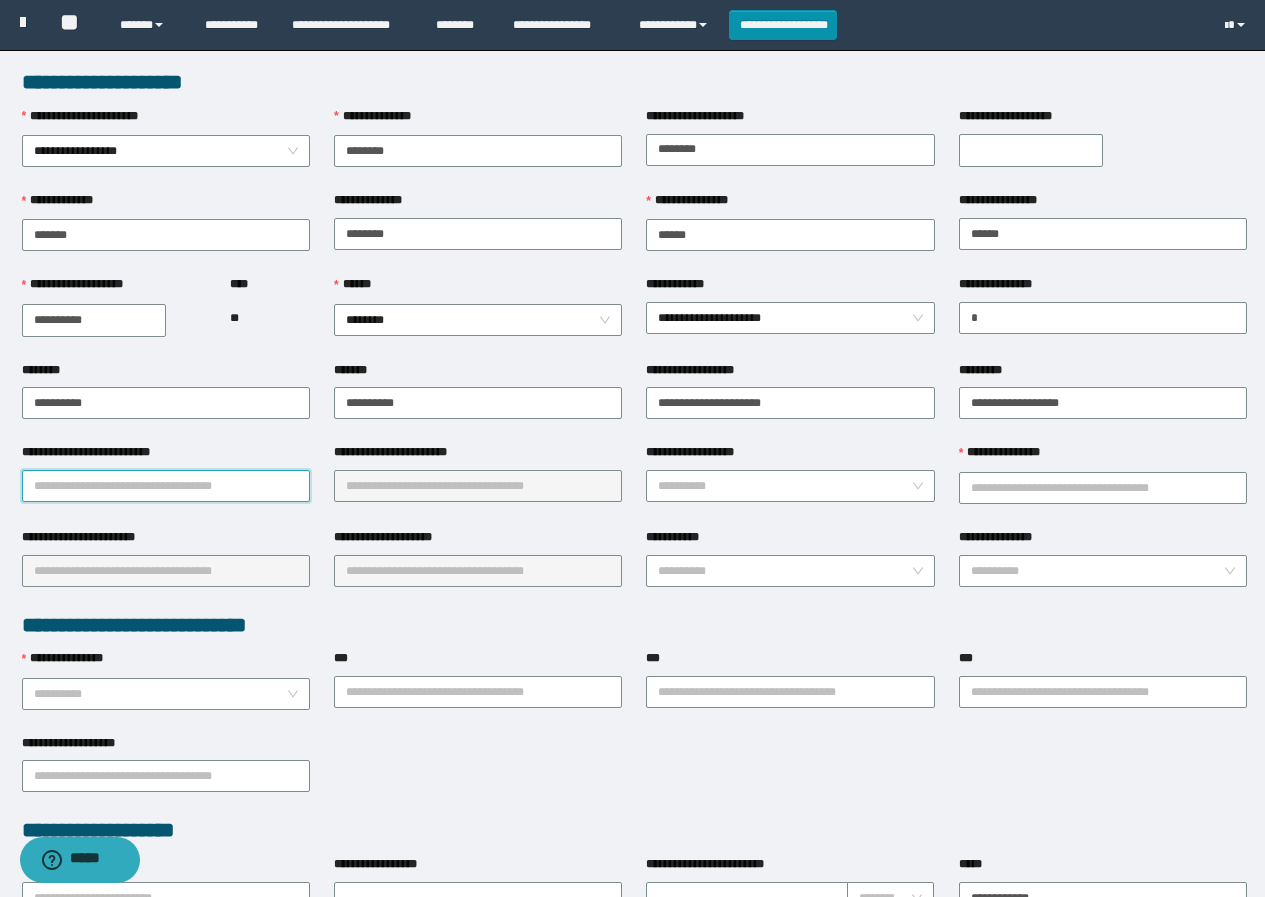click on "**********" at bounding box center (166, 486) 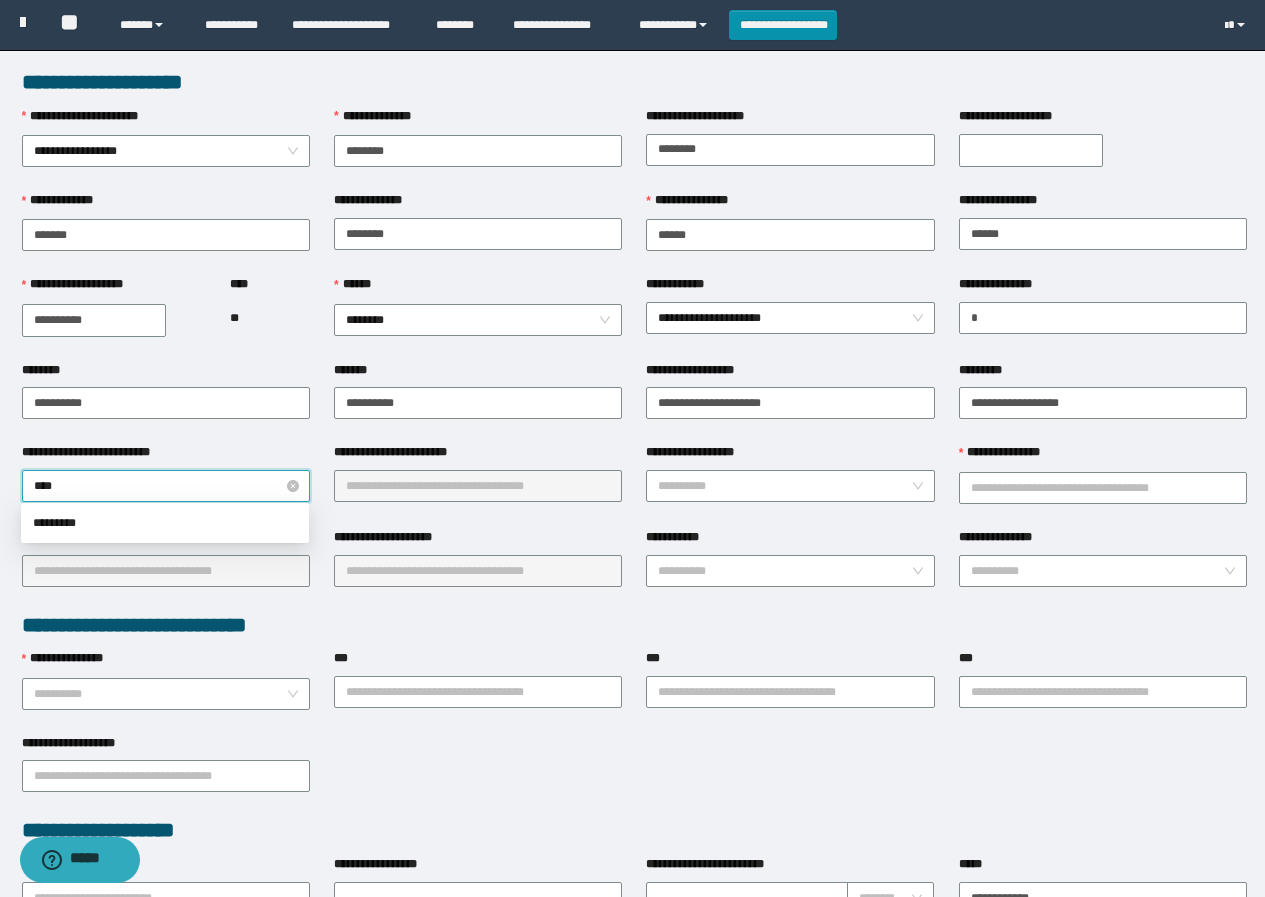 type on "***" 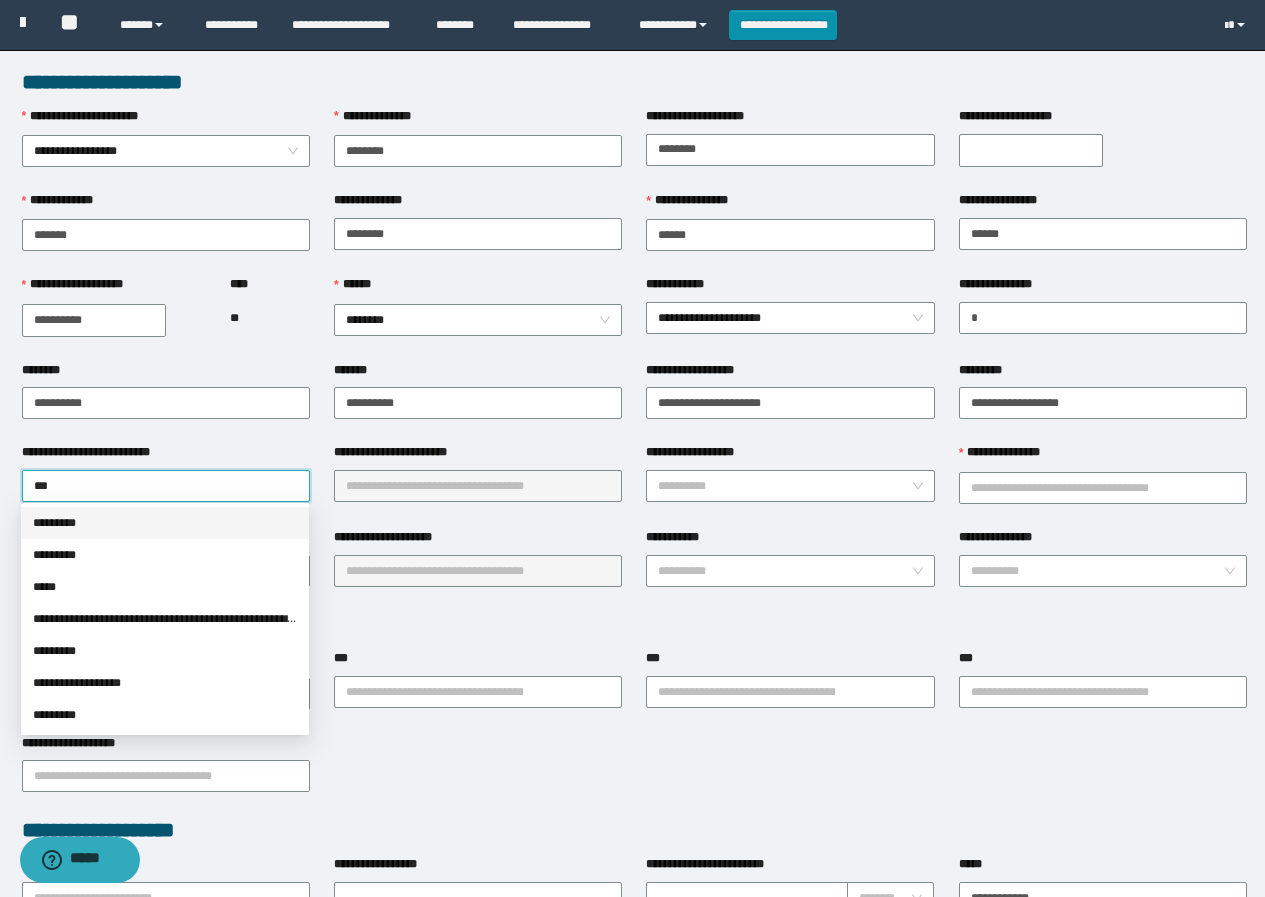 click on "*********" at bounding box center [165, 523] 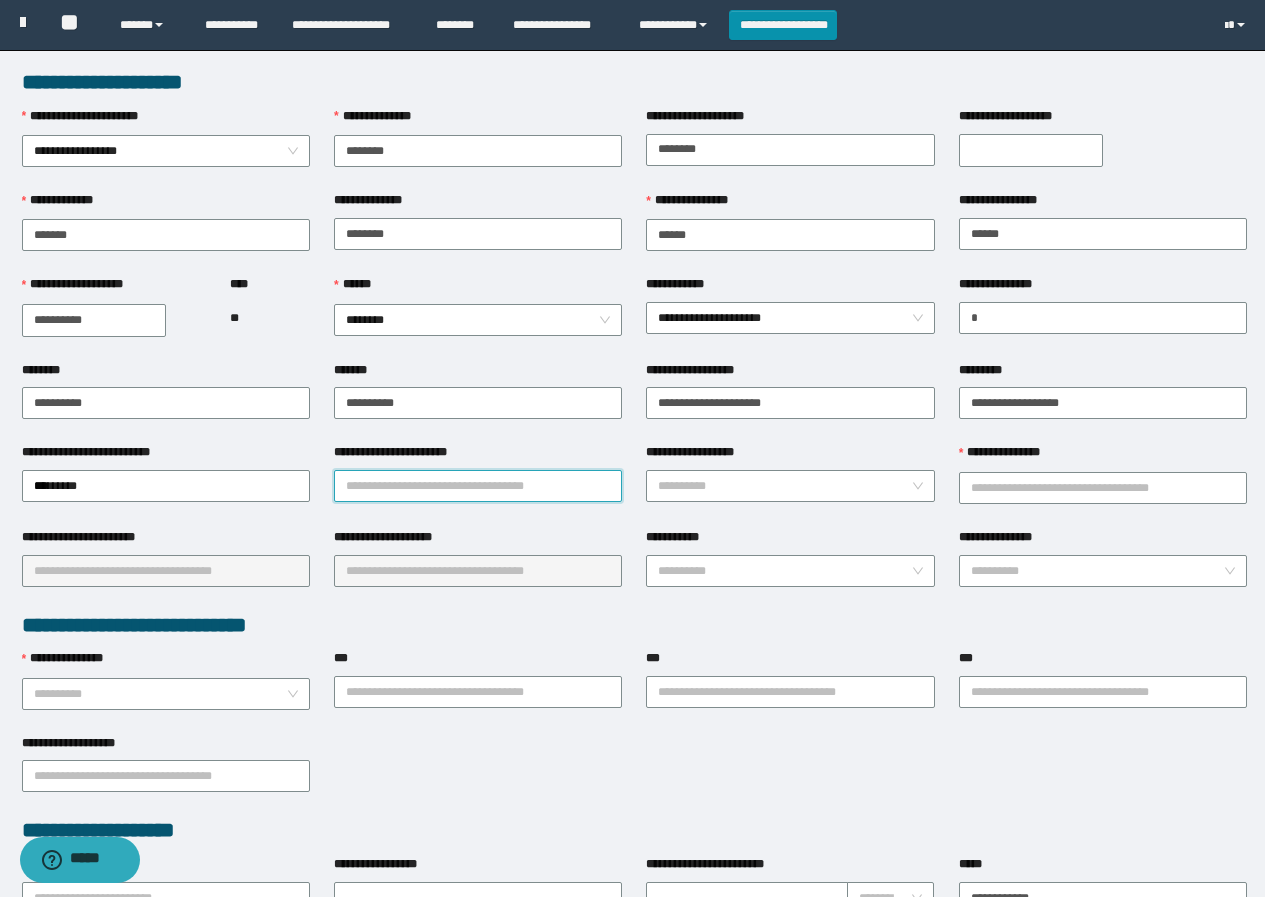 click on "**********" at bounding box center [478, 486] 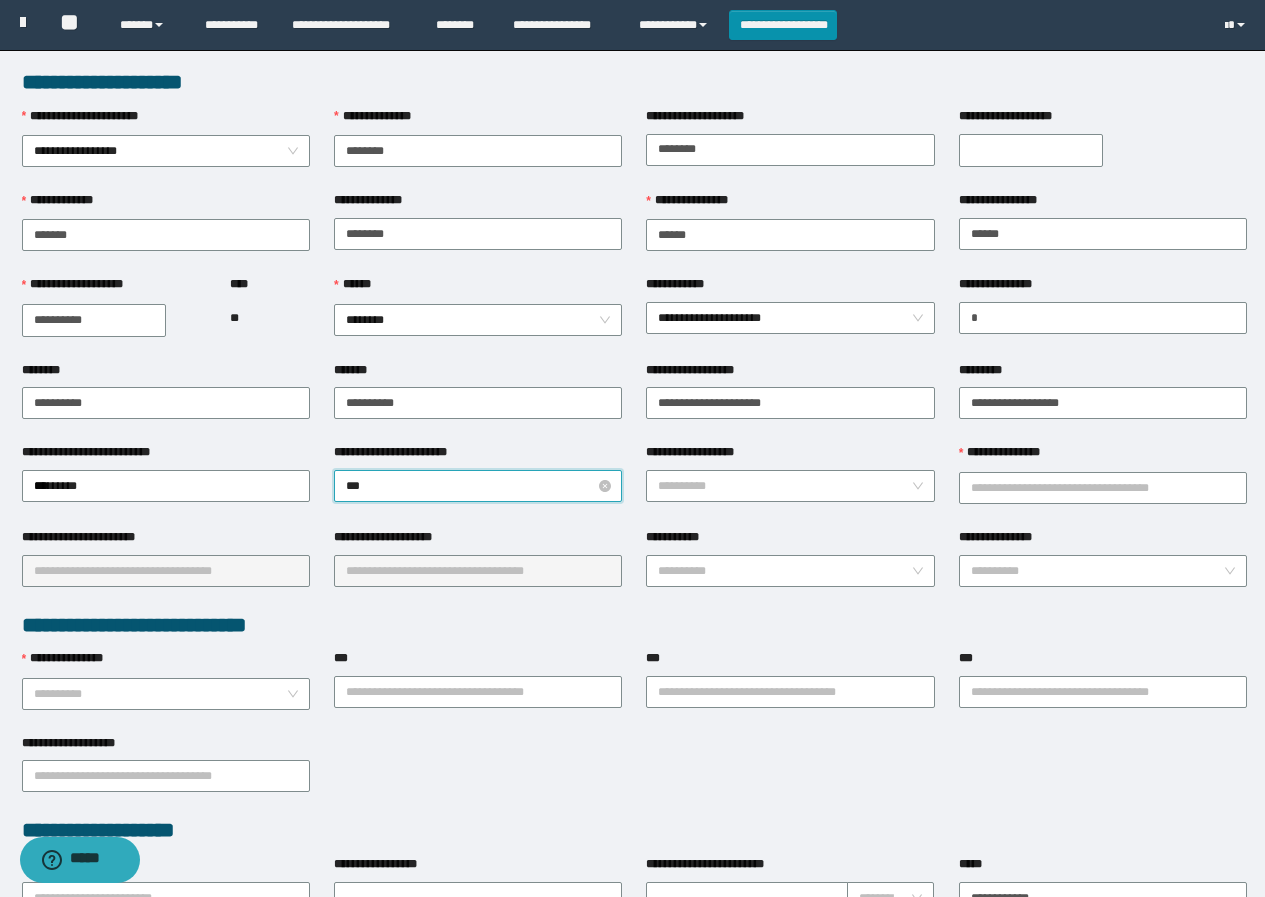 type on "****" 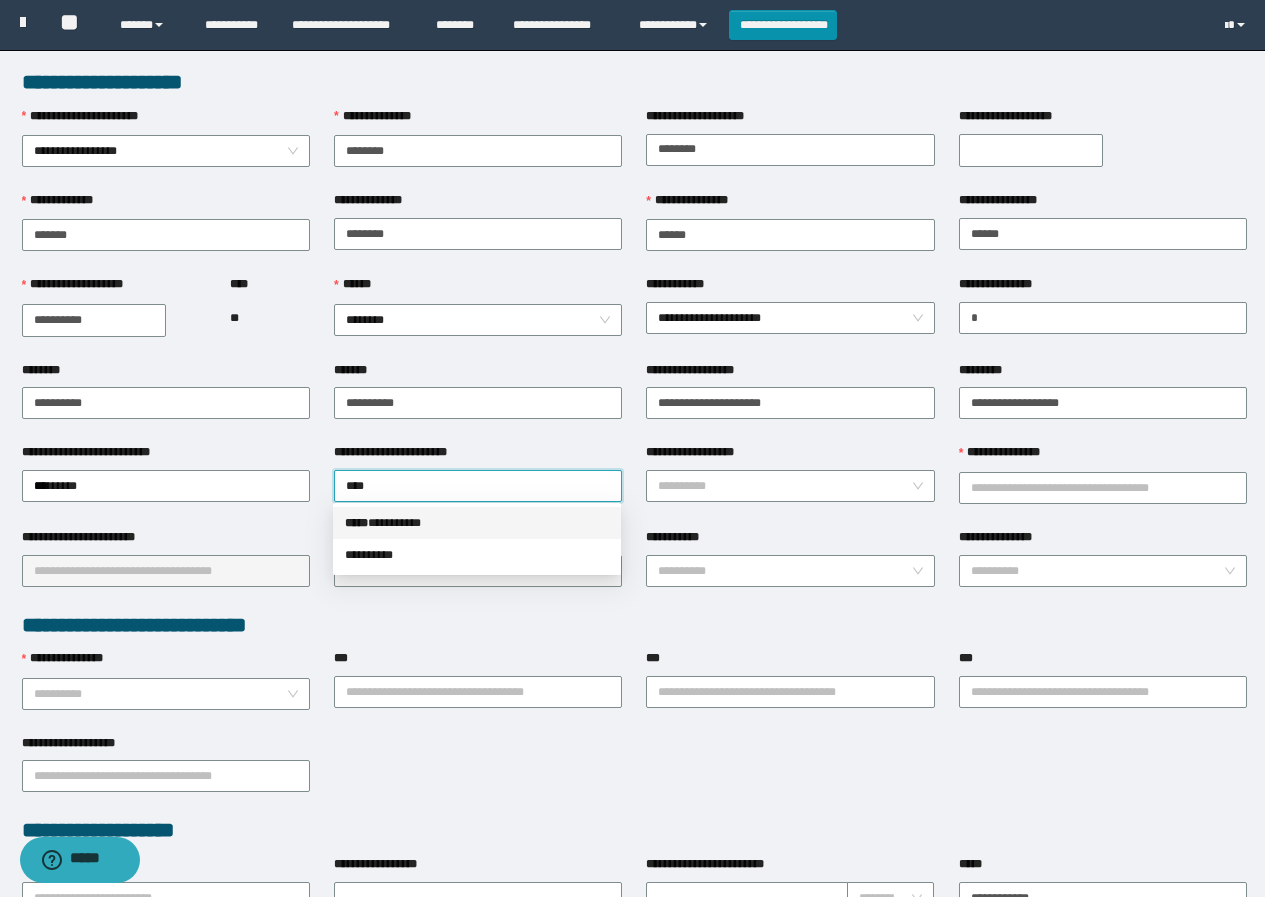 click on "***** * ********" at bounding box center (477, 523) 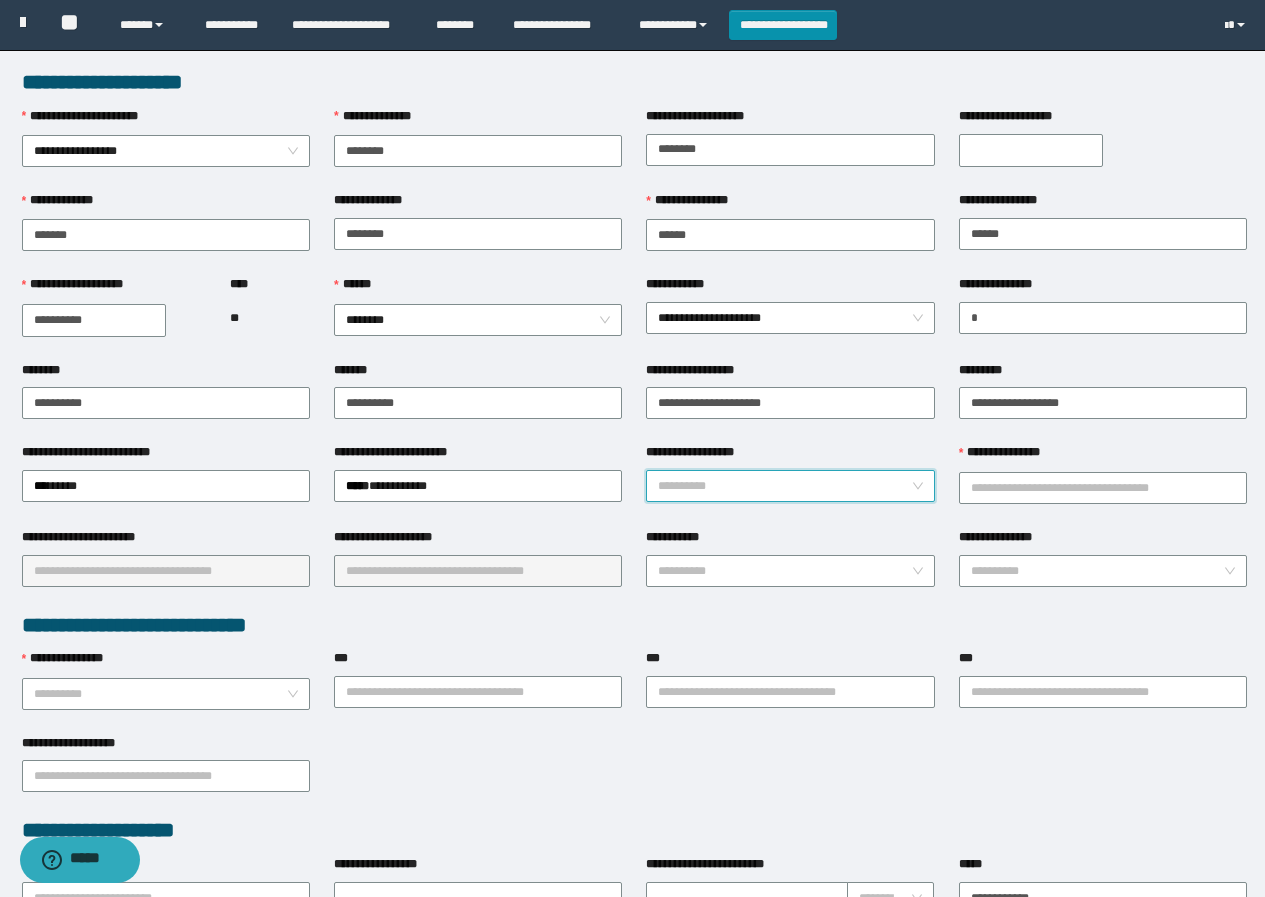 click on "**********" at bounding box center [790, 486] 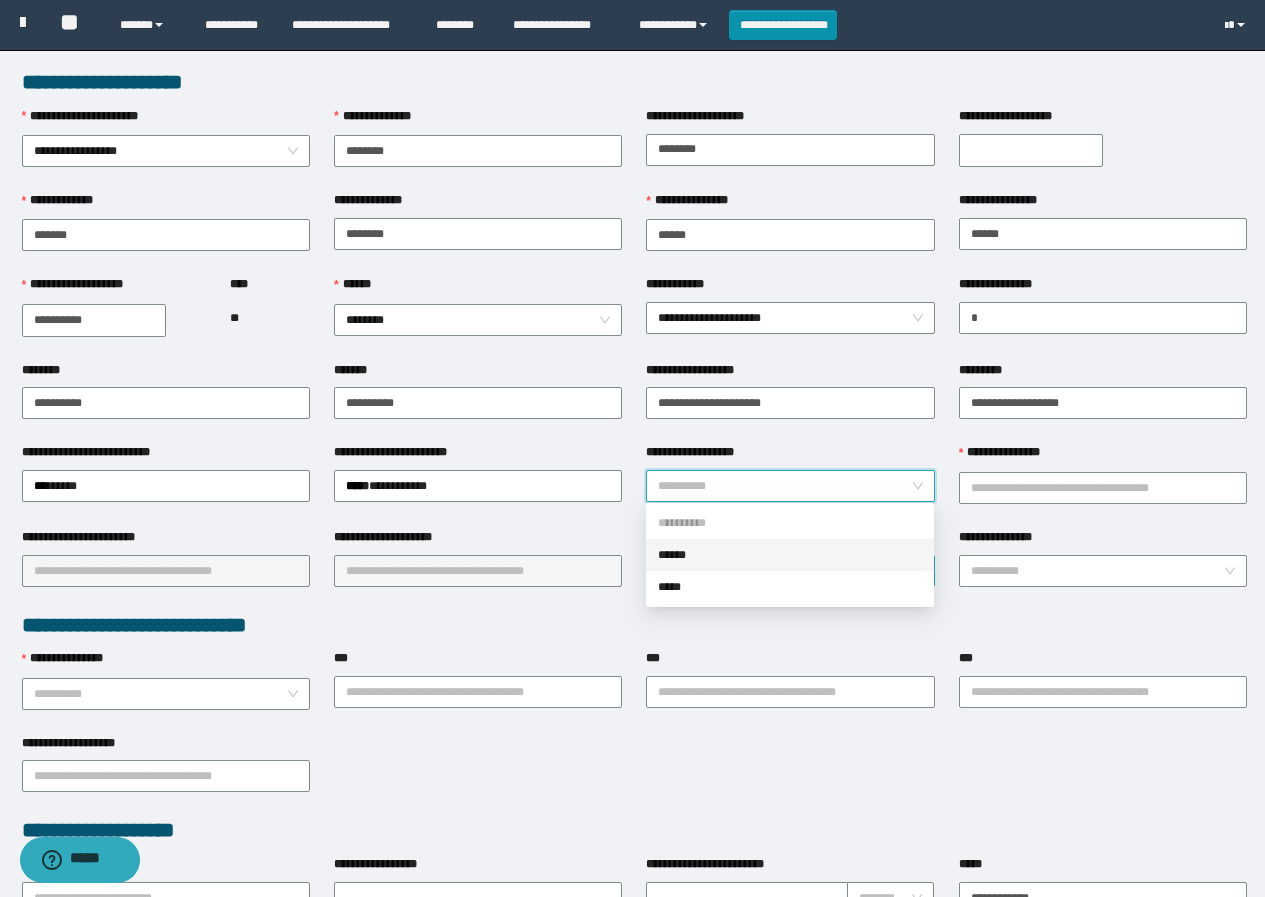 click on "******" at bounding box center [790, 555] 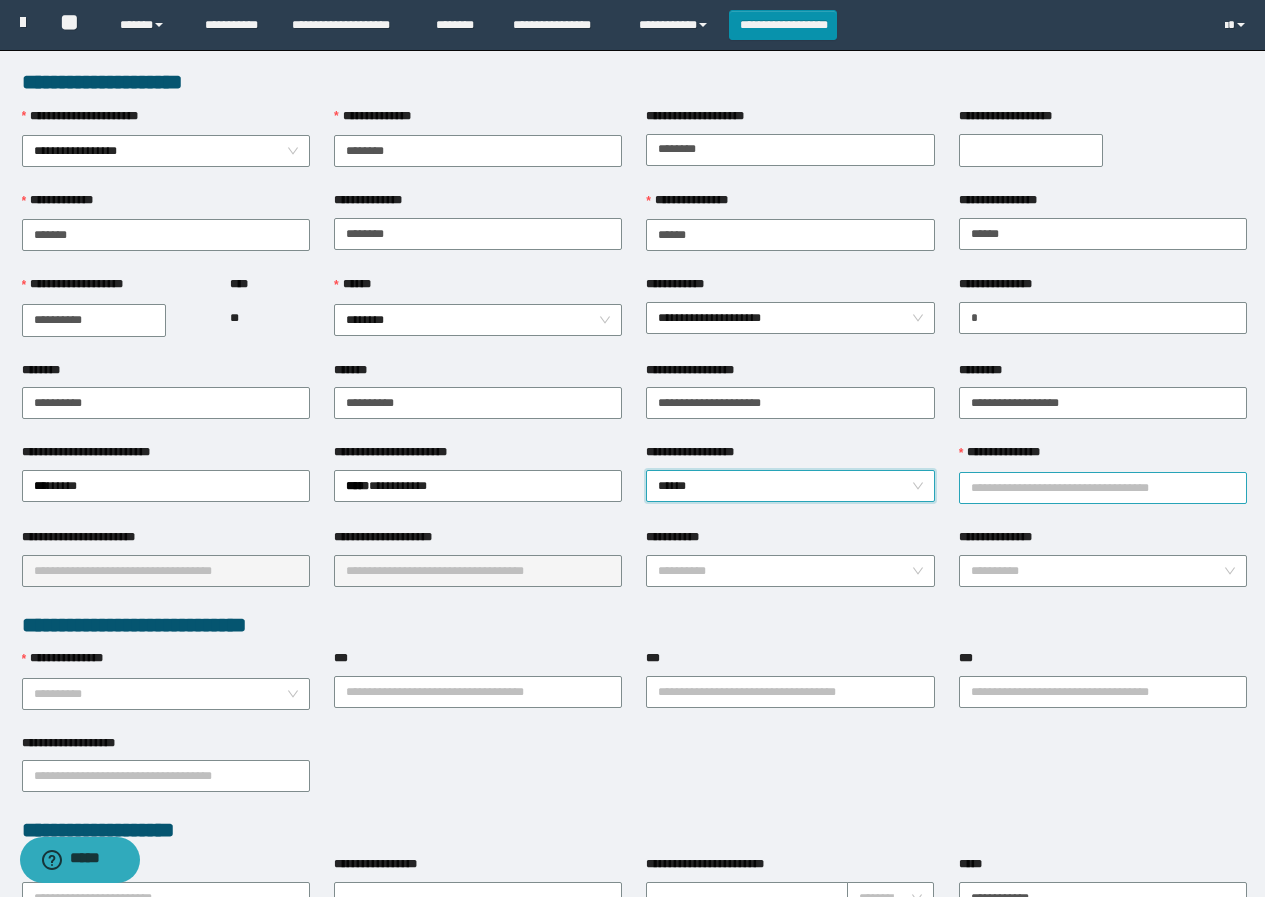 click on "**********" at bounding box center (1103, 488) 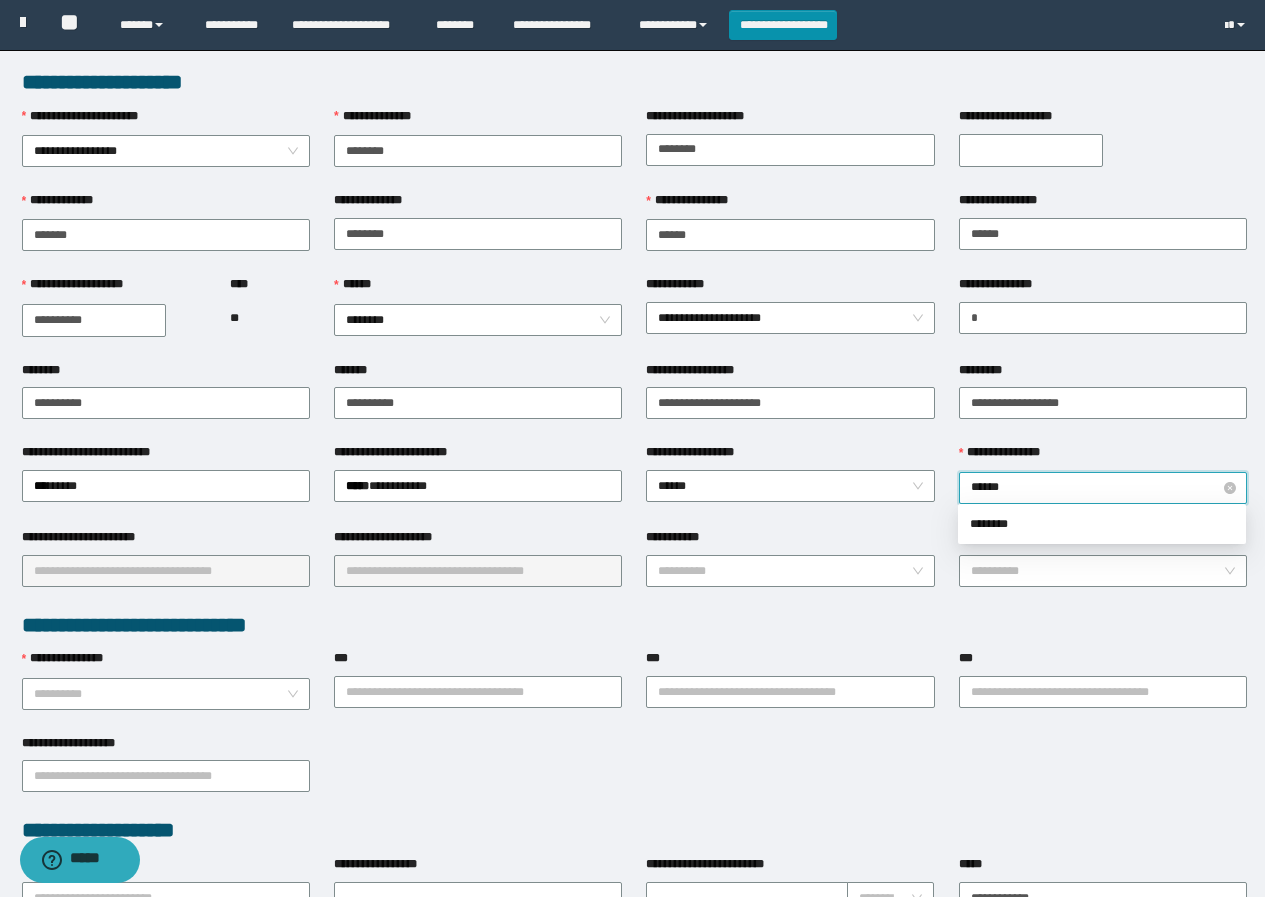 type on "*******" 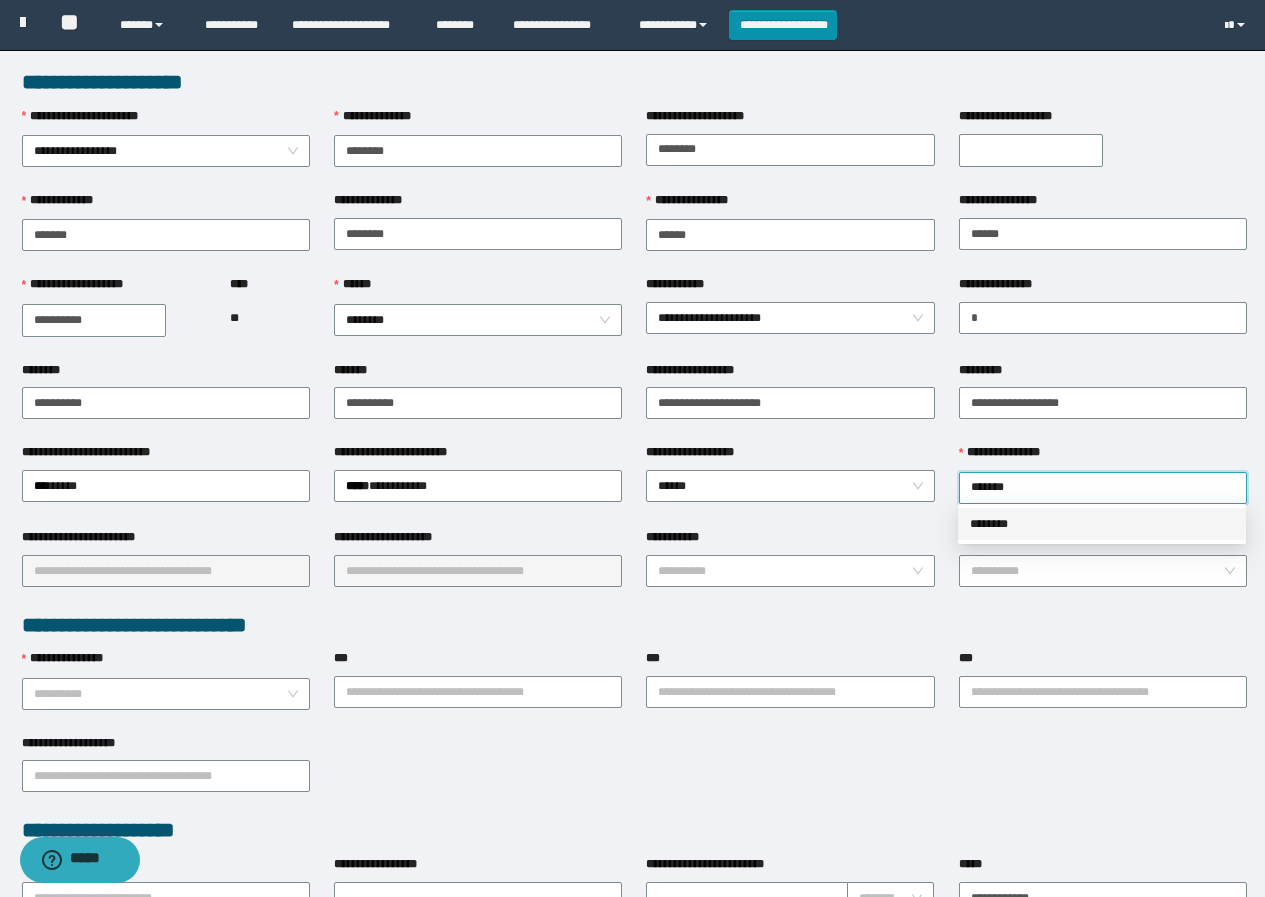 click on "********" at bounding box center (1102, 524) 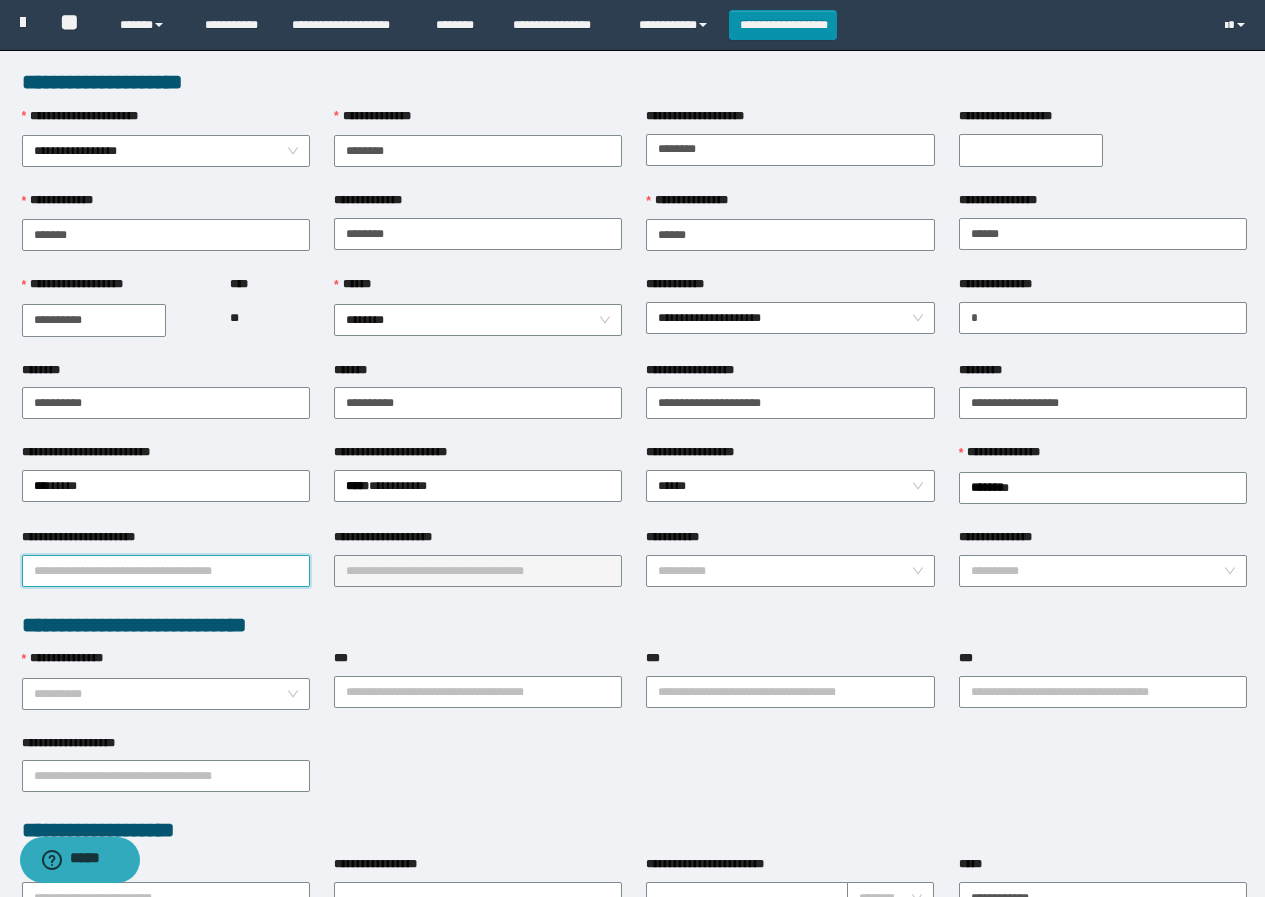click on "**********" at bounding box center [166, 571] 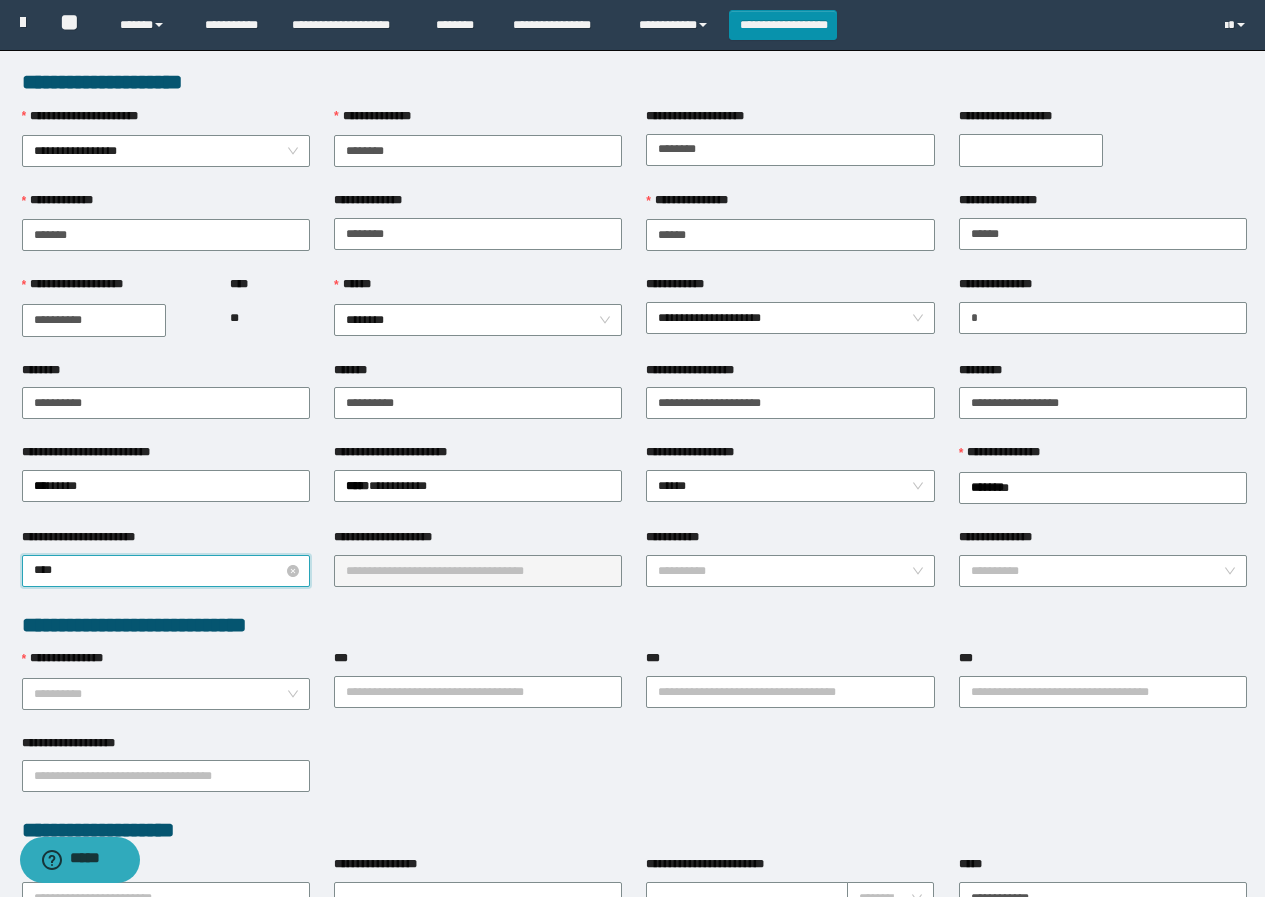 type on "*****" 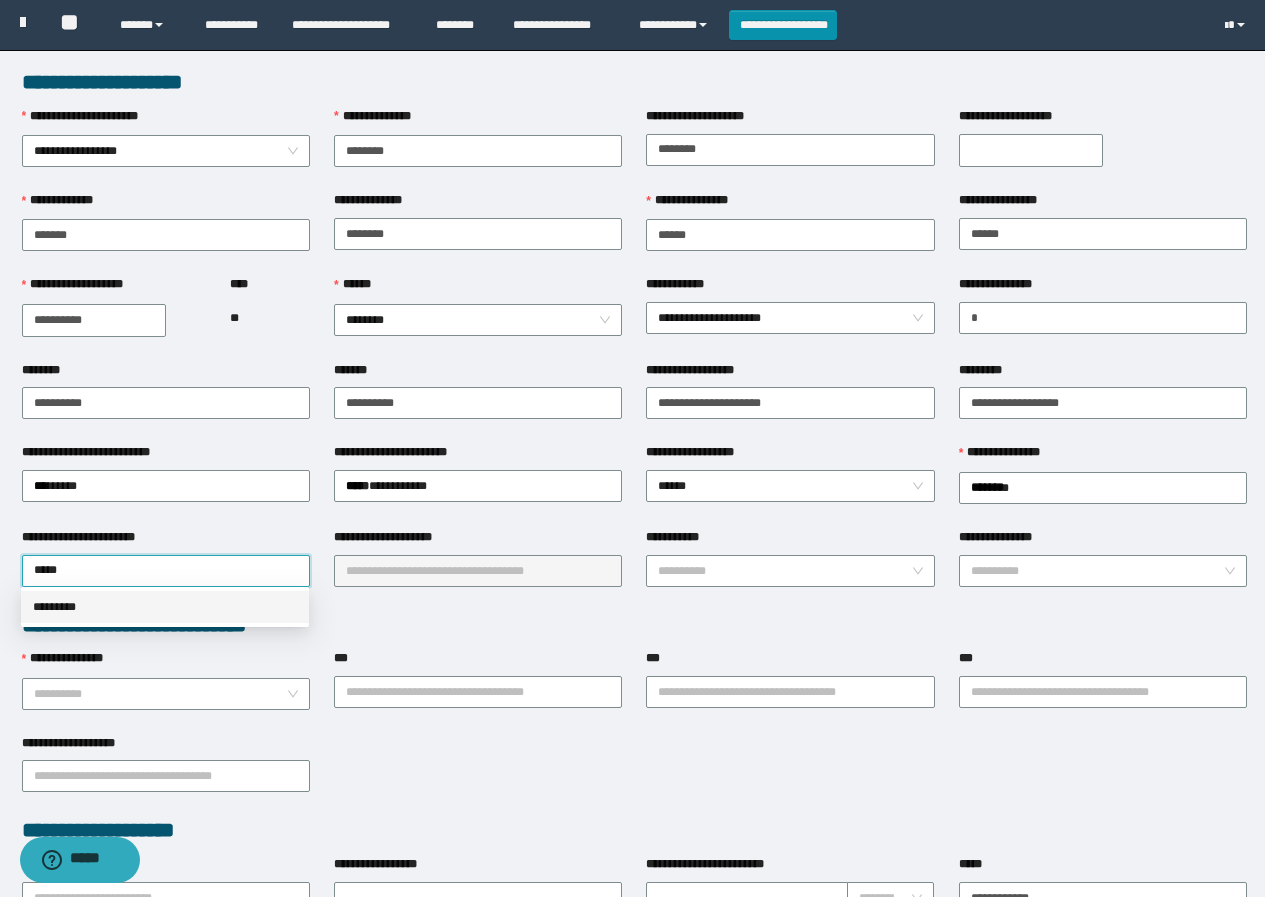 click on "*********" at bounding box center [165, 607] 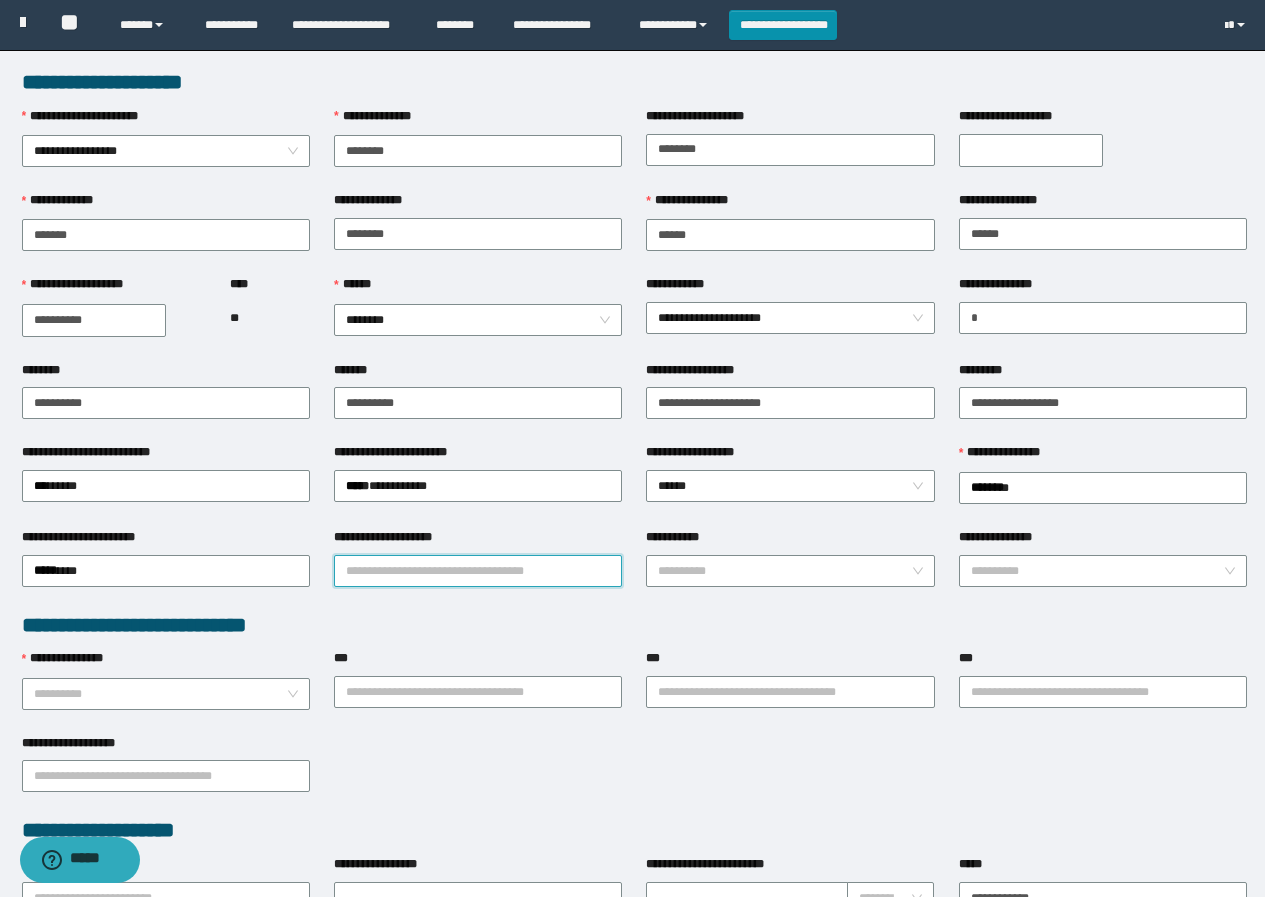 click on "**********" at bounding box center (478, 571) 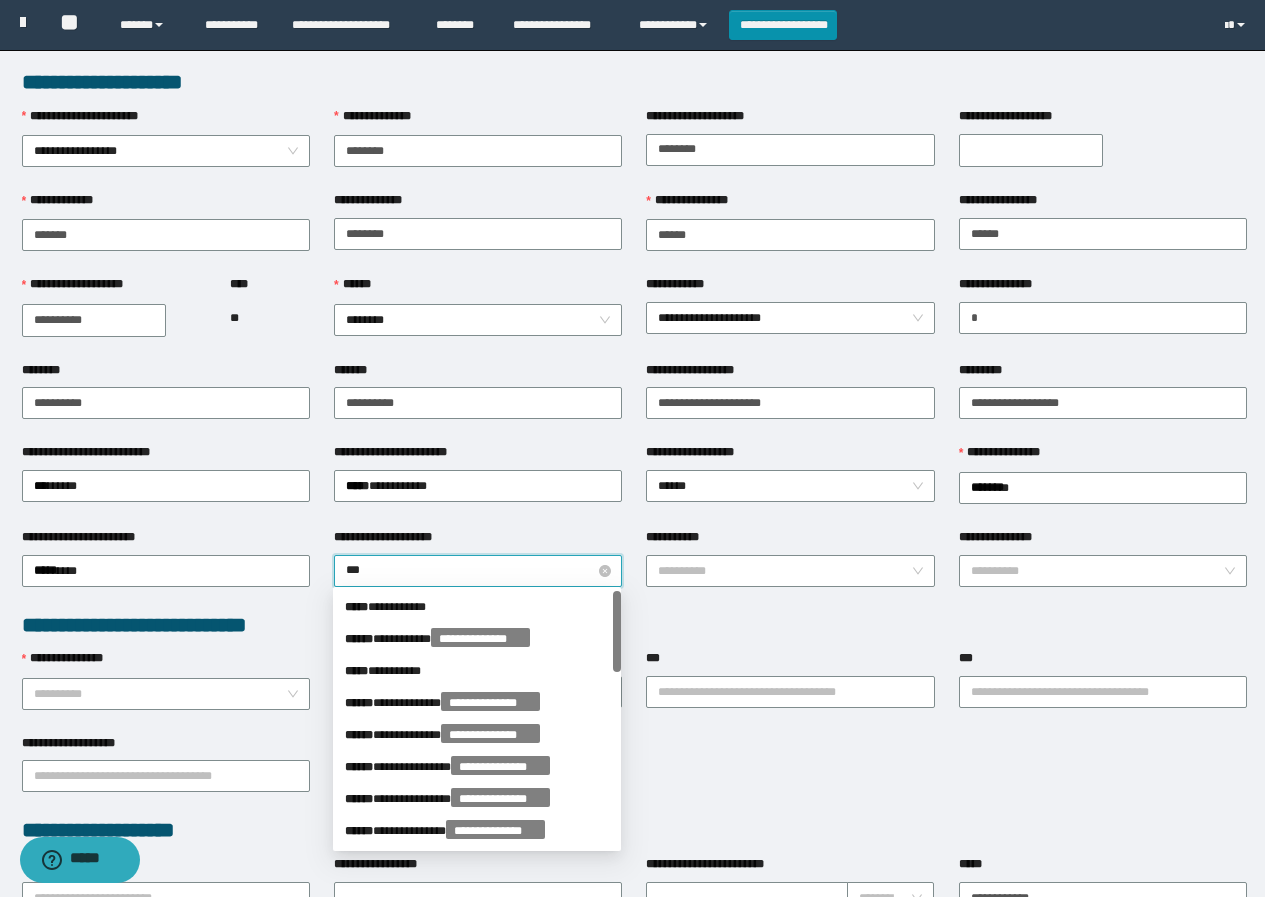 type on "****" 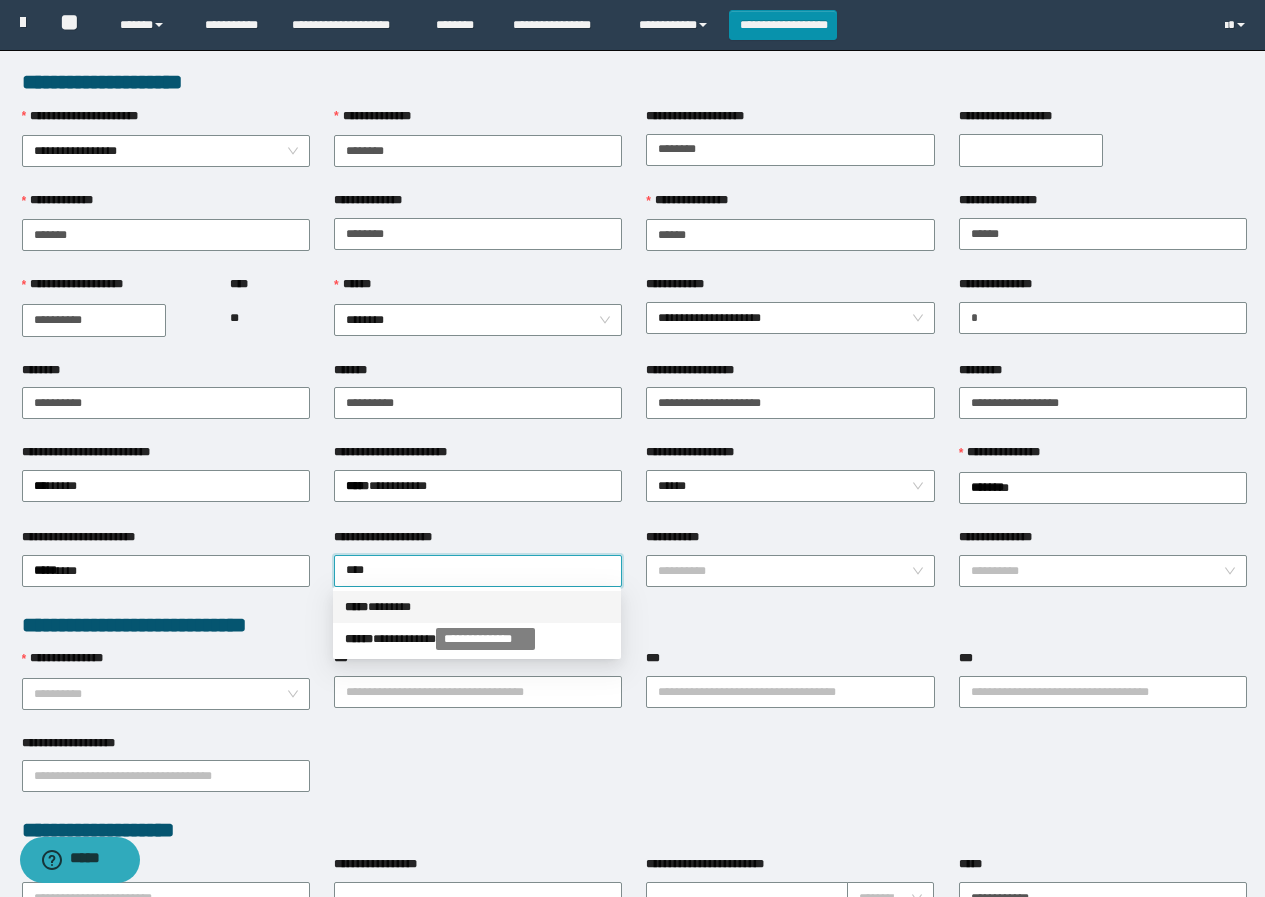 click on "***** * ******" at bounding box center [477, 607] 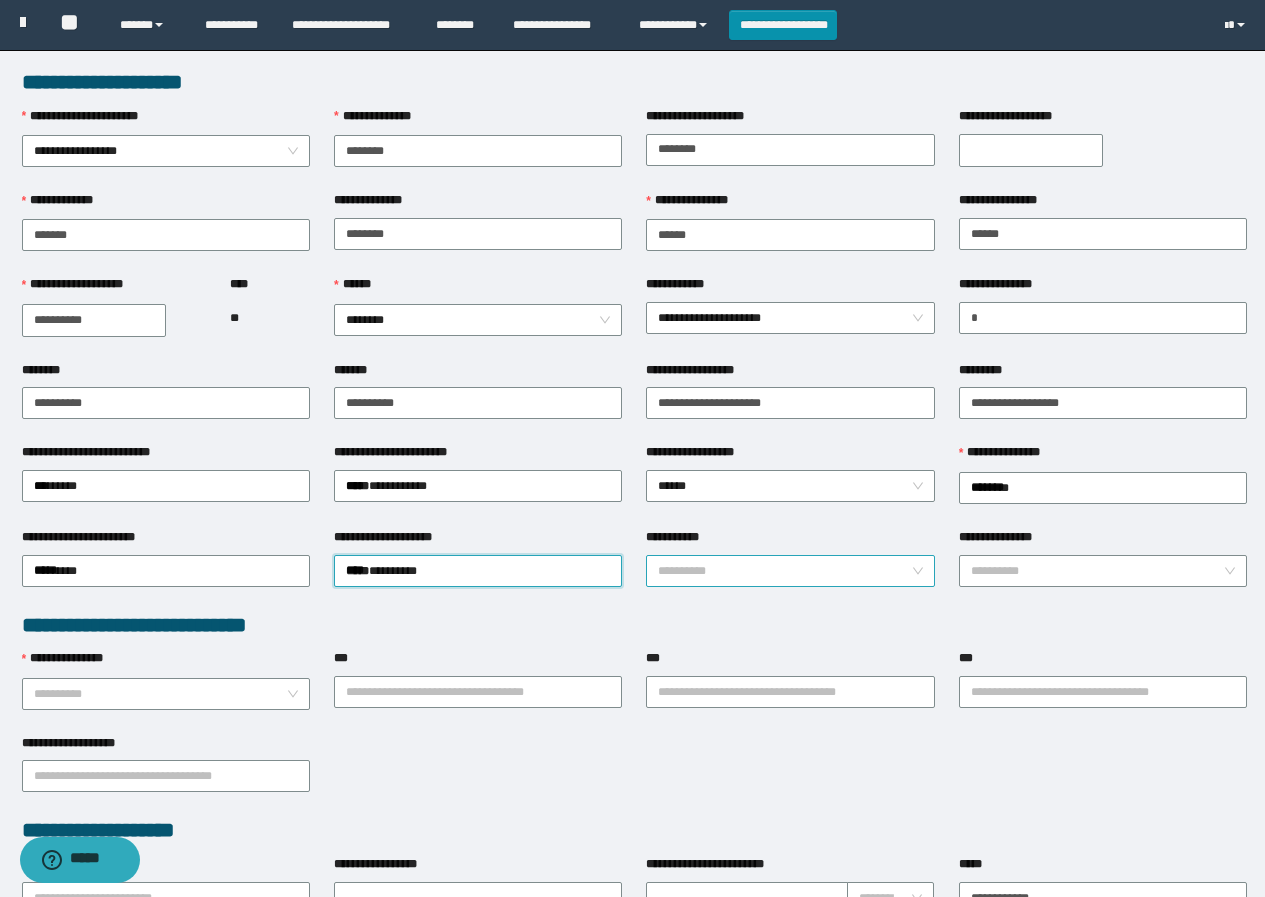 click on "**********" at bounding box center (784, 571) 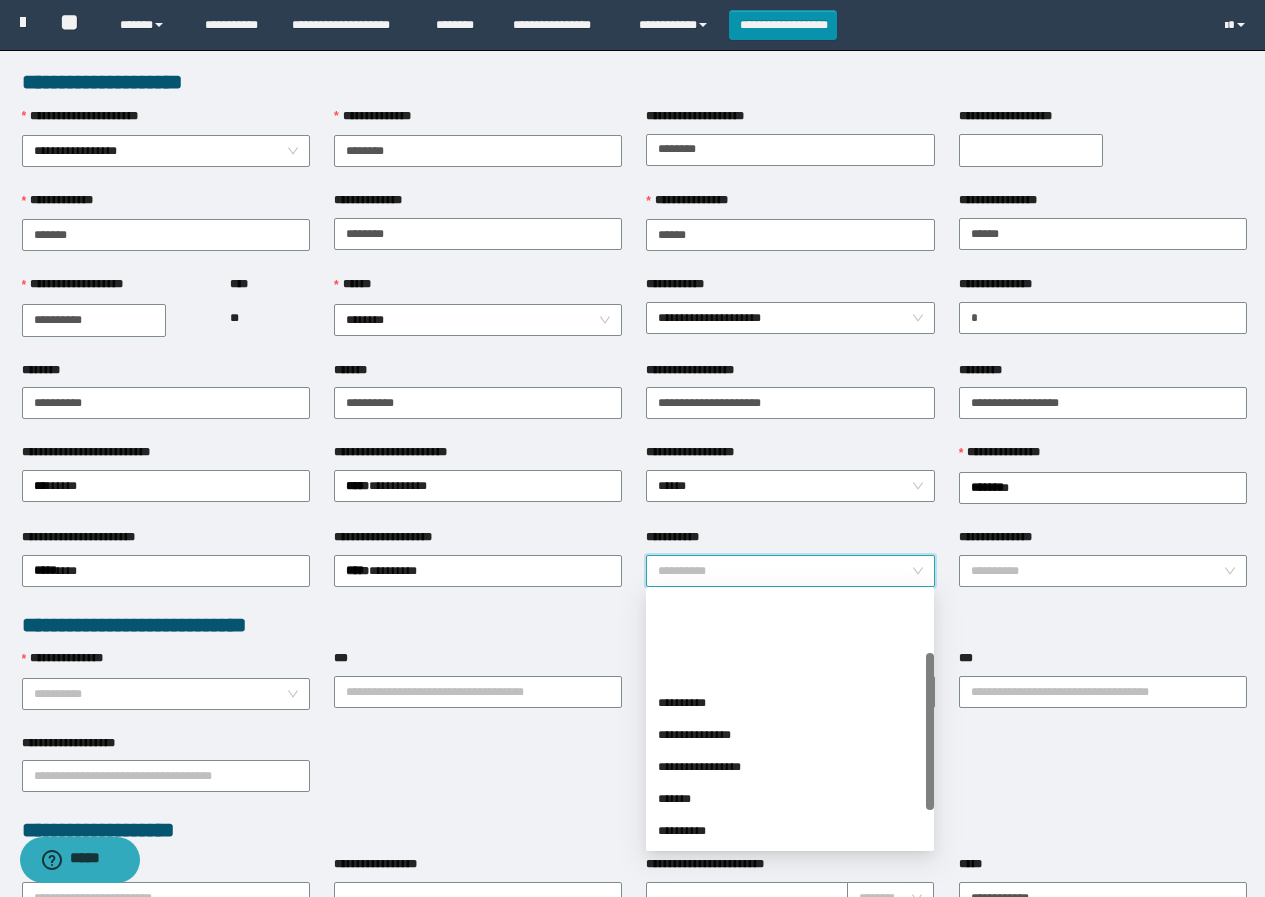 scroll, scrollTop: 100, scrollLeft: 0, axis: vertical 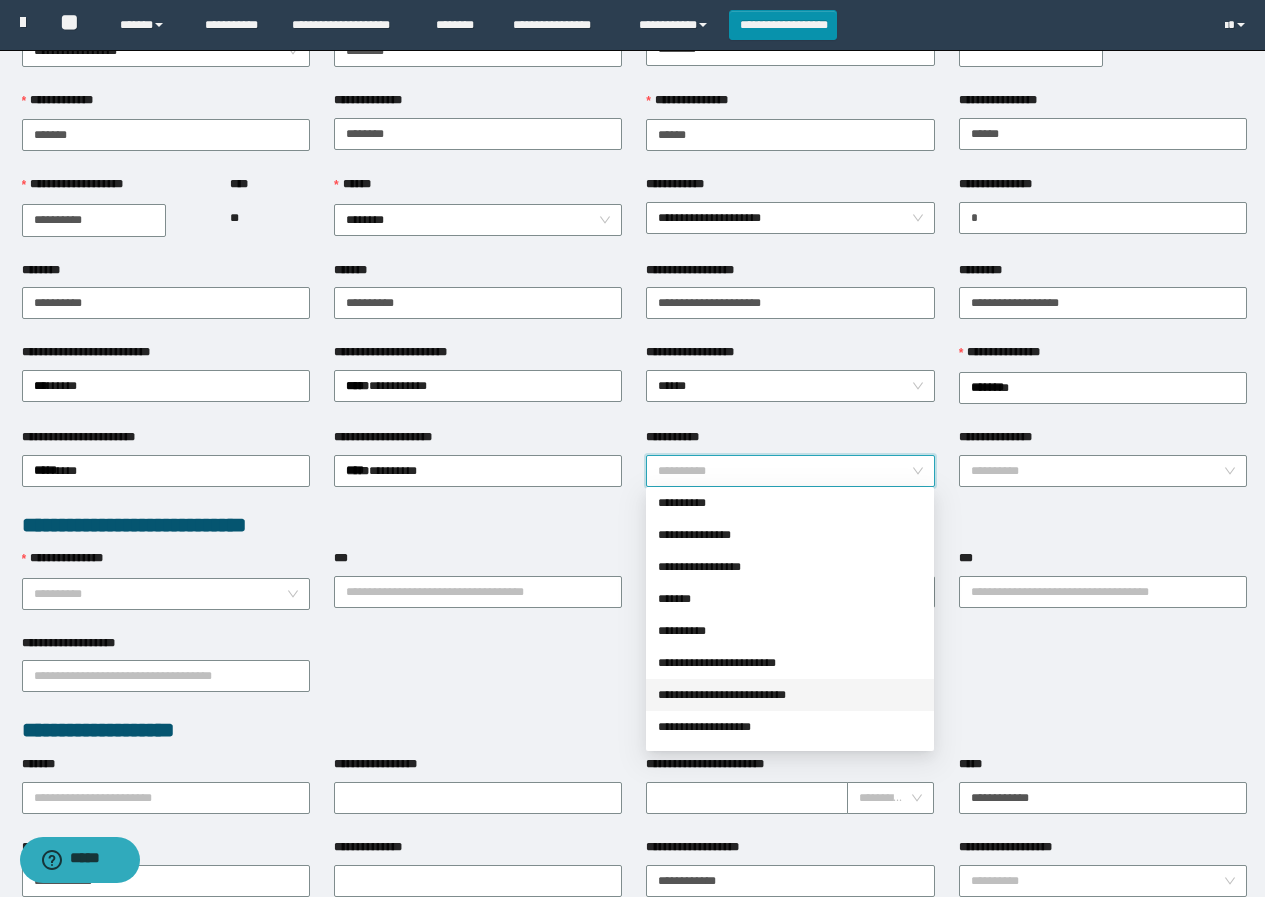 click on "**********" at bounding box center (790, 695) 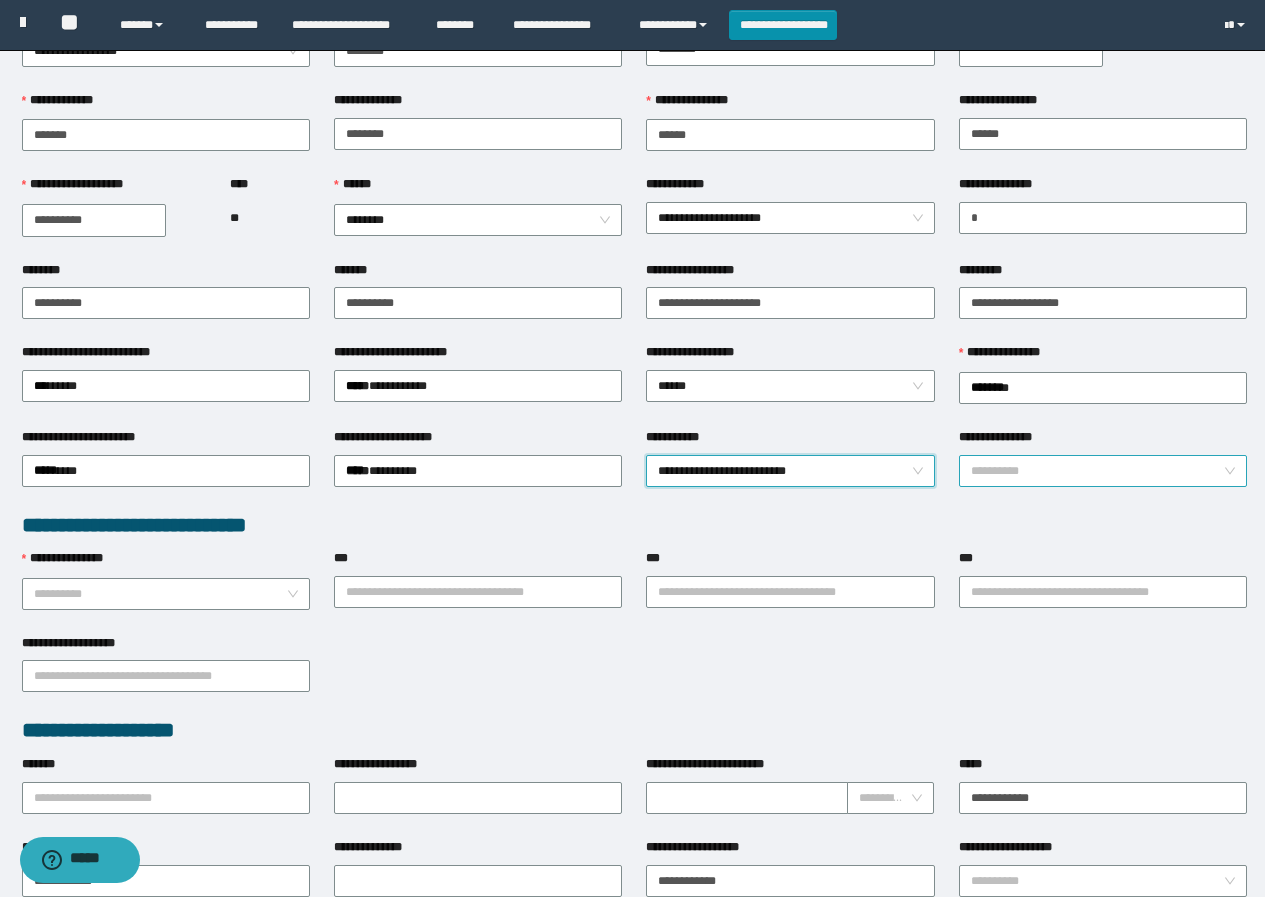 click on "**********" at bounding box center [1097, 471] 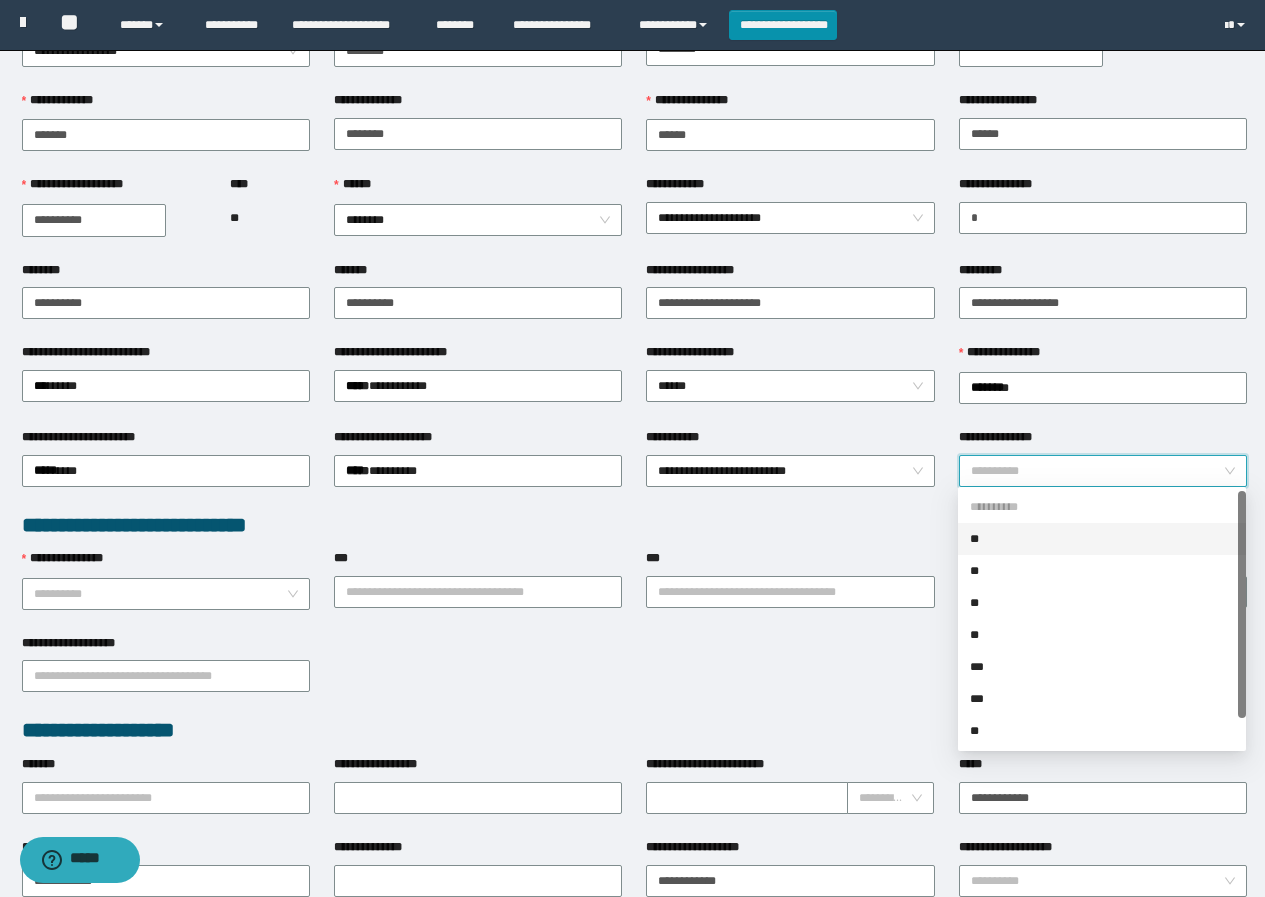 click on "**" at bounding box center [1102, 539] 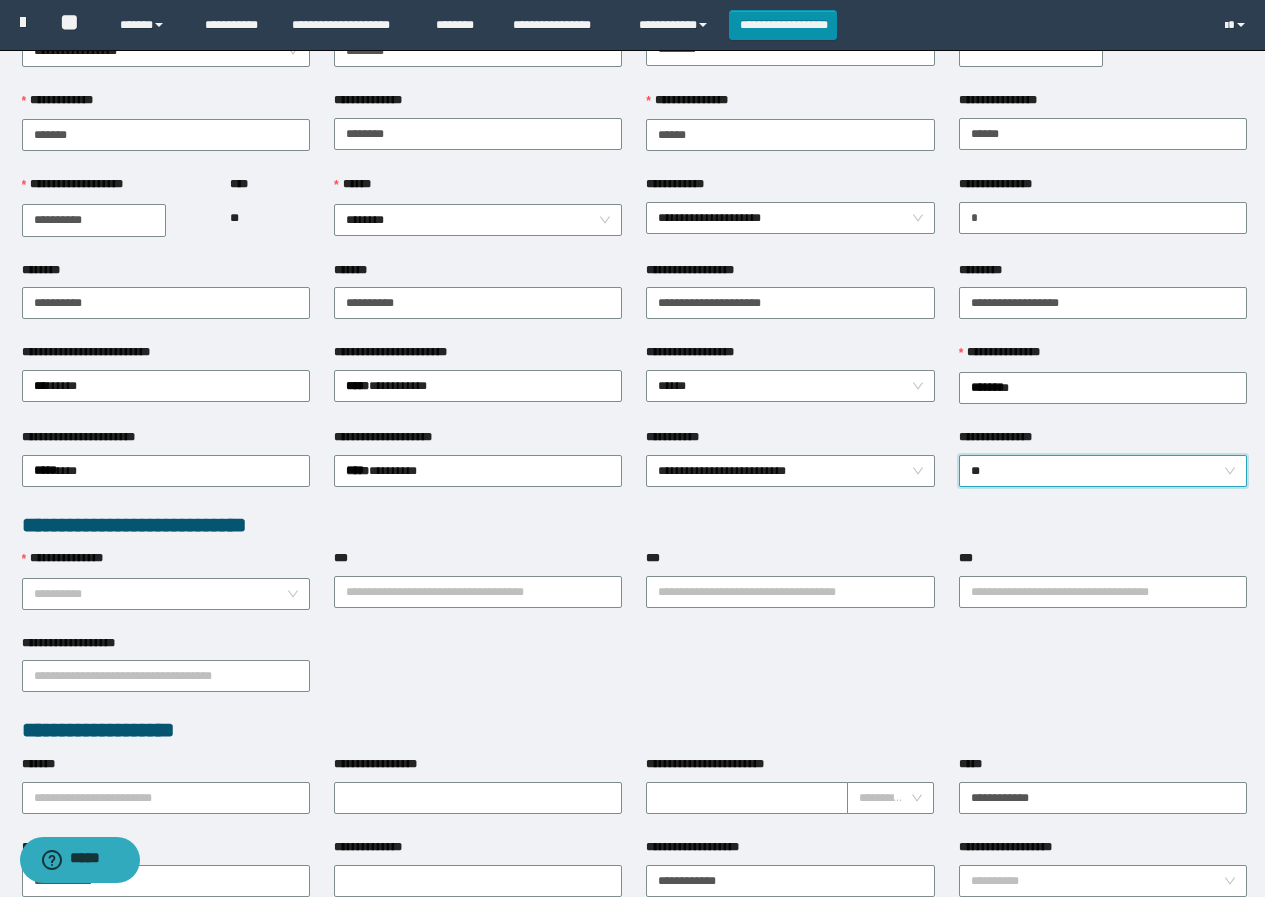 scroll, scrollTop: 300, scrollLeft: 0, axis: vertical 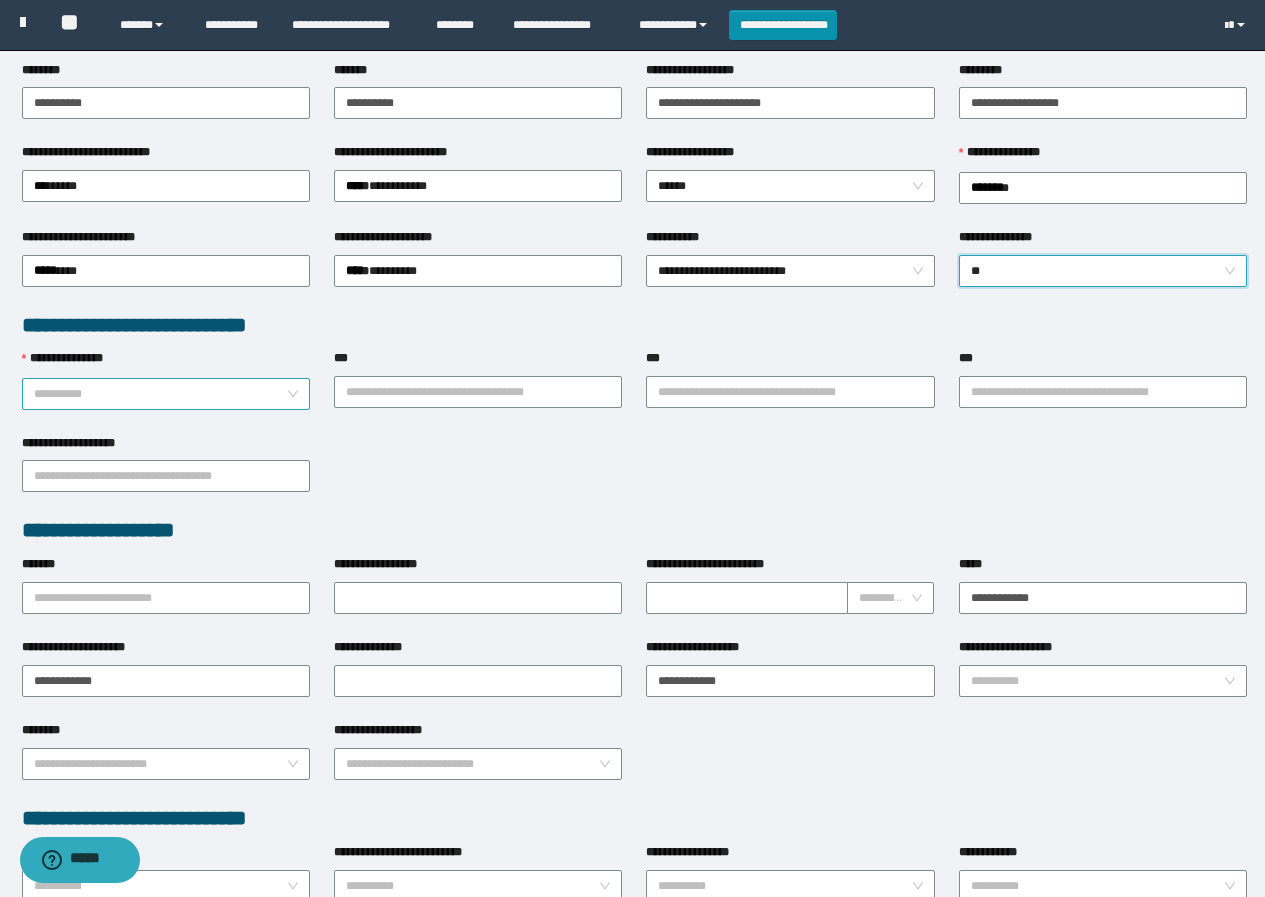 click on "**********" at bounding box center [160, 394] 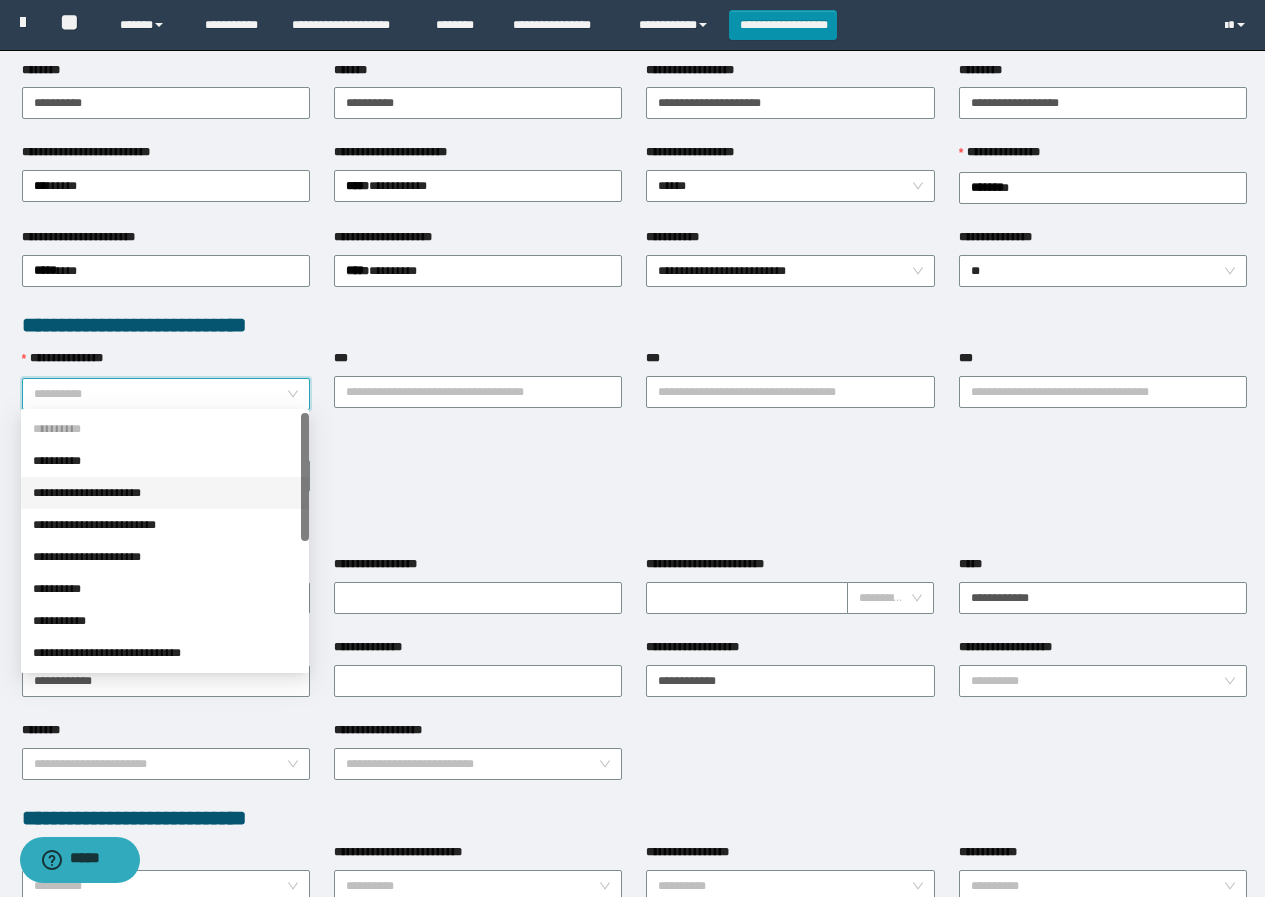 click on "**********" at bounding box center [165, 493] 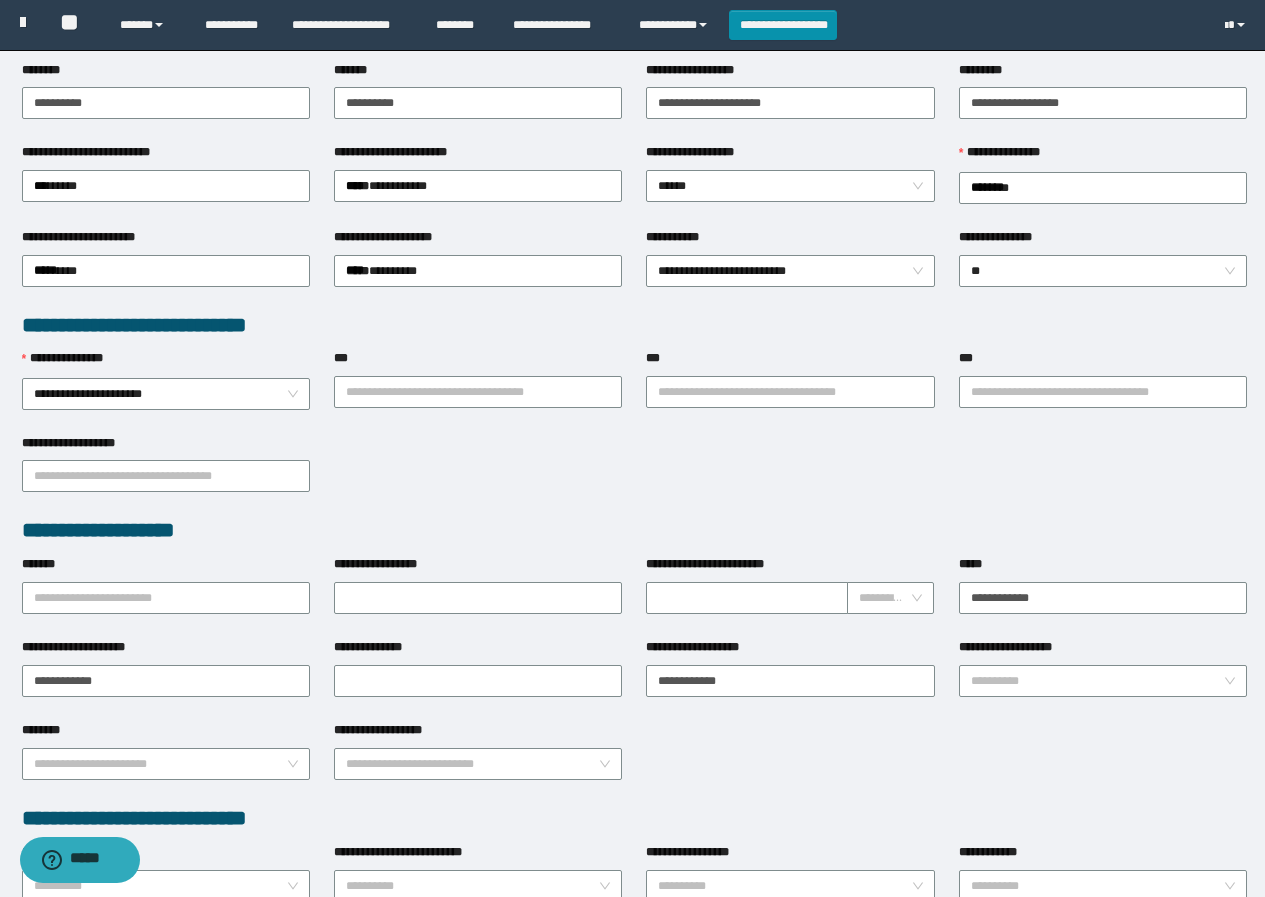 click on "***" at bounding box center (478, 362) 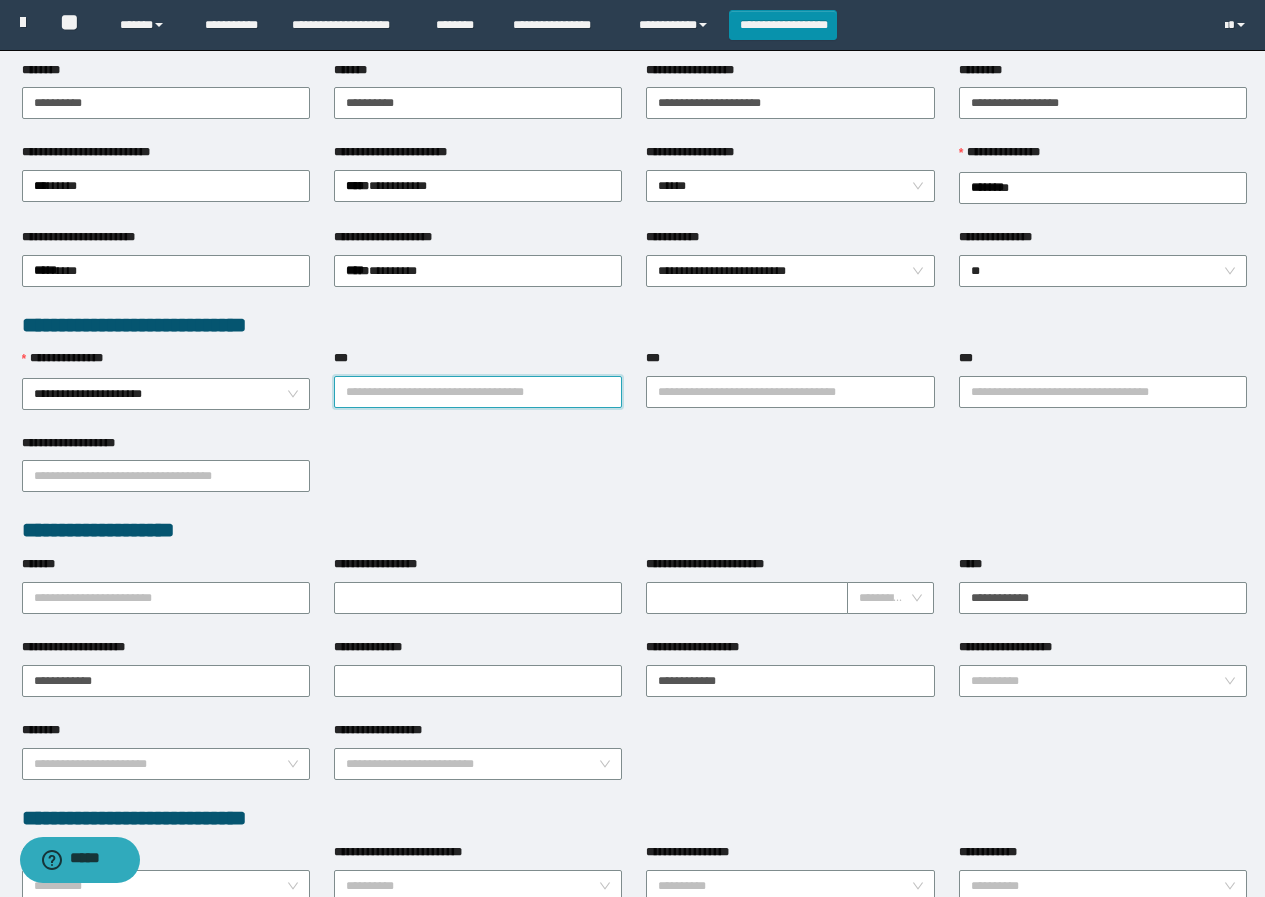 click on "***" at bounding box center (478, 392) 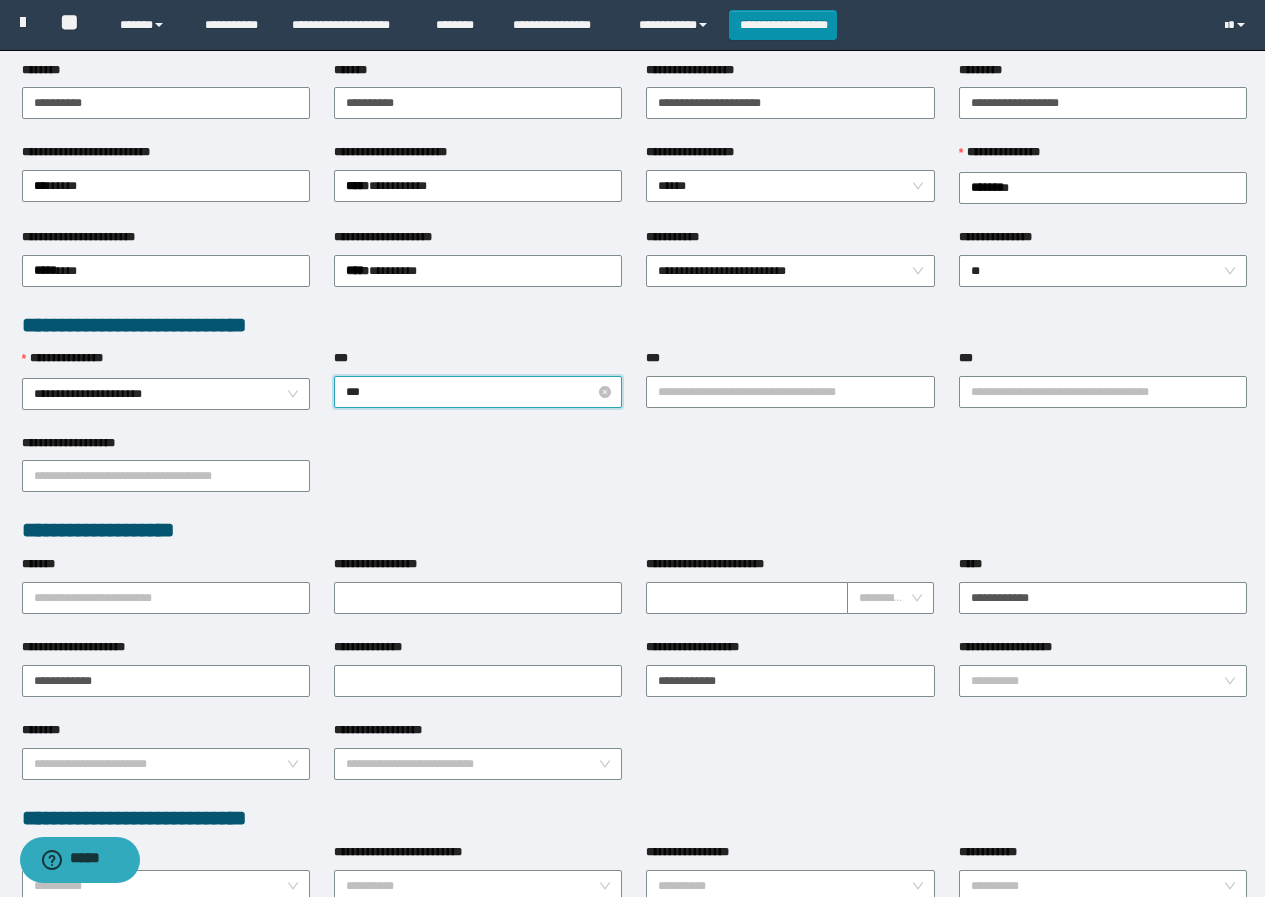 type on "****" 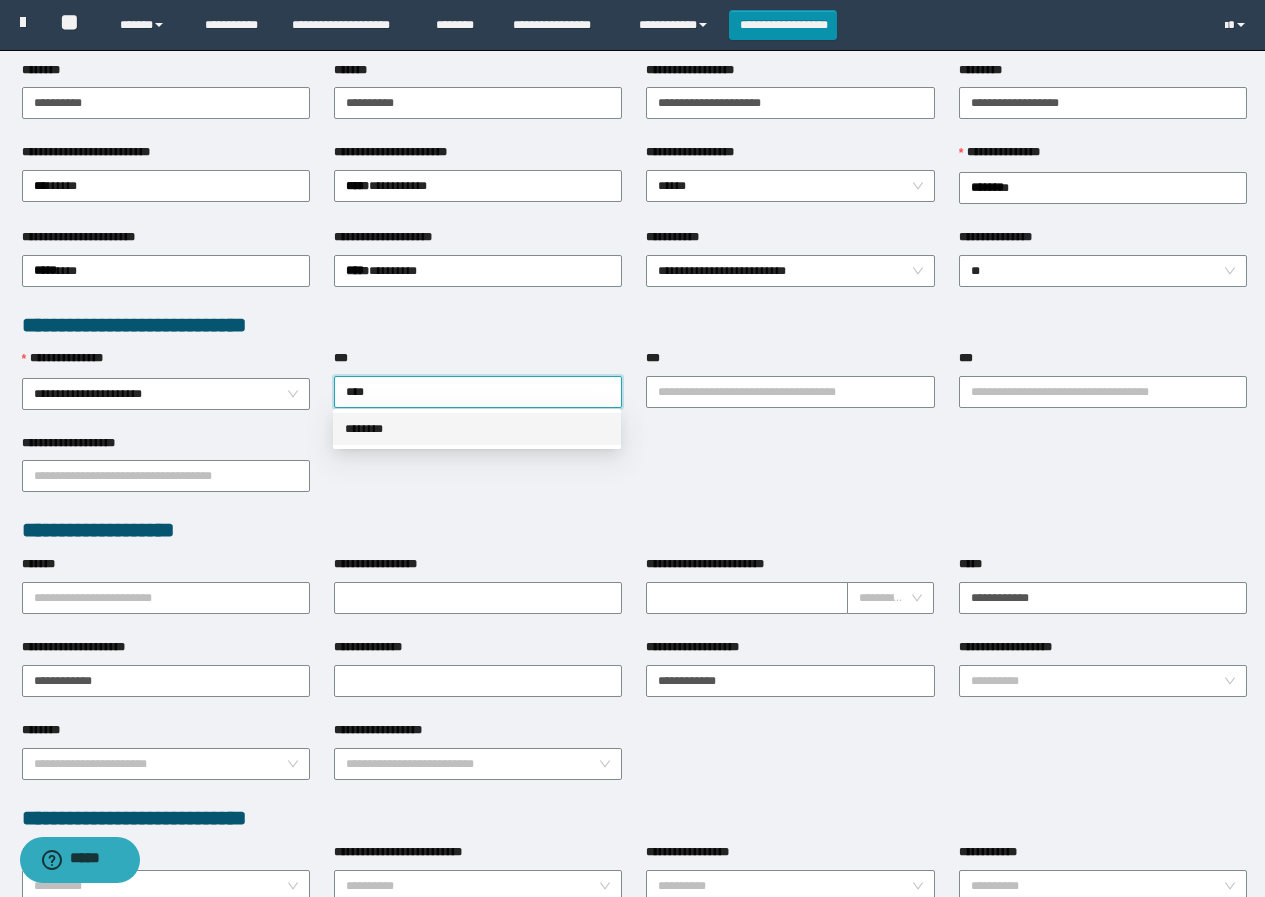 click on "********" at bounding box center (477, 429) 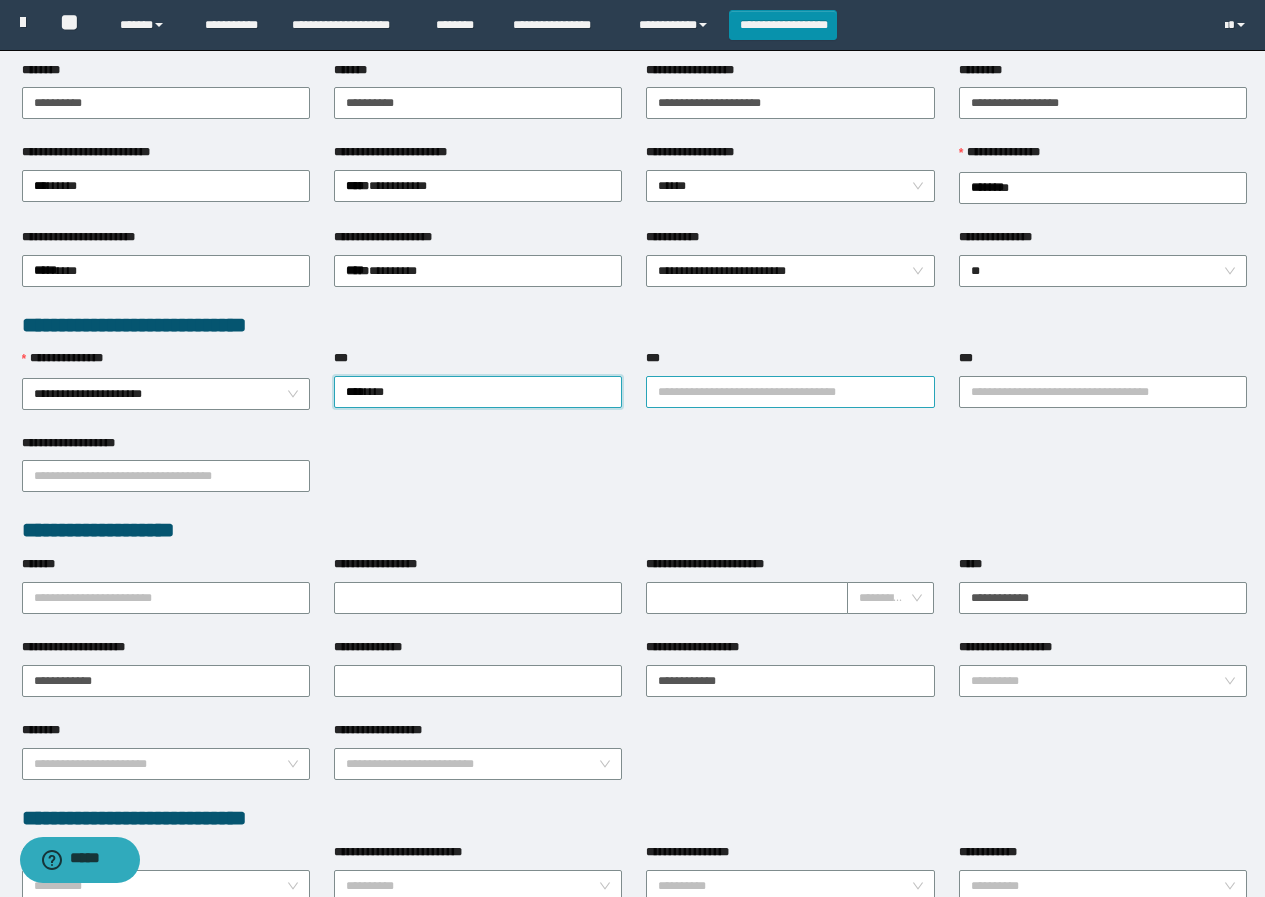 click on "***" at bounding box center (790, 392) 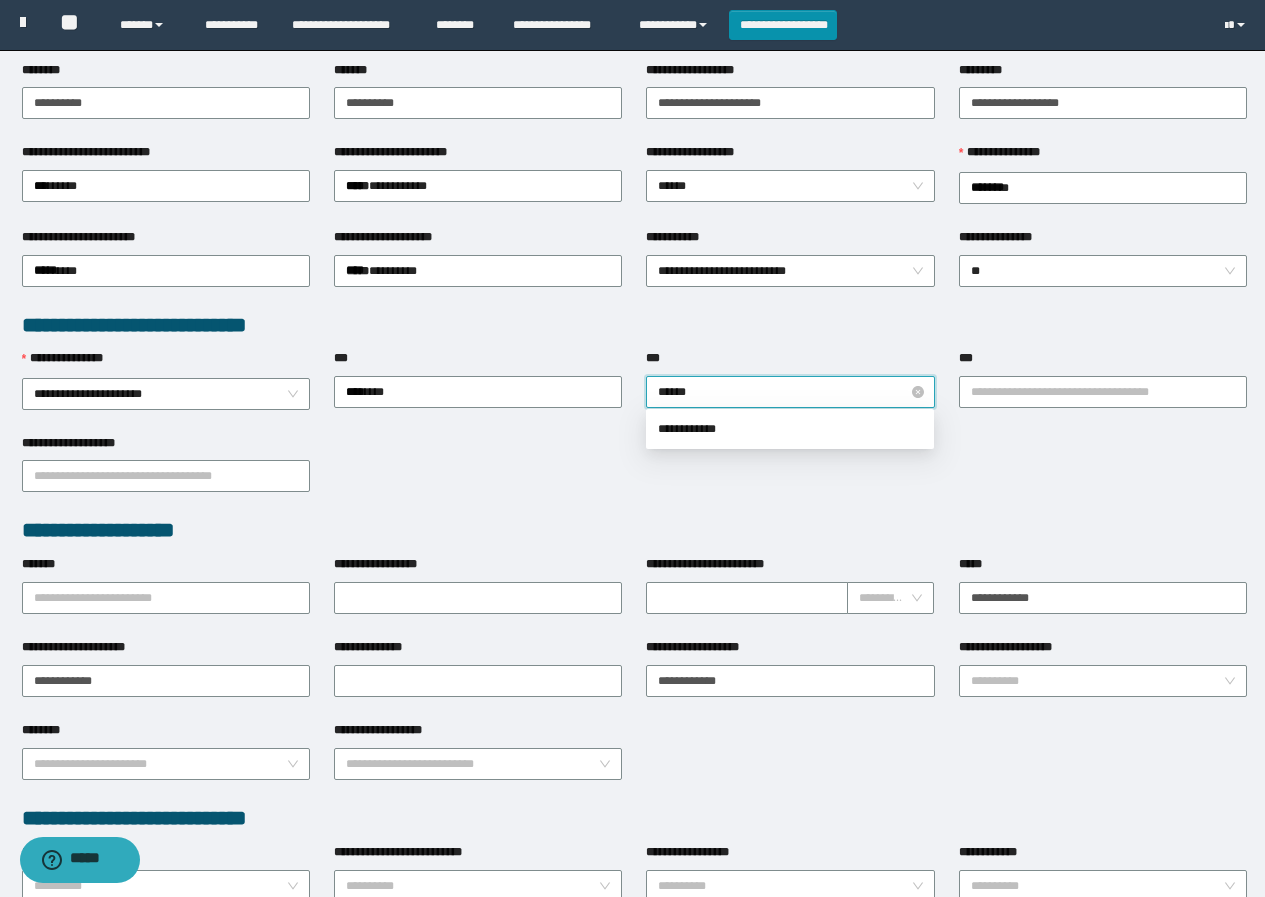 type on "*******" 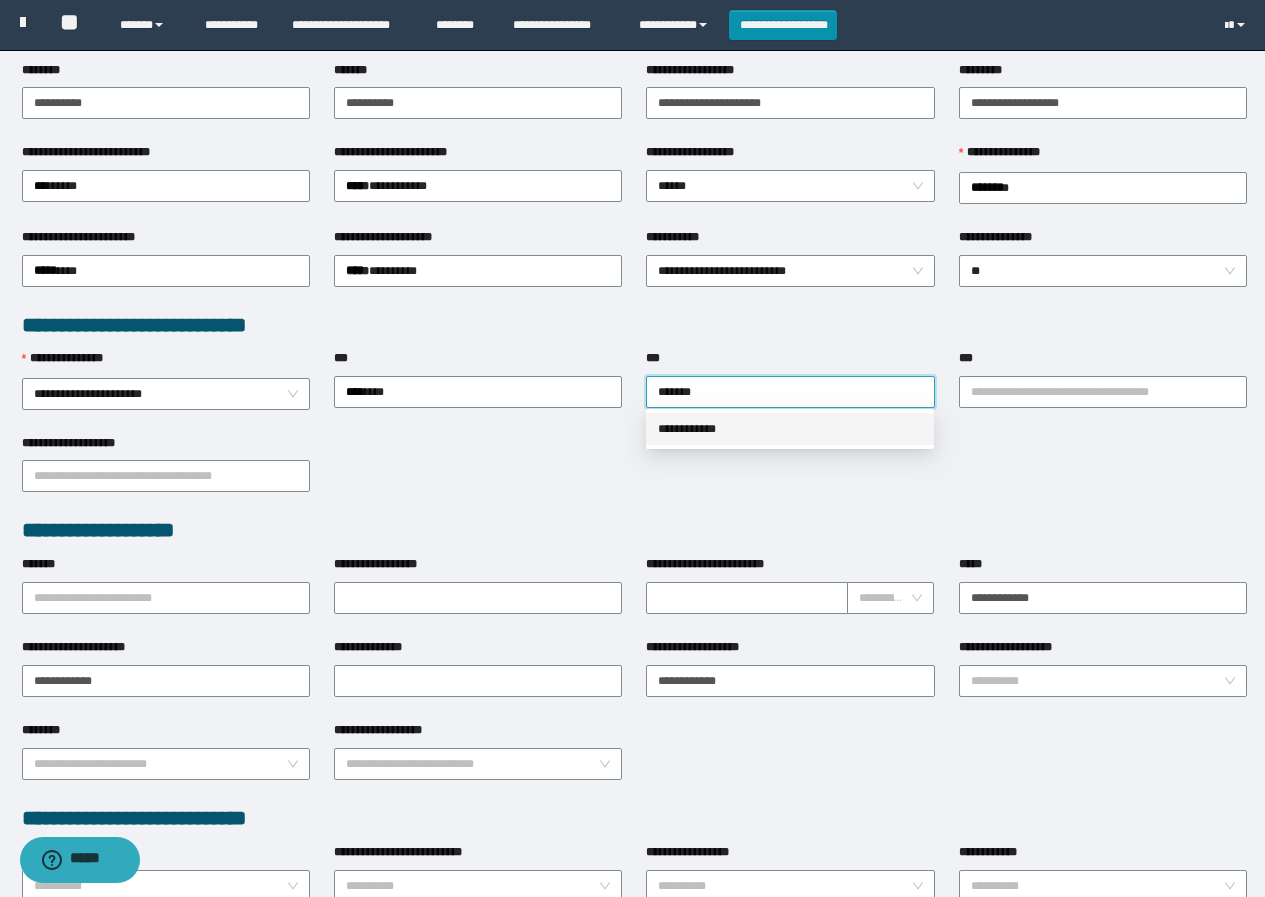 click on "**********" at bounding box center (790, 429) 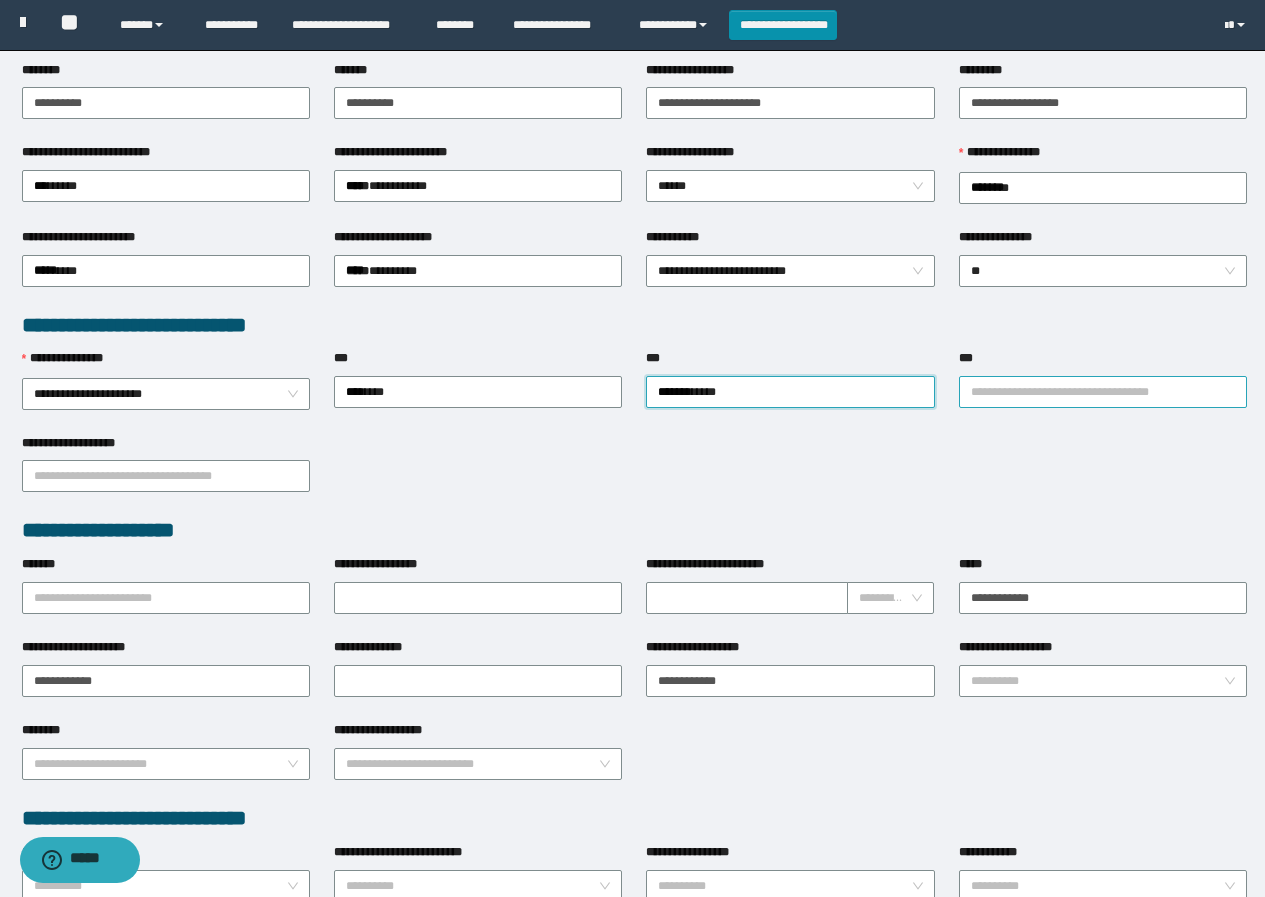 click on "***" at bounding box center (1103, 392) 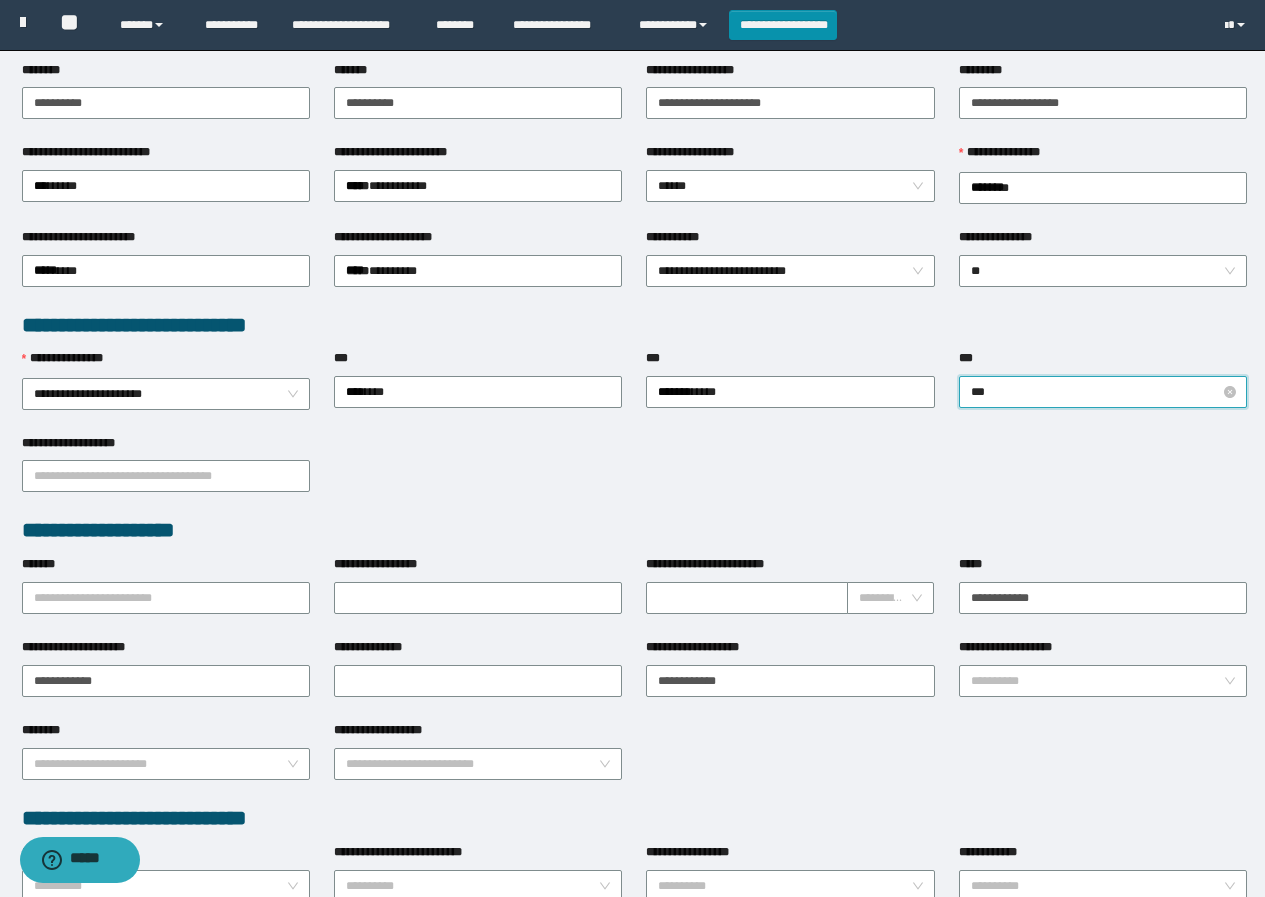 type on "****" 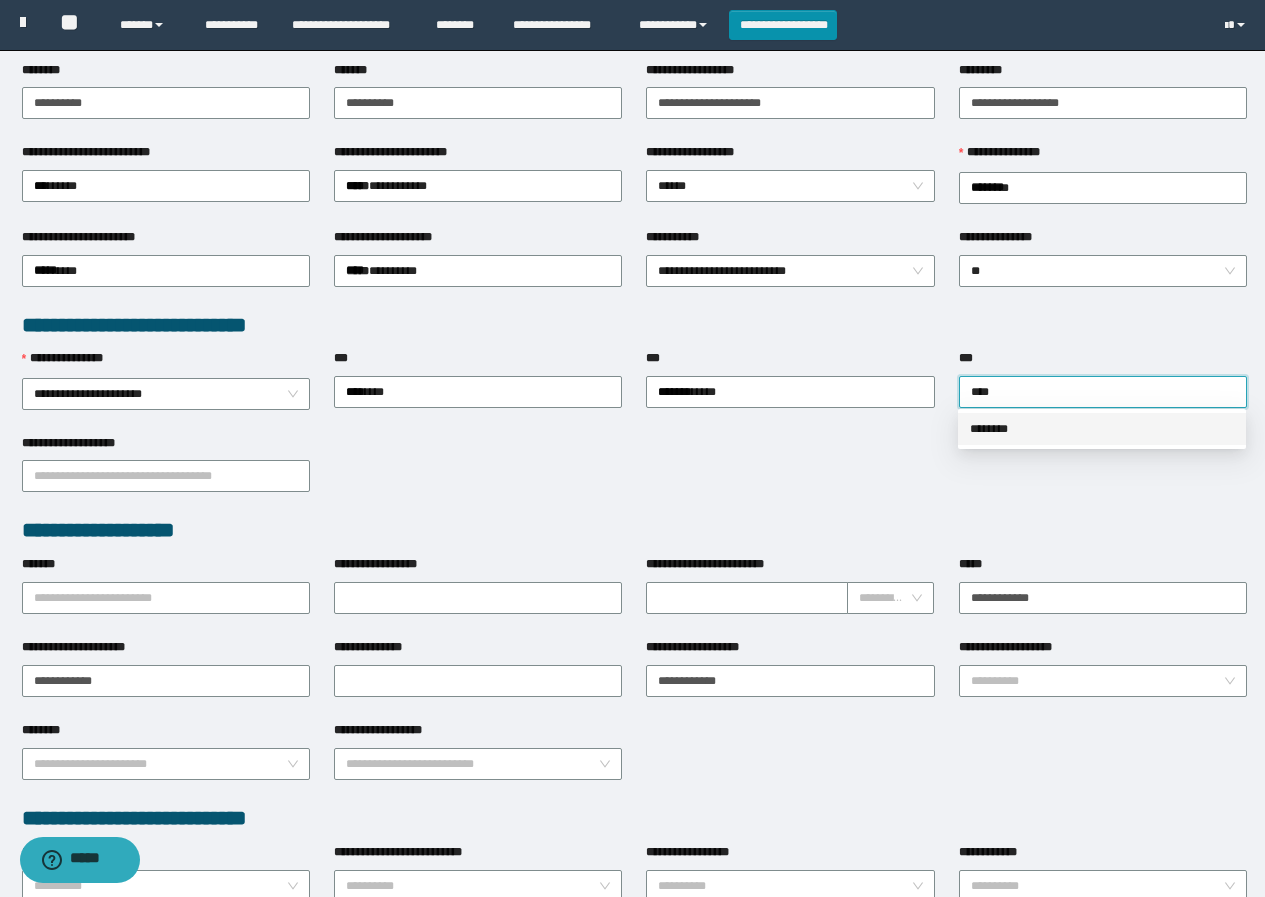 click on "********" at bounding box center (1102, 429) 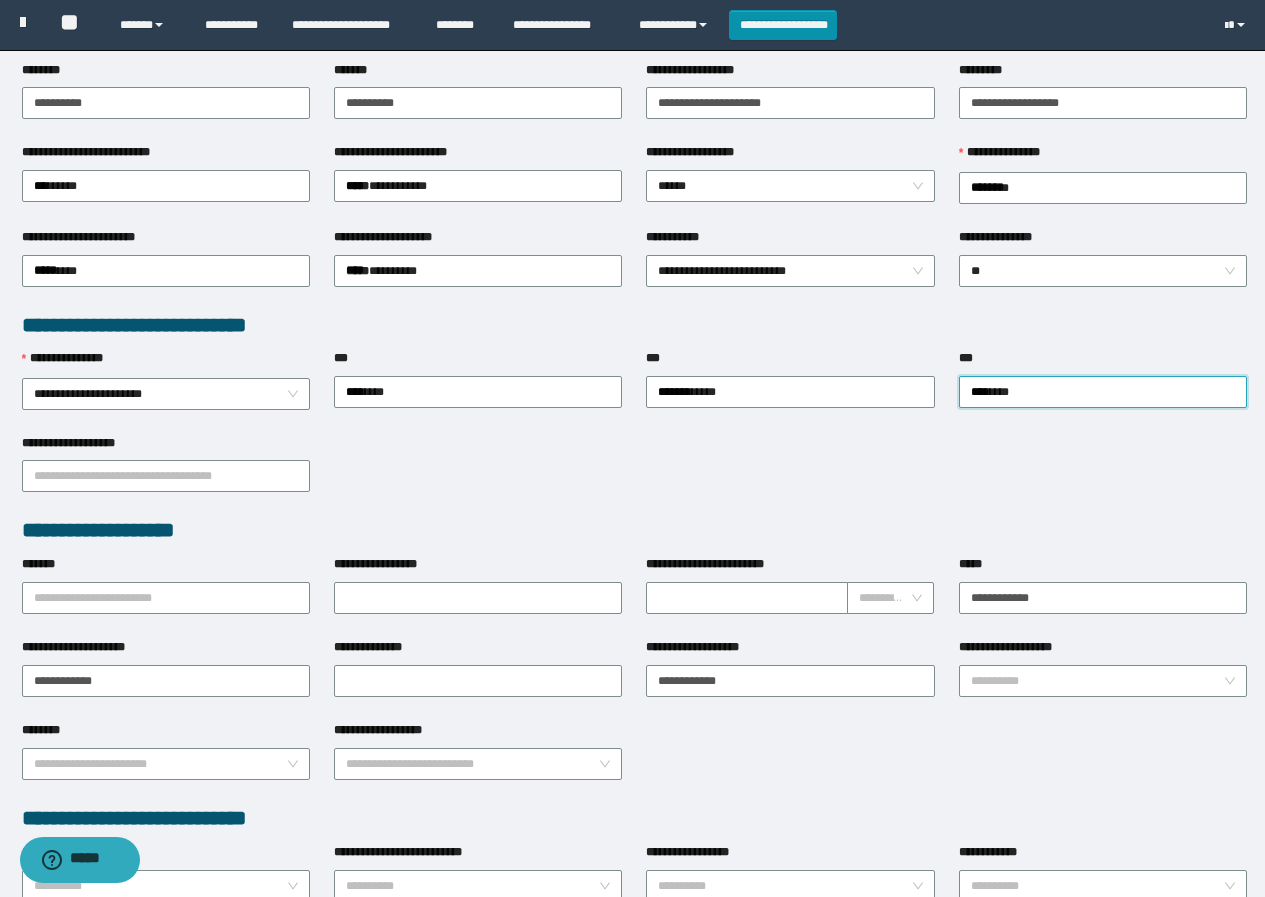 scroll, scrollTop: 400, scrollLeft: 0, axis: vertical 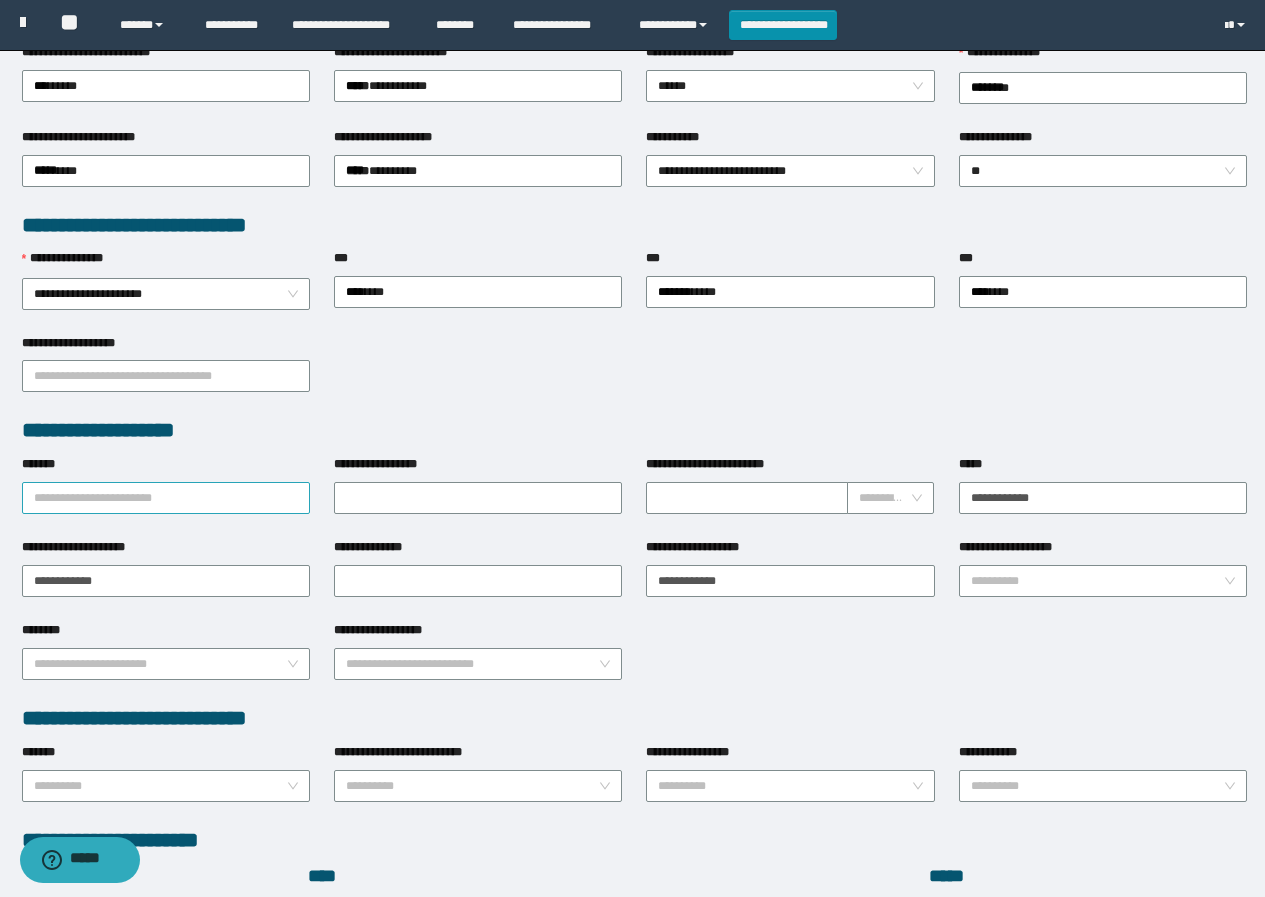 click on "*******" at bounding box center (166, 498) 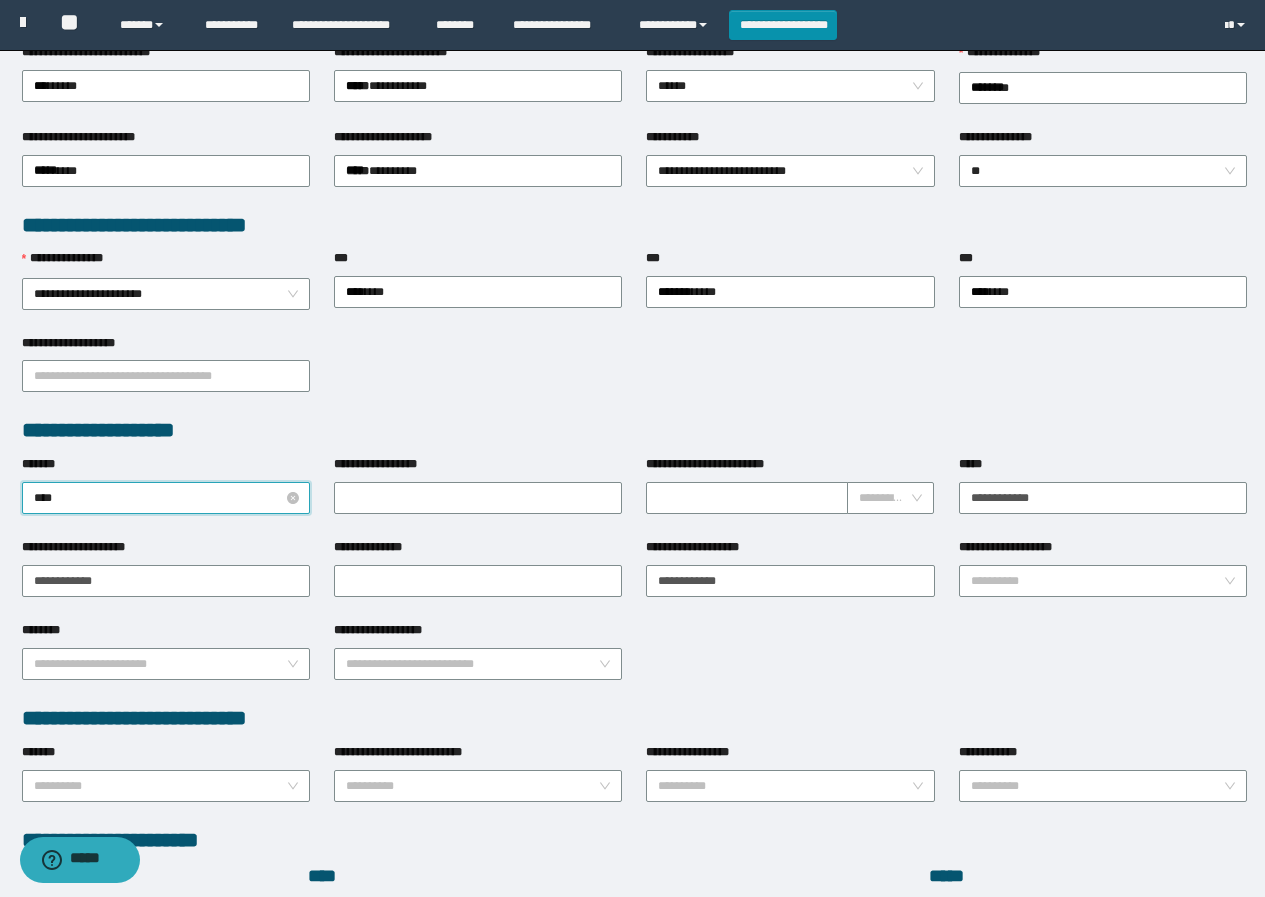type on "*****" 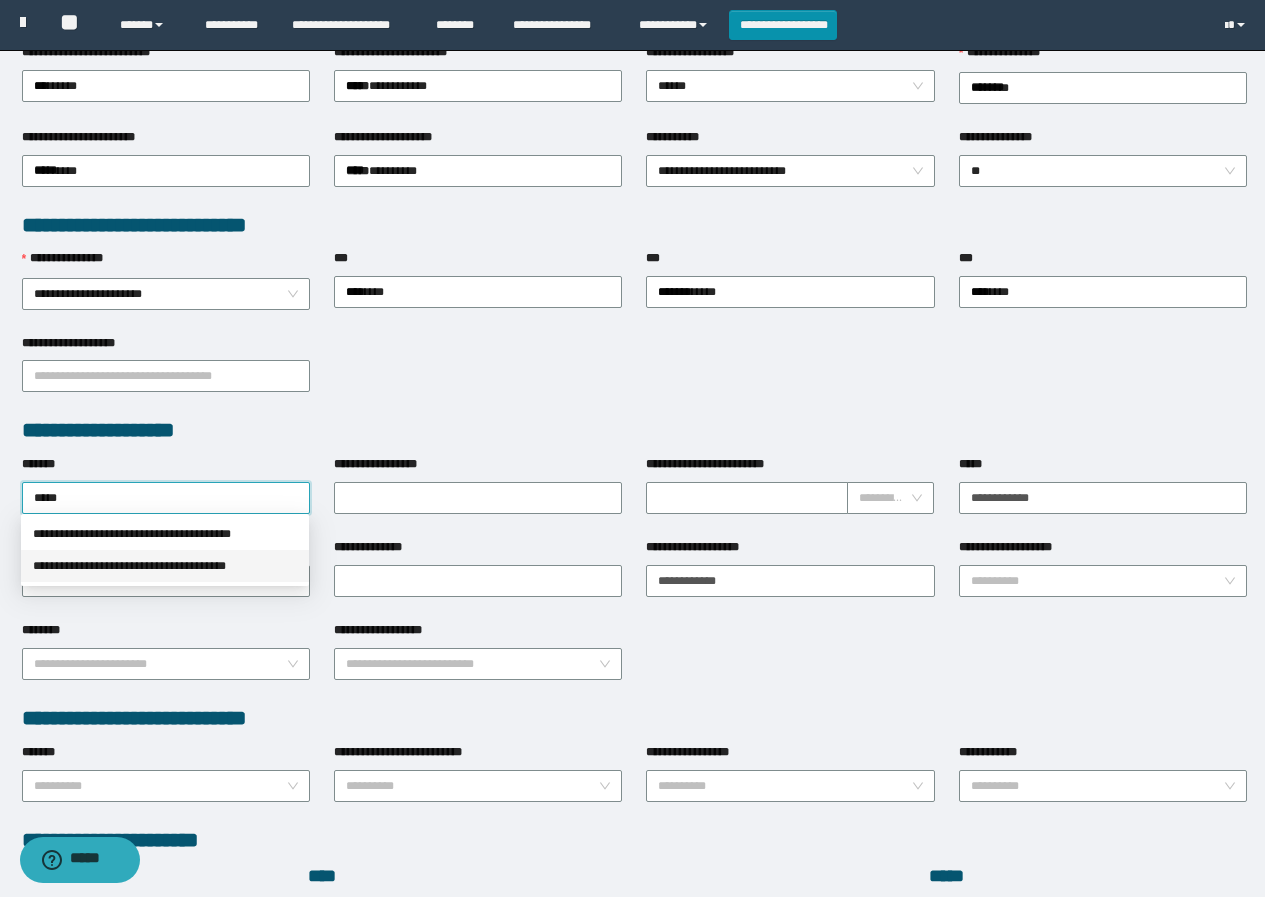 click on "**********" at bounding box center (165, 566) 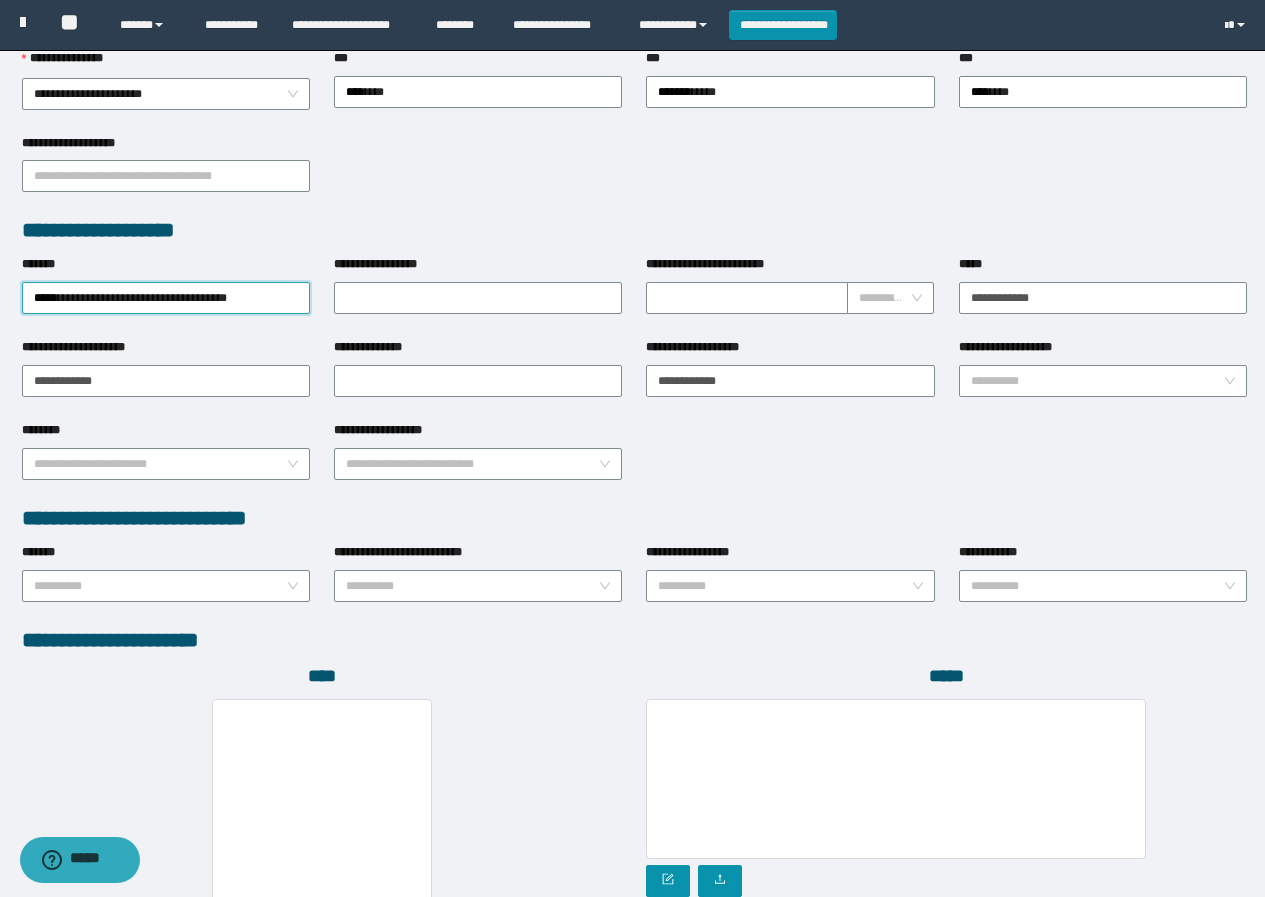 scroll, scrollTop: 808, scrollLeft: 0, axis: vertical 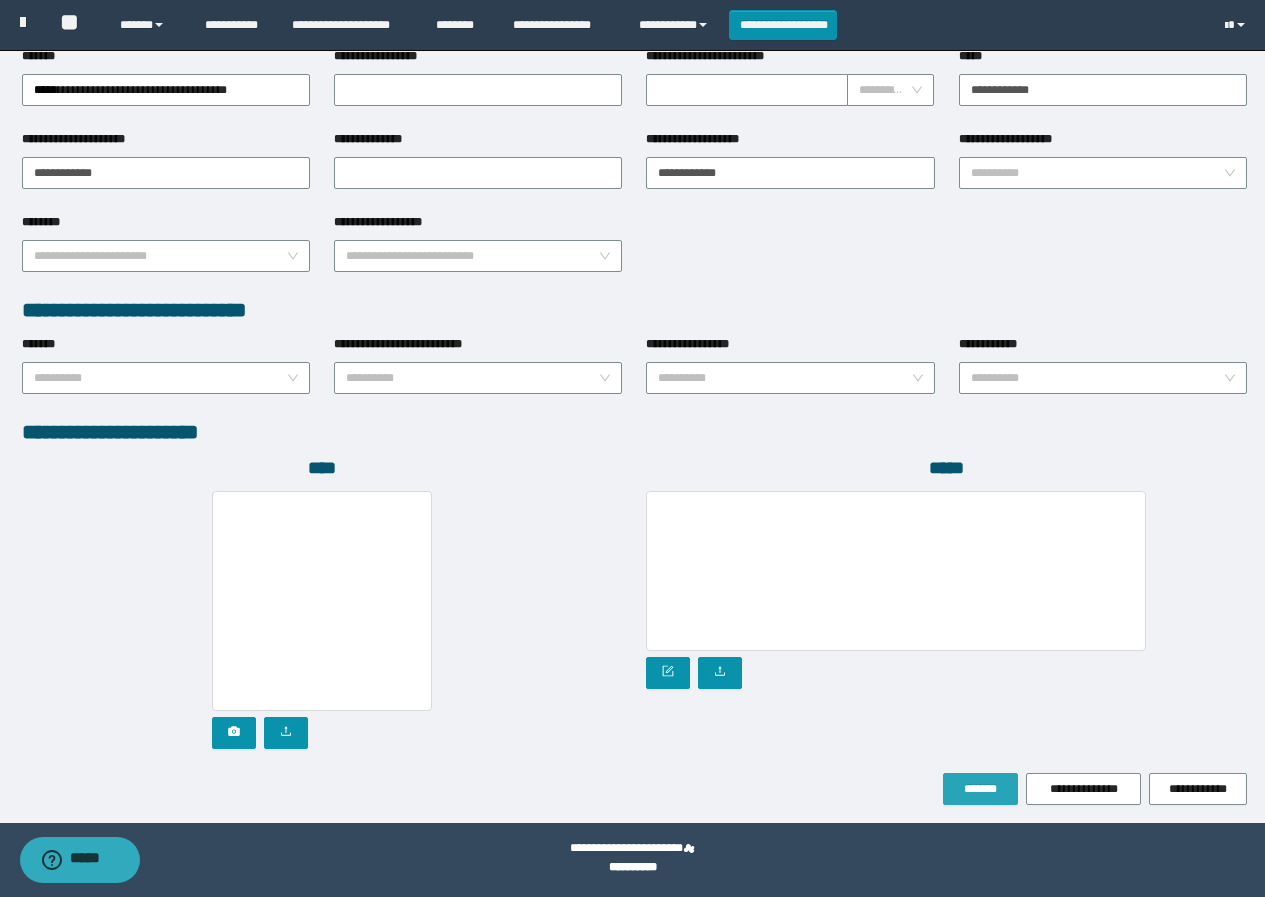 click on "*******" at bounding box center [980, 789] 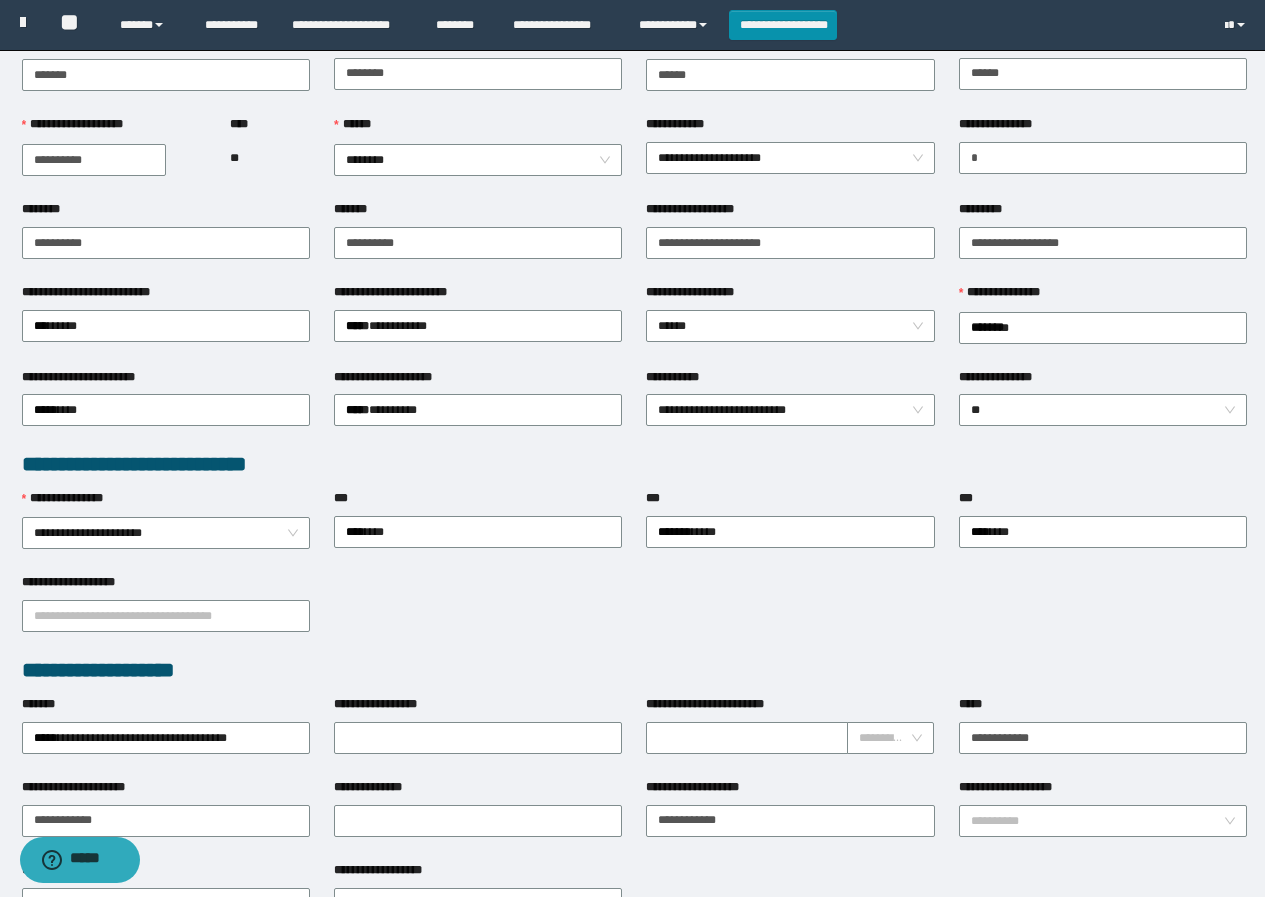 scroll, scrollTop: 0, scrollLeft: 0, axis: both 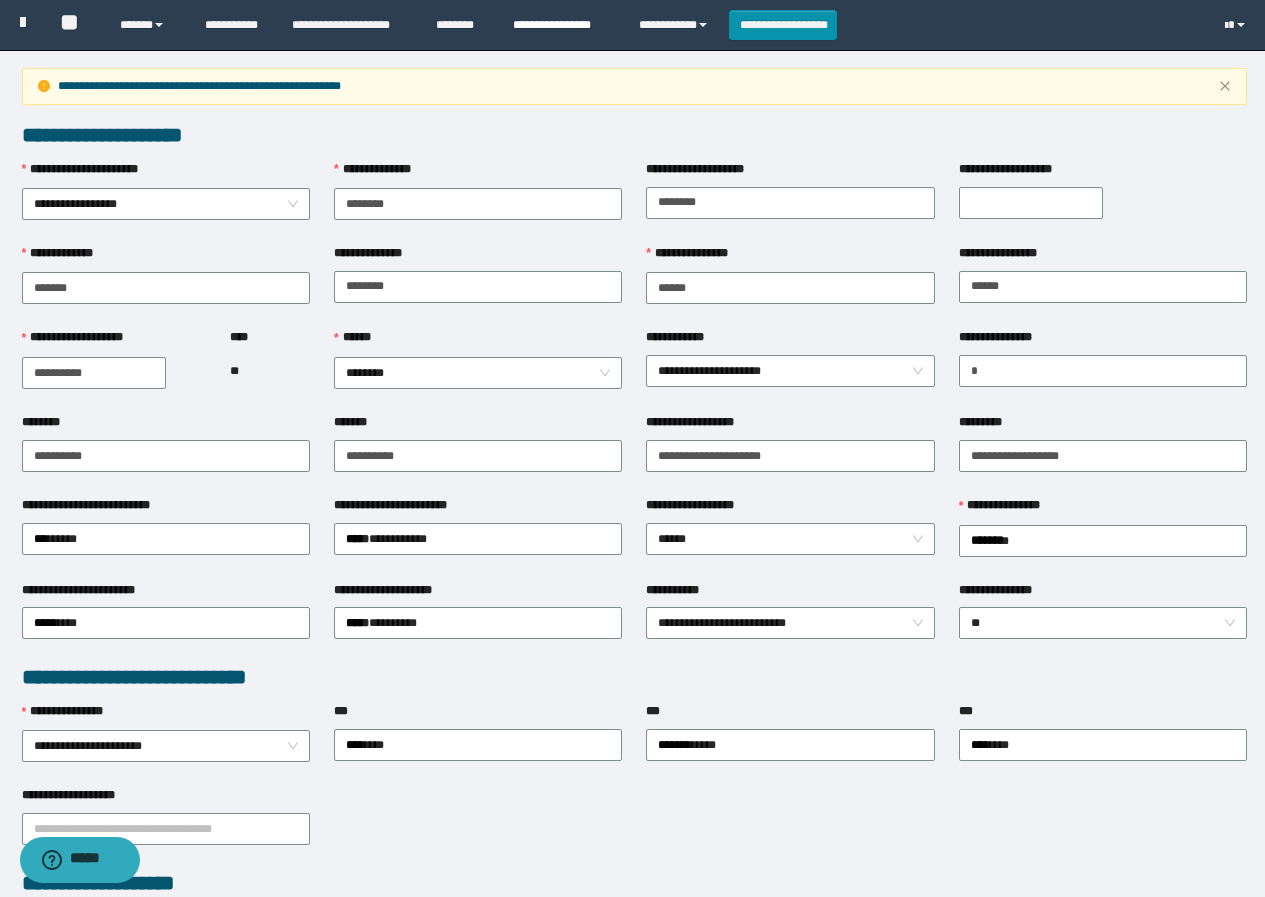 click on "**********" at bounding box center (561, 25) 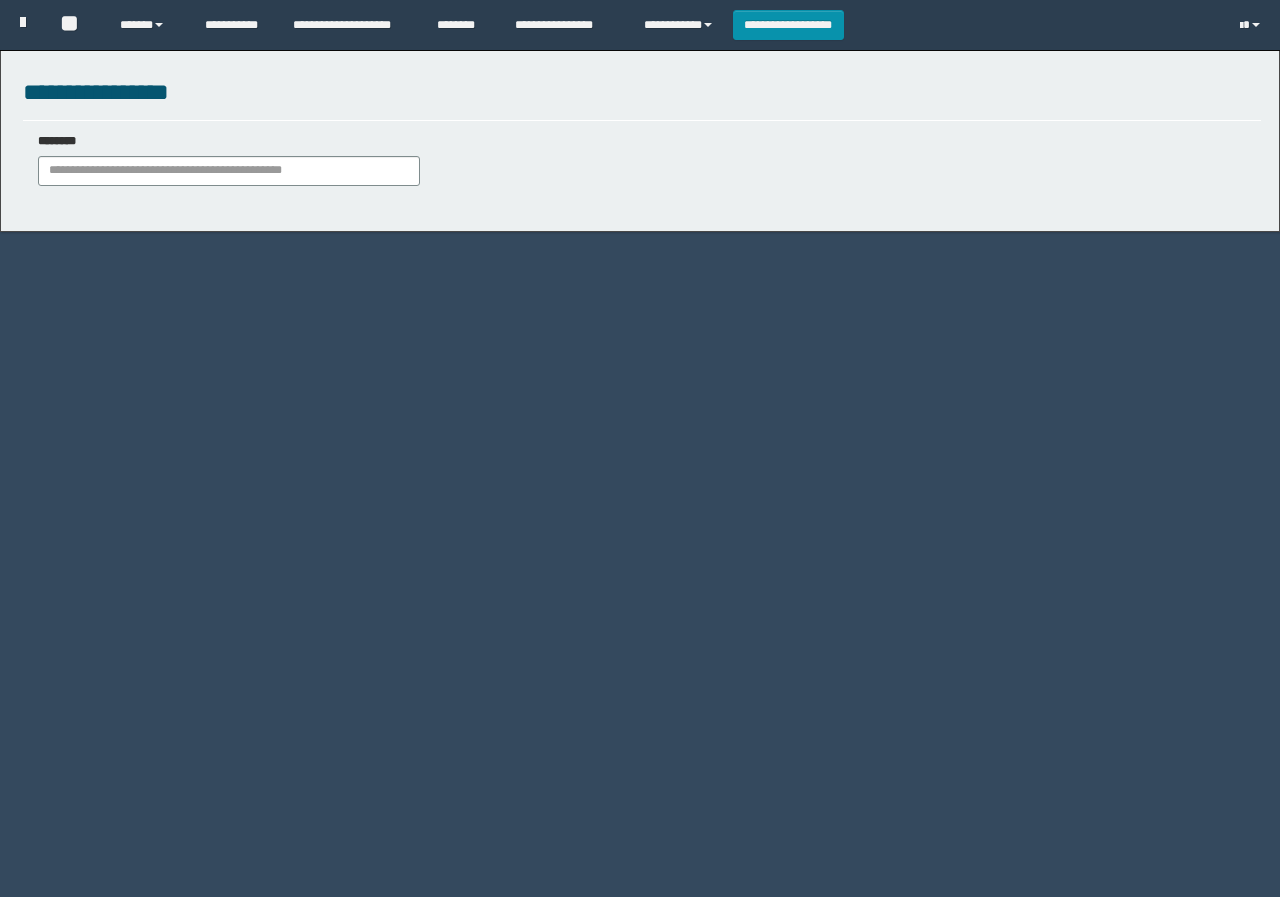 scroll, scrollTop: 0, scrollLeft: 0, axis: both 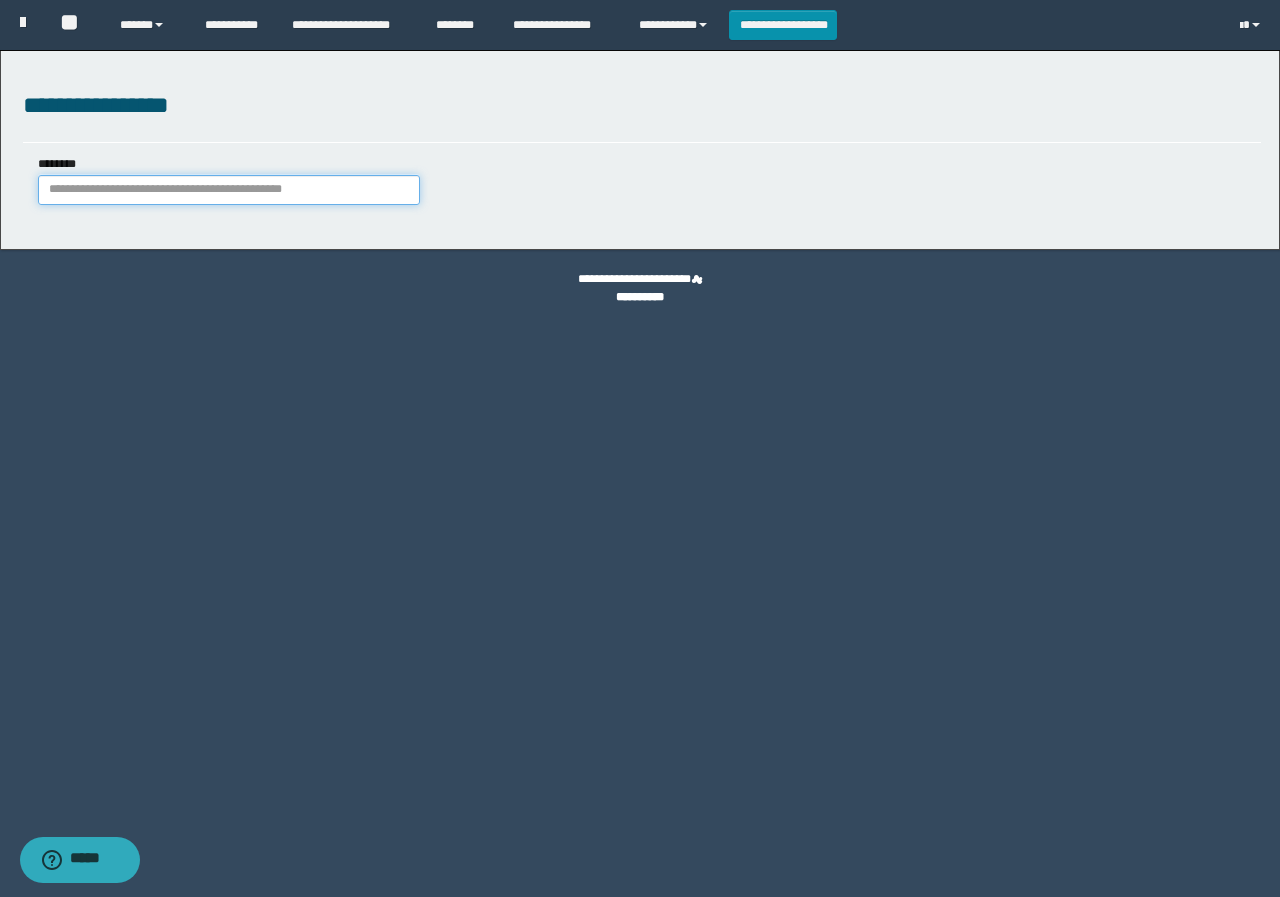 click on "********" at bounding box center (229, 190) 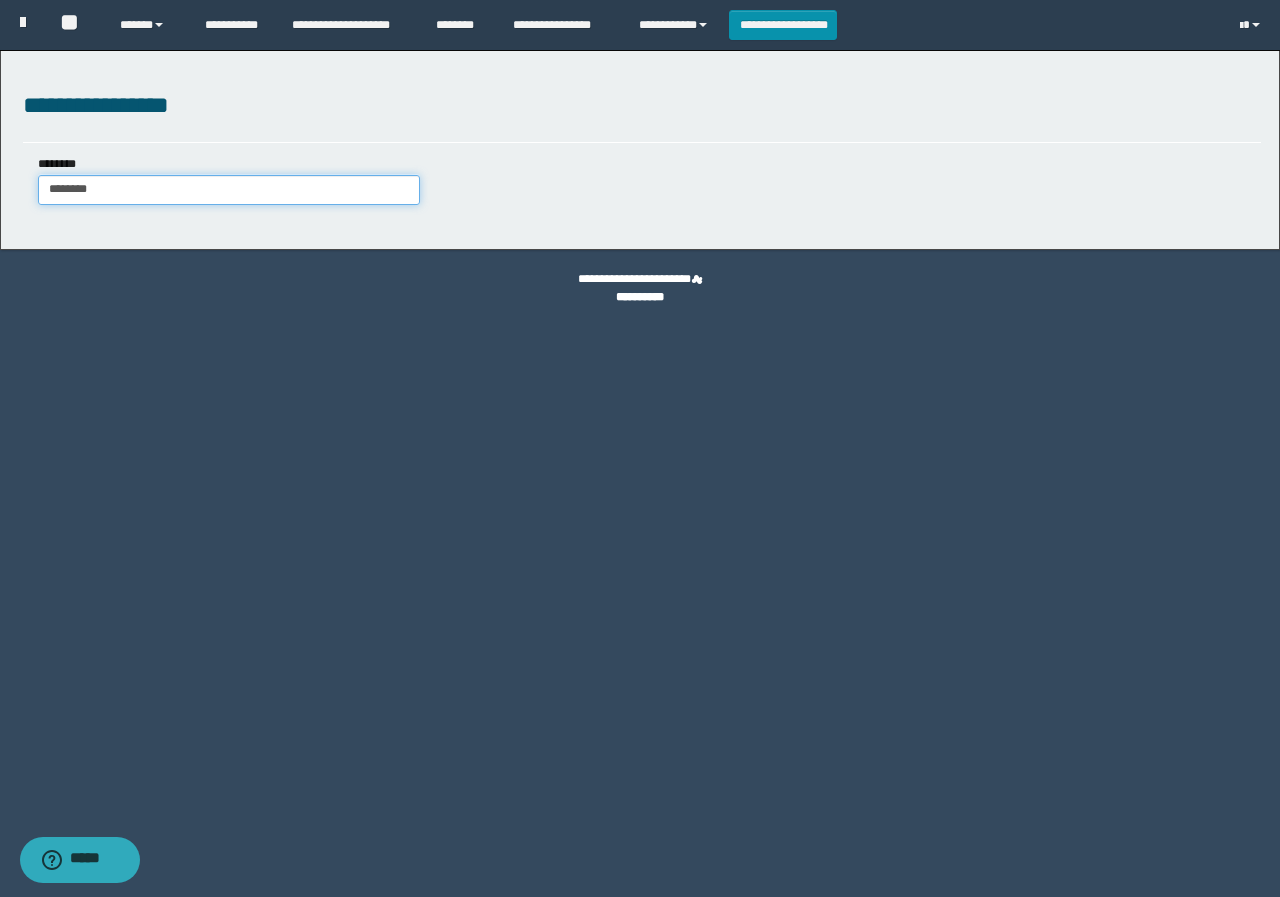 type on "********" 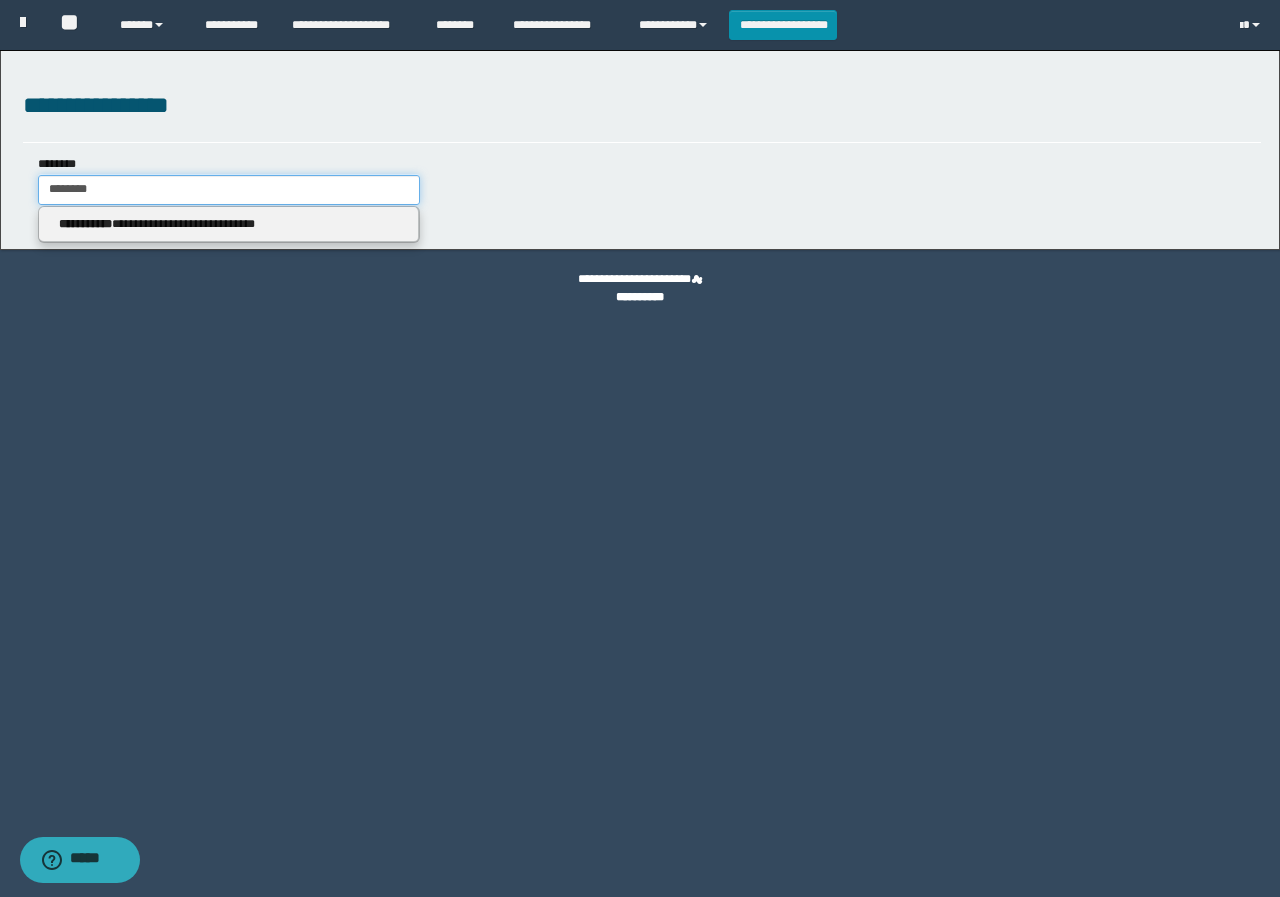 type on "********" 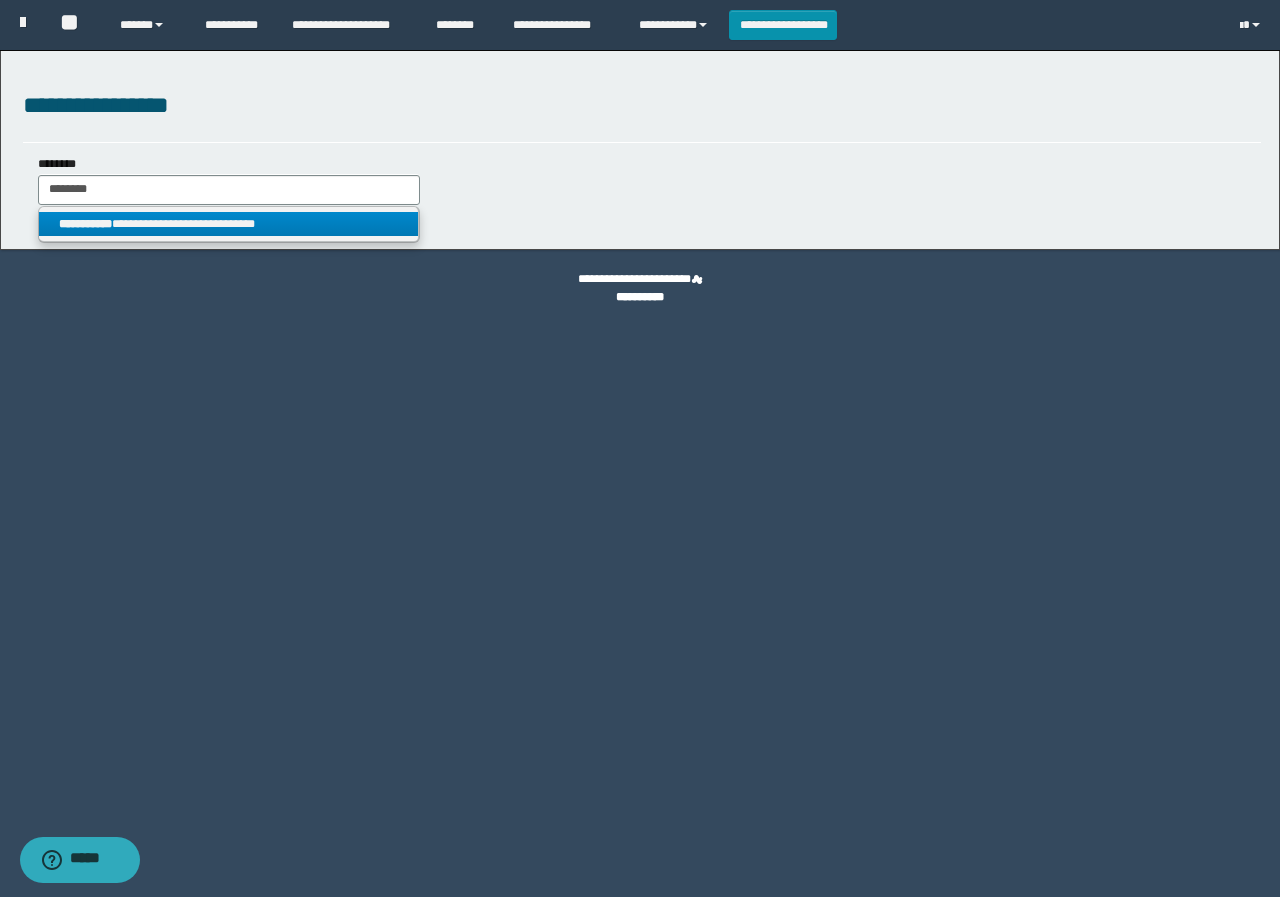 click on "**********" at bounding box center [229, 224] 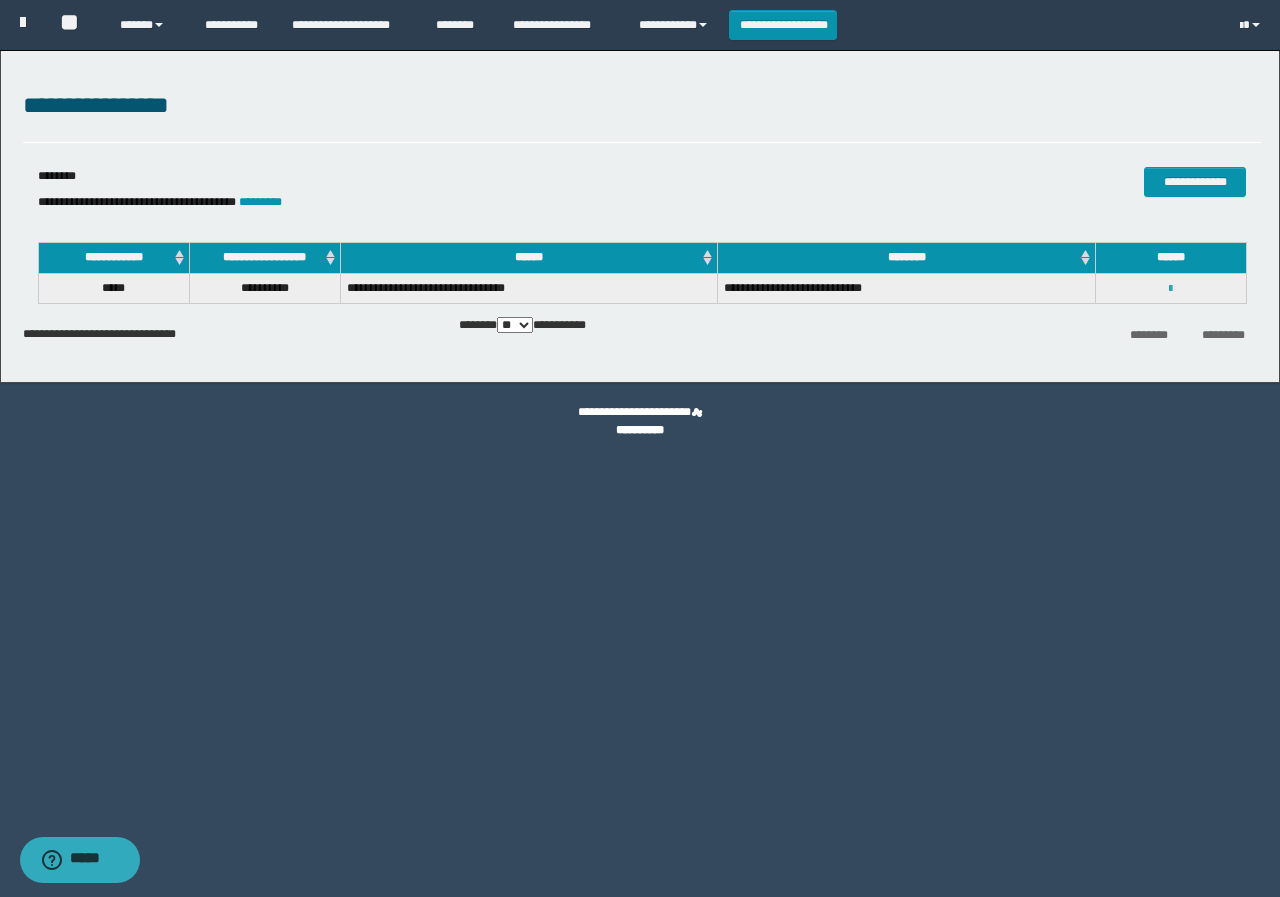 click at bounding box center (1170, 289) 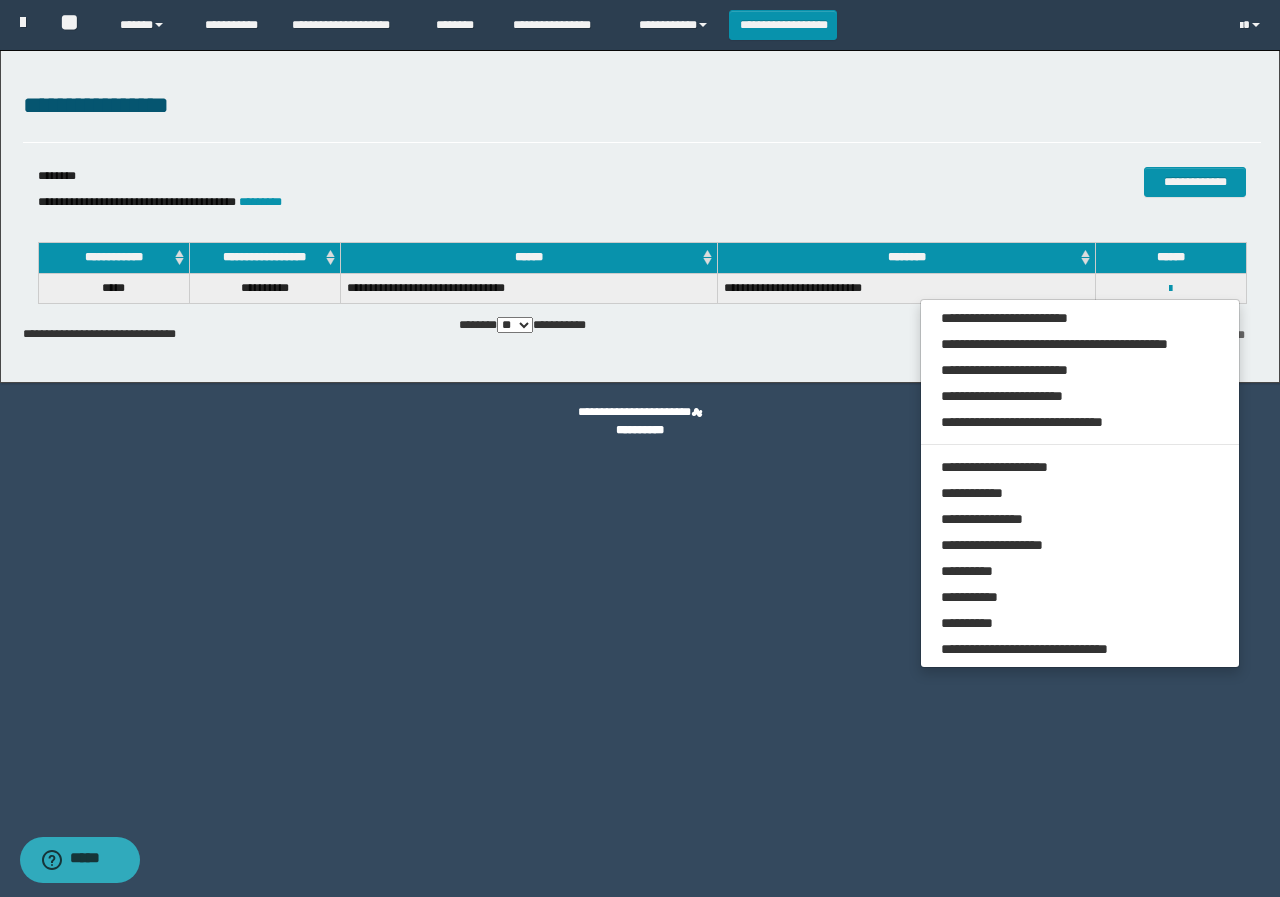 click on "**********" at bounding box center [642, 106] 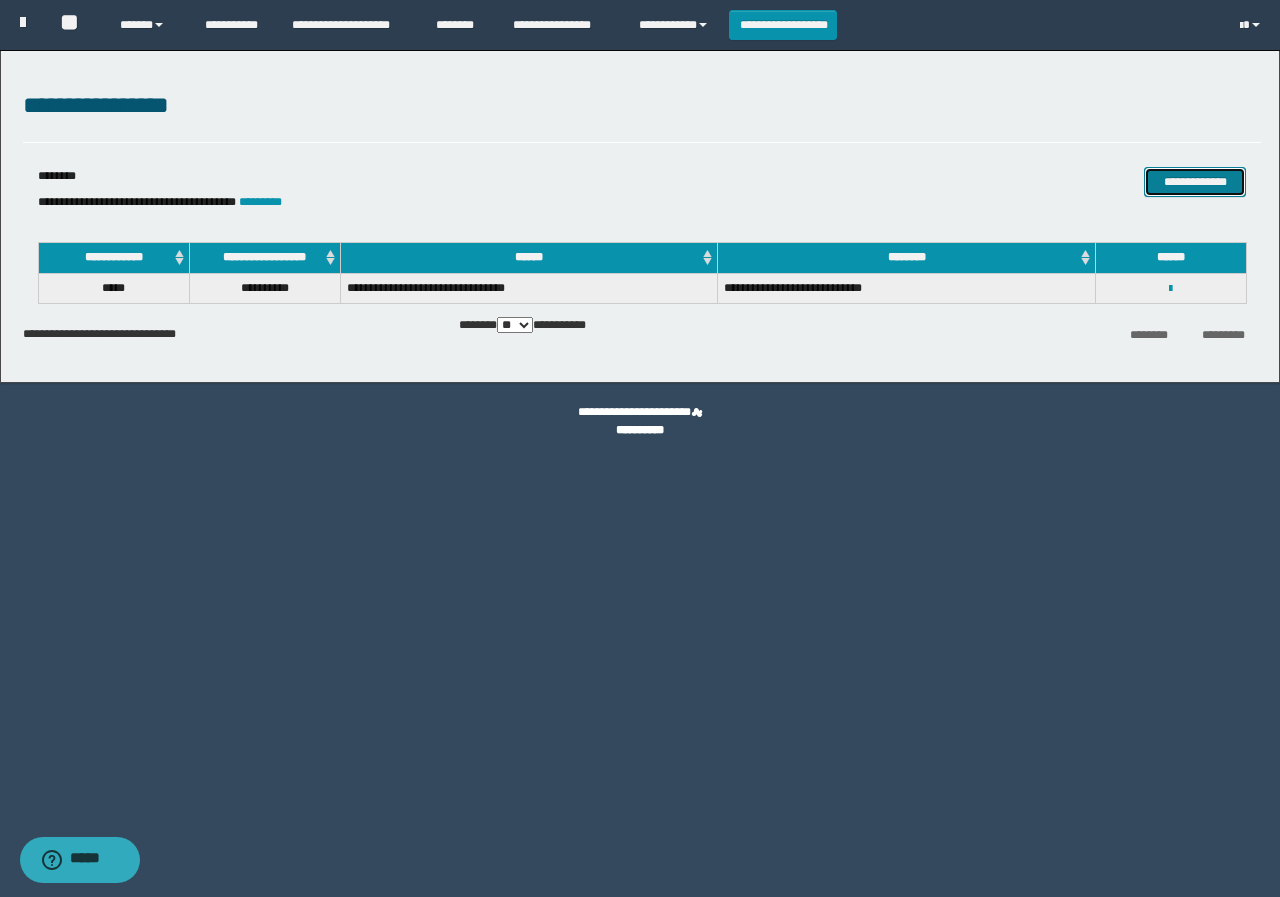 click on "**********" at bounding box center [1195, 182] 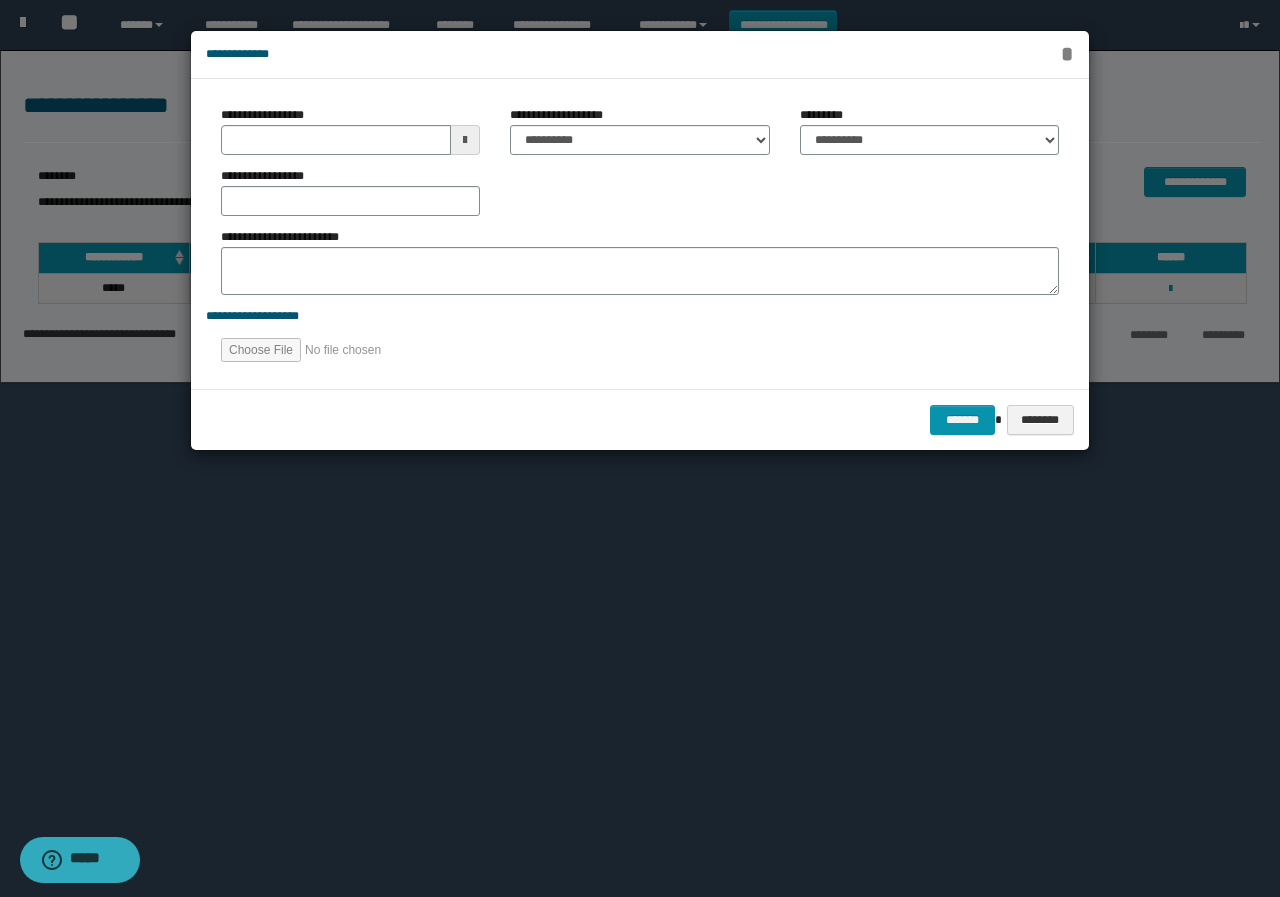 click on "*" at bounding box center (1066, 54) 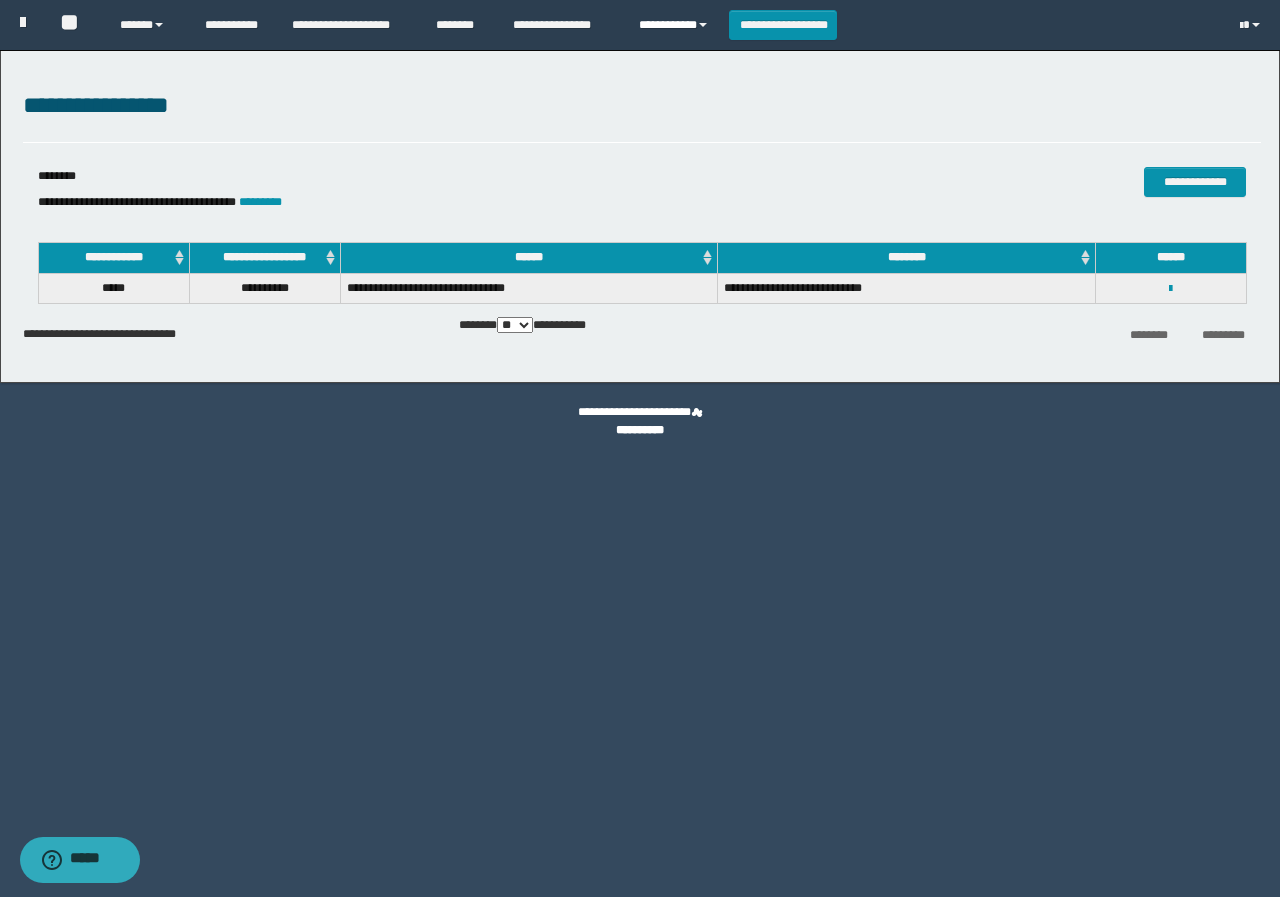 click on "**********" at bounding box center (676, 25) 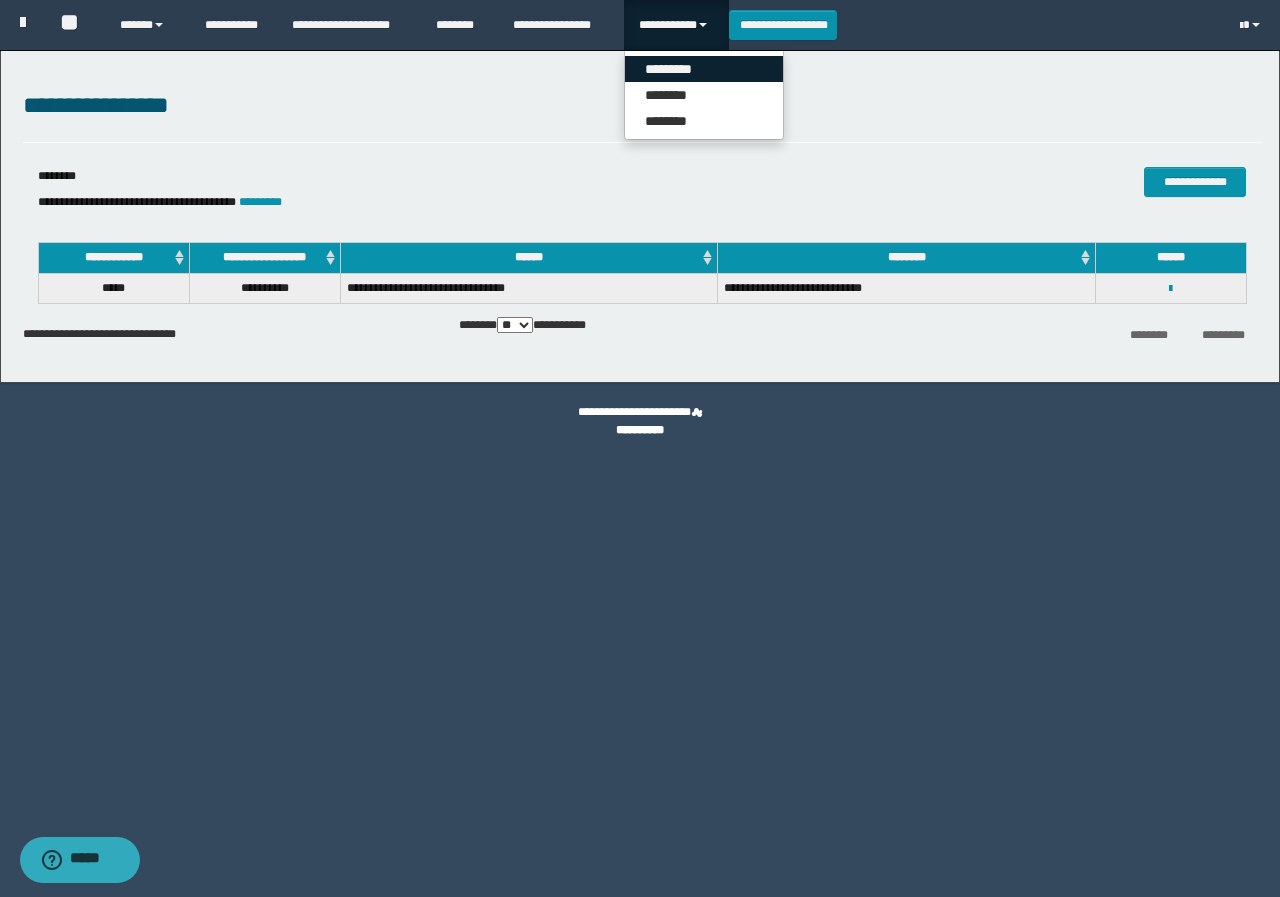 click on "*********" at bounding box center (704, 69) 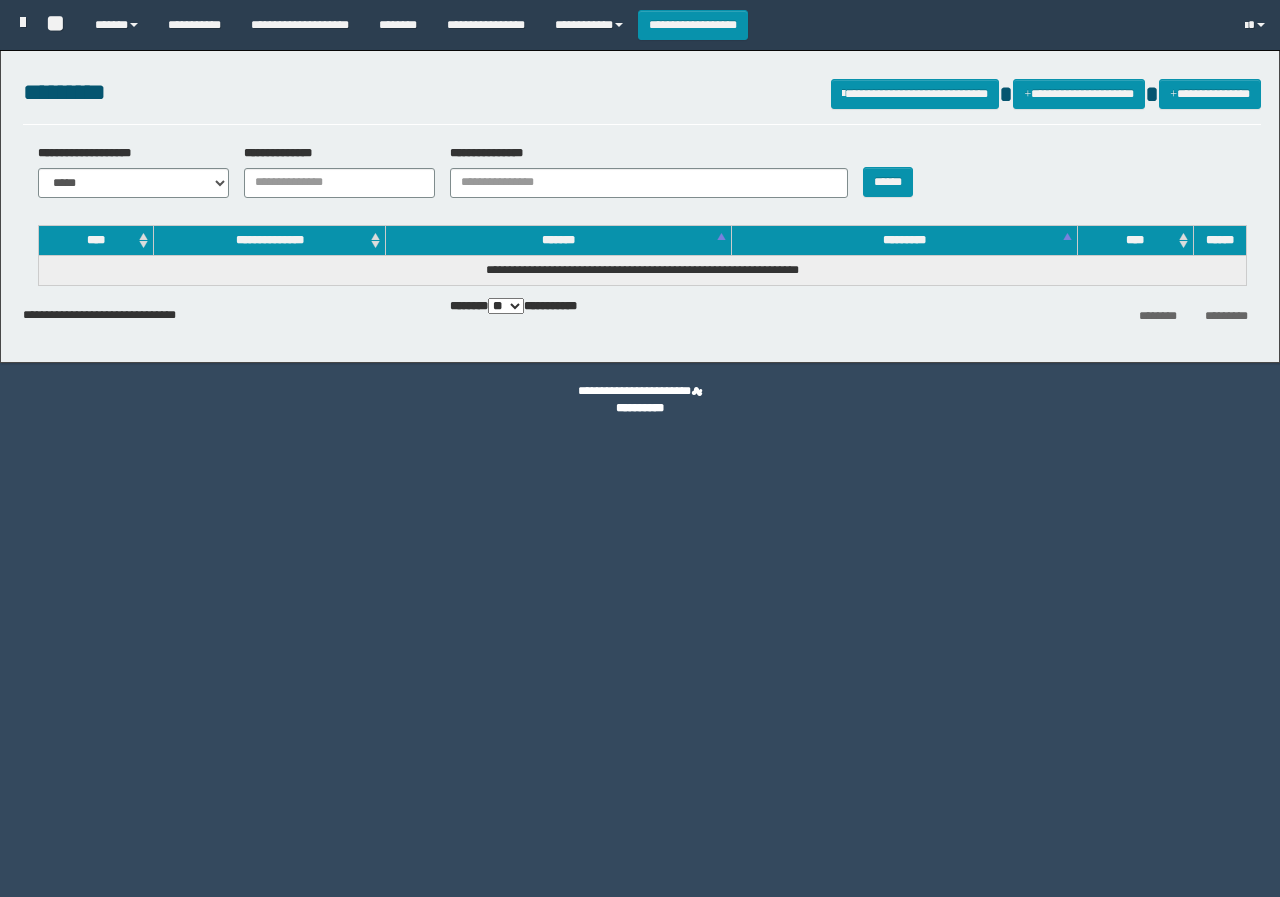 scroll, scrollTop: 0, scrollLeft: 0, axis: both 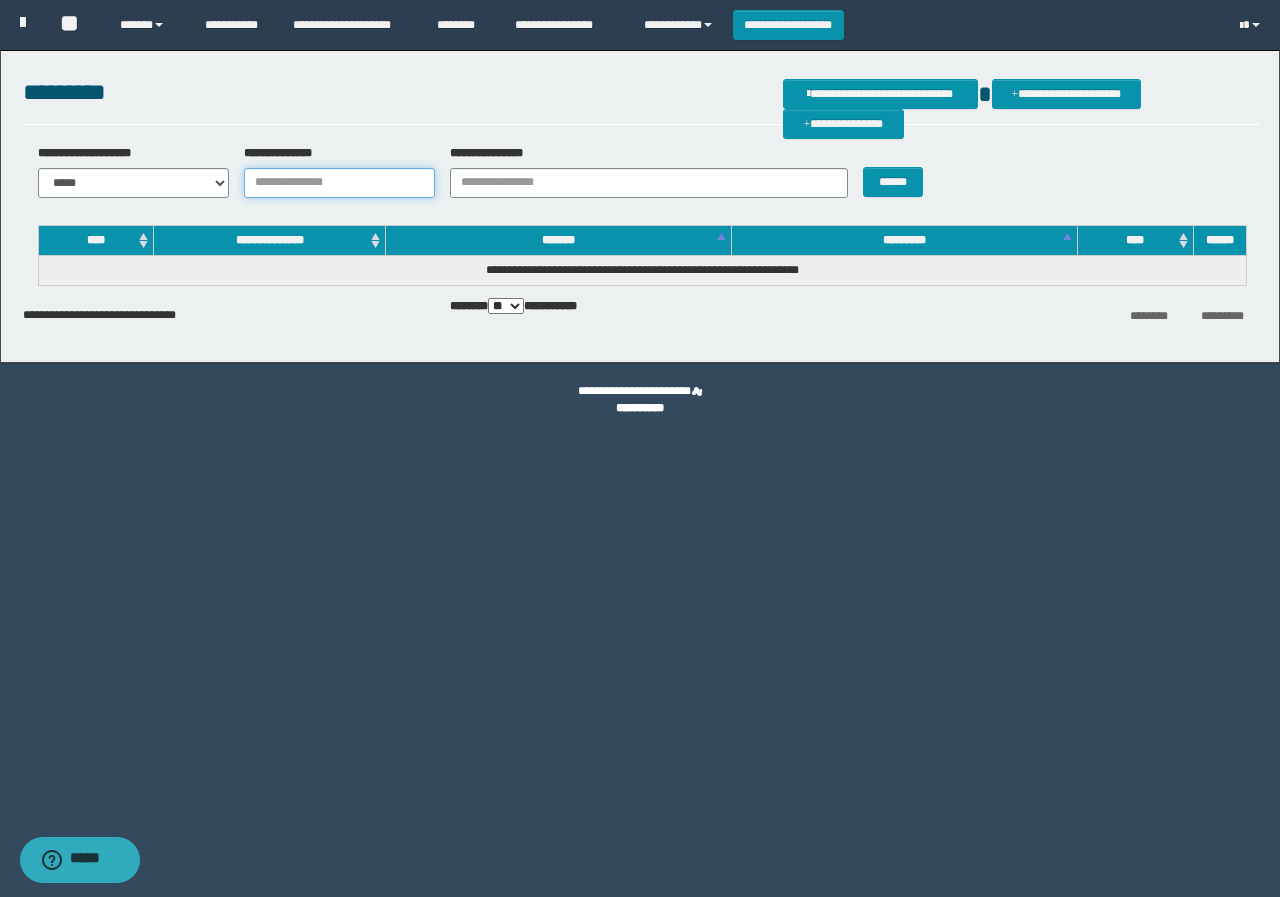 paste on "********" 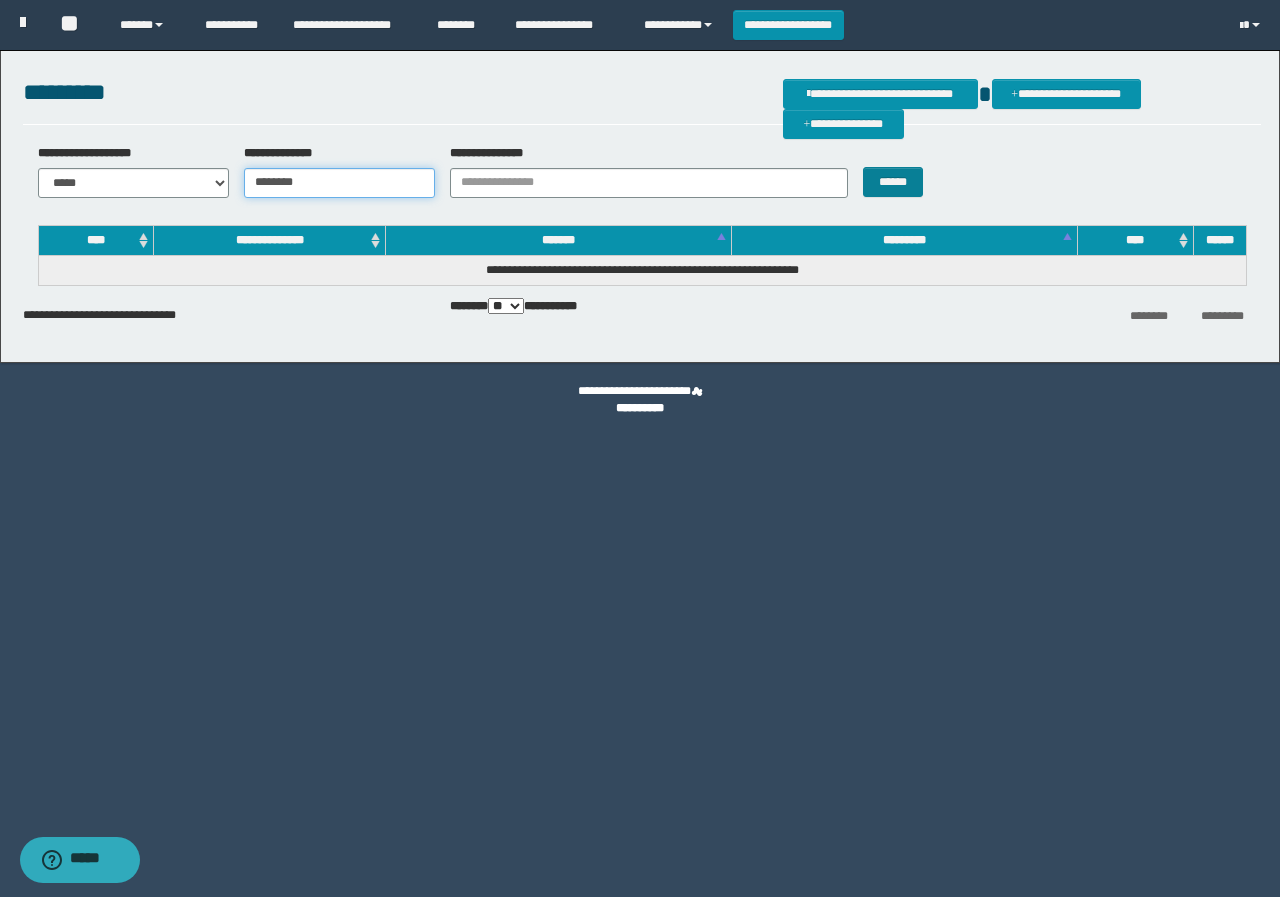 type on "********" 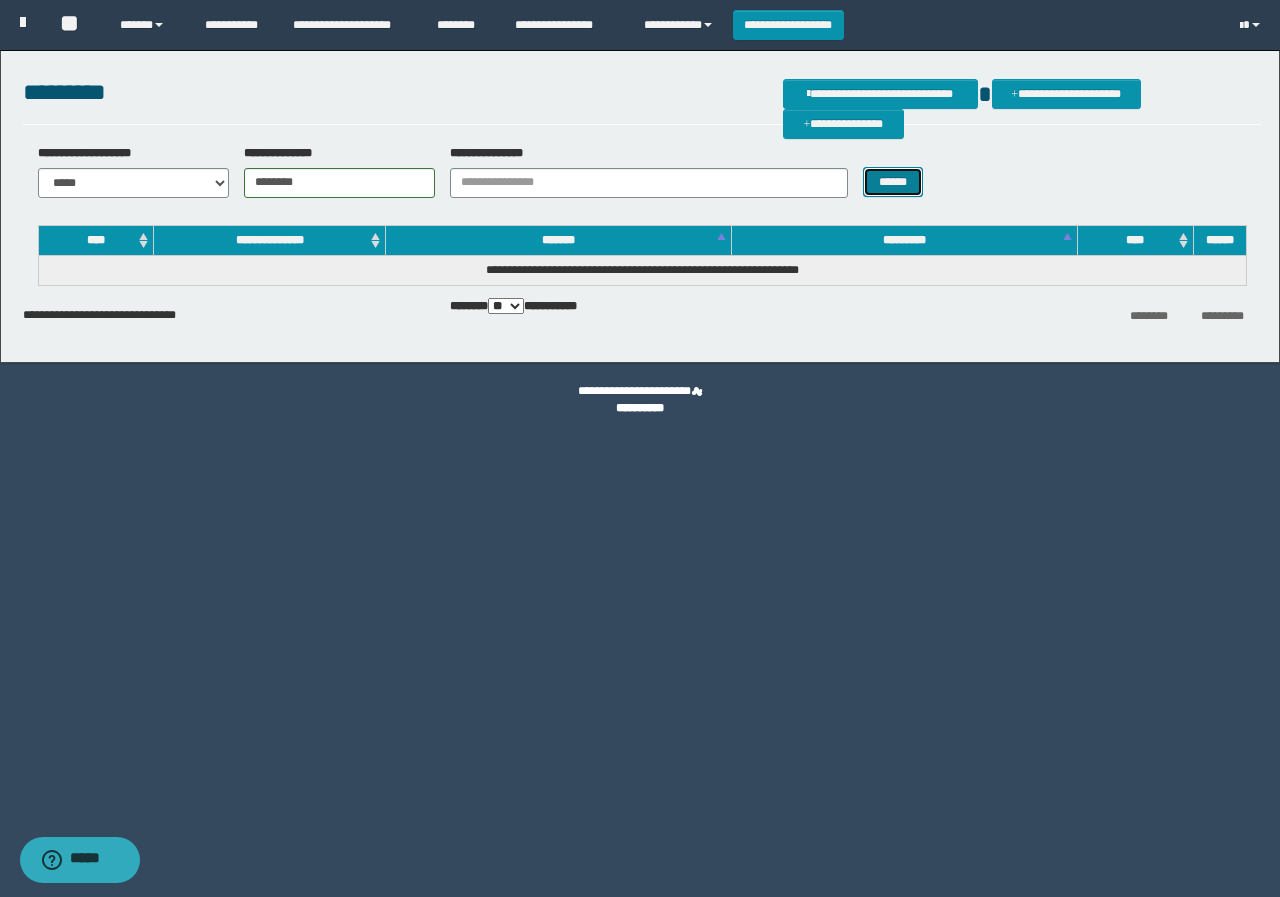click on "******" at bounding box center [892, 182] 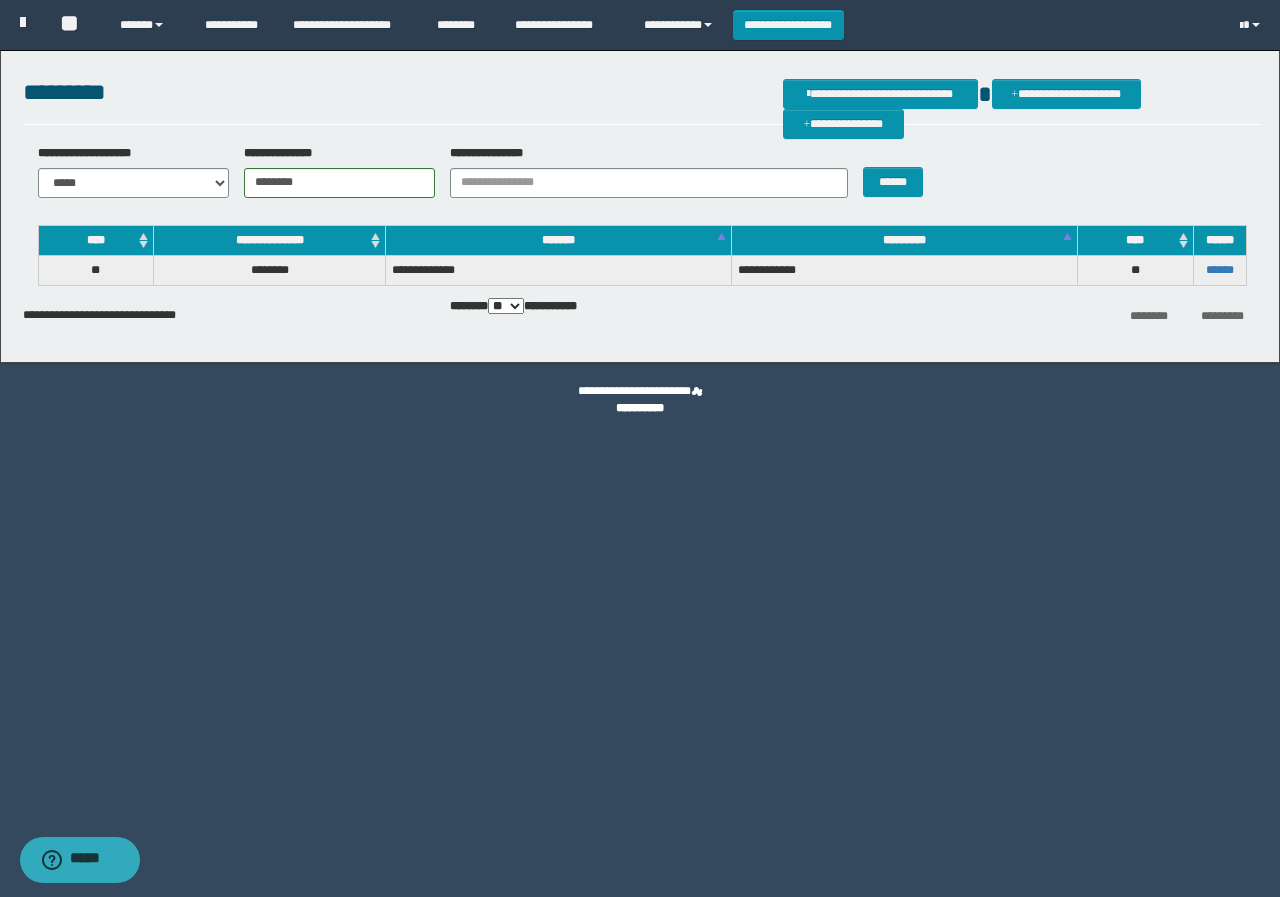 click on "******" at bounding box center [1219, 270] 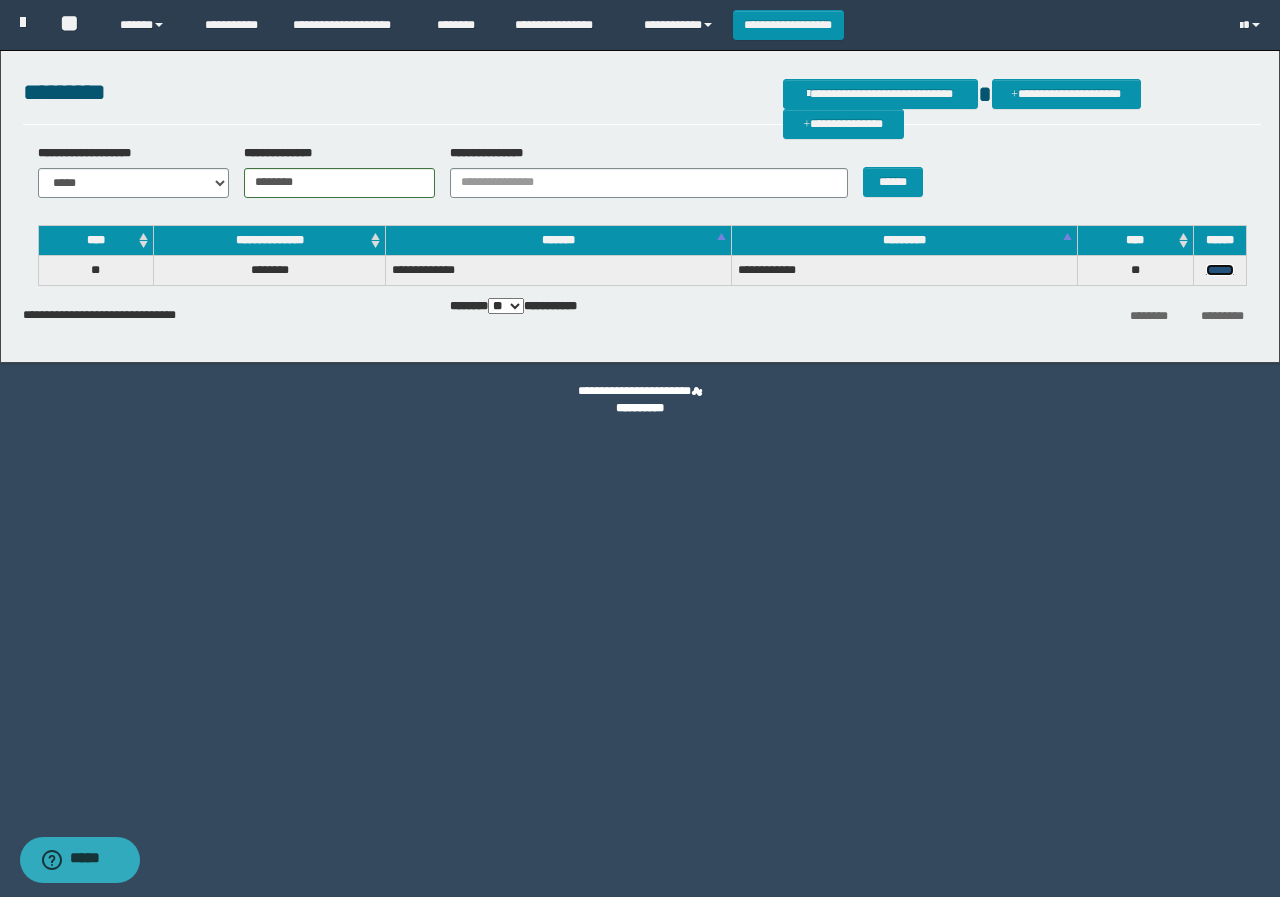 click on "******" at bounding box center [1220, 270] 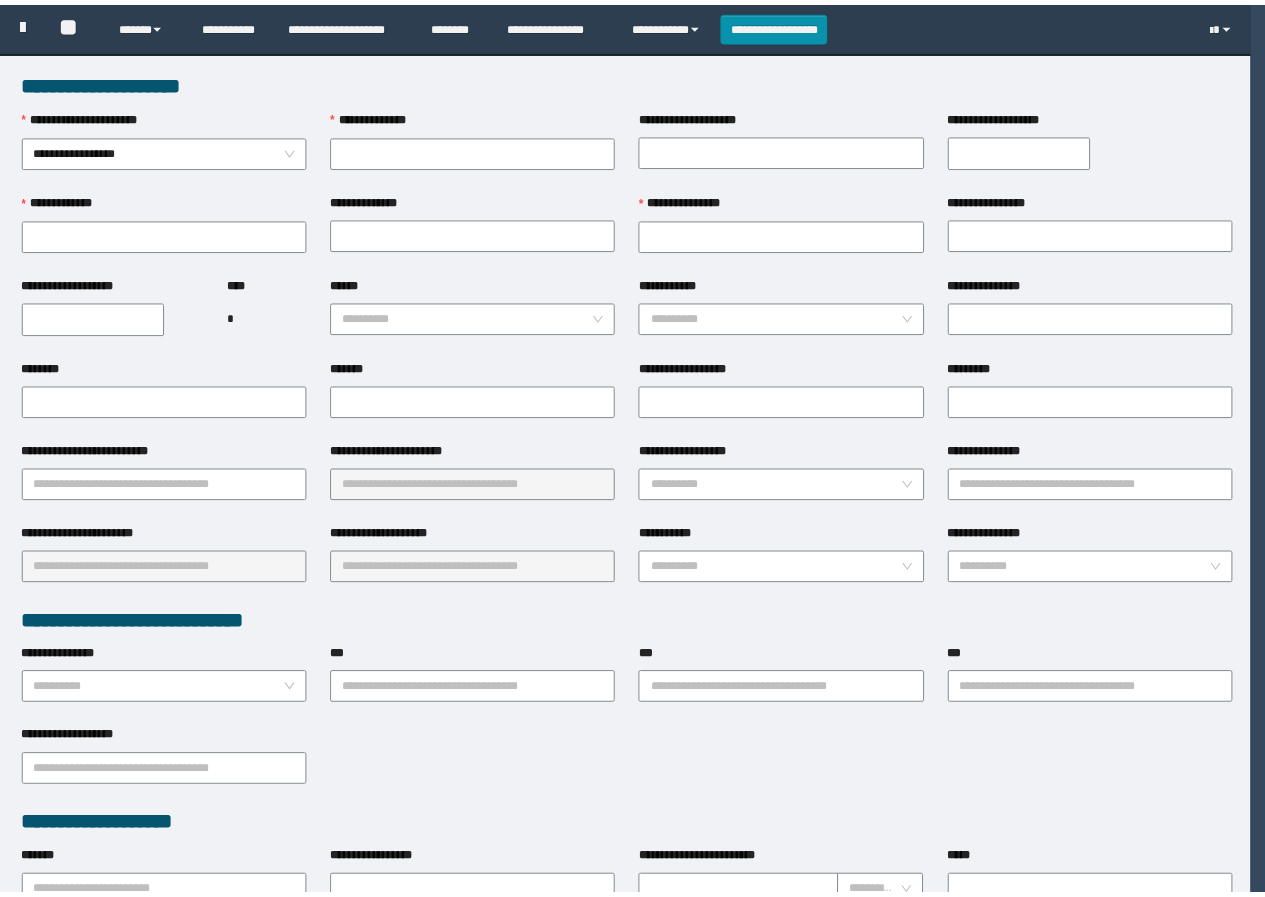 scroll, scrollTop: 0, scrollLeft: 0, axis: both 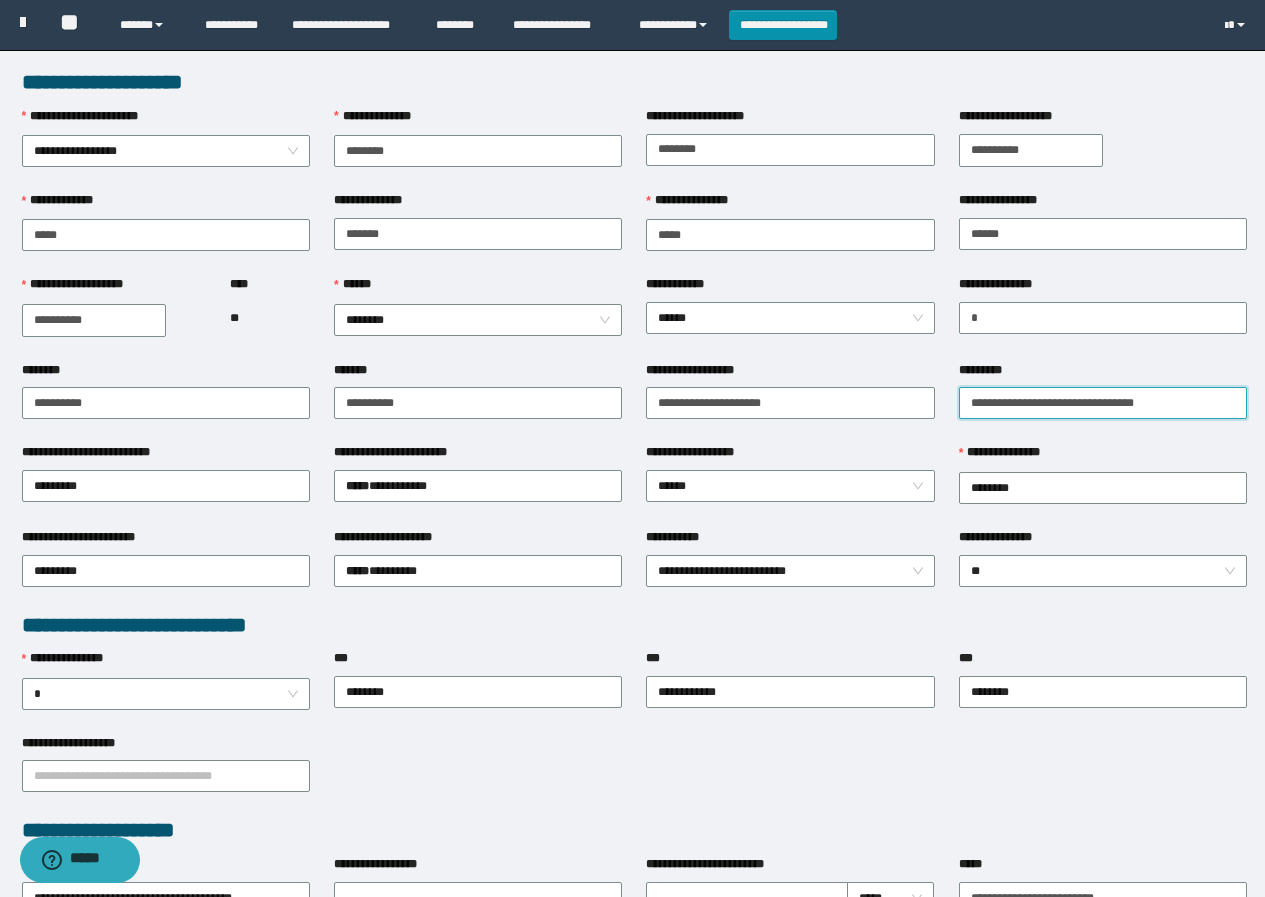 drag, startPoint x: 1147, startPoint y: 398, endPoint x: 958, endPoint y: 412, distance: 189.5178 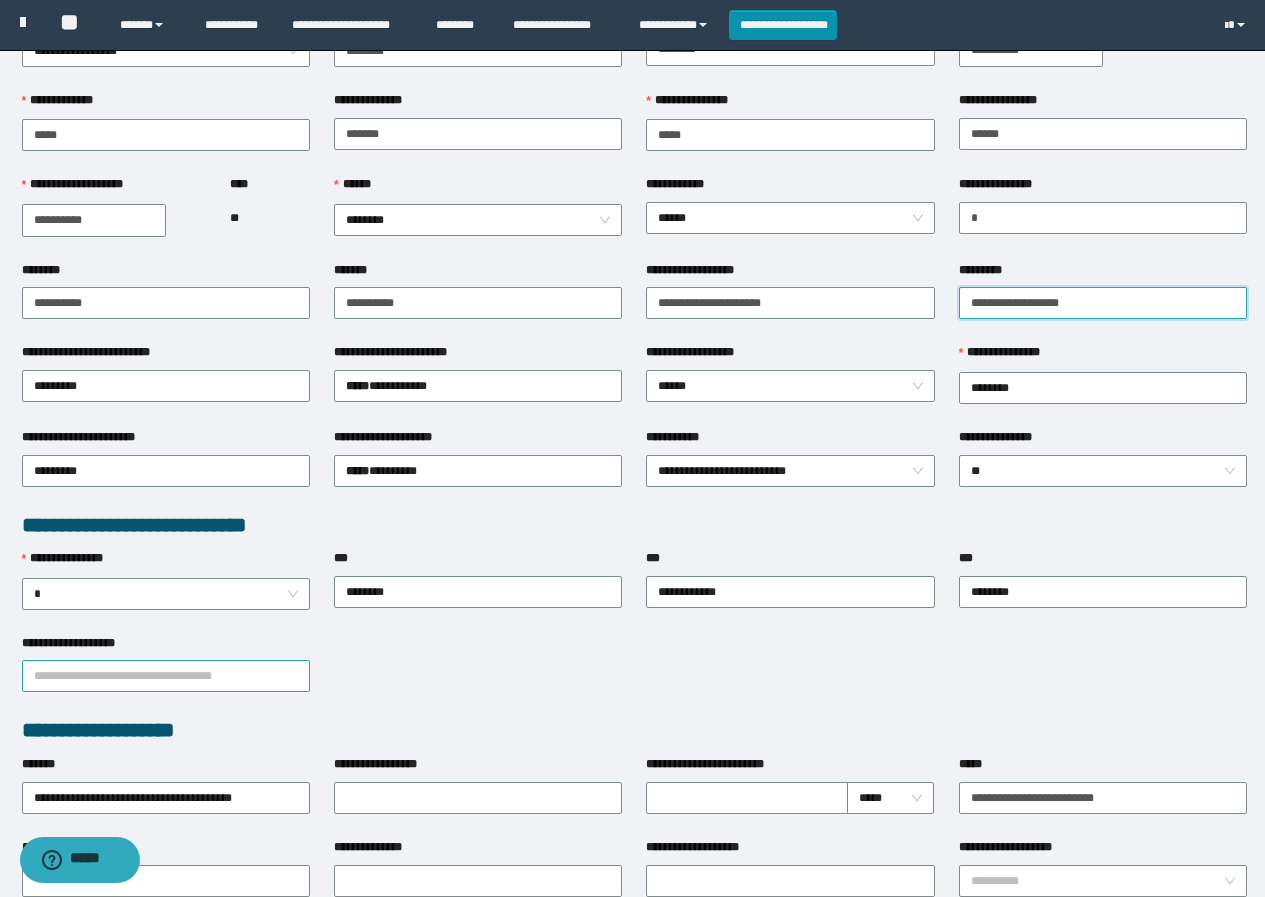 scroll, scrollTop: 200, scrollLeft: 0, axis: vertical 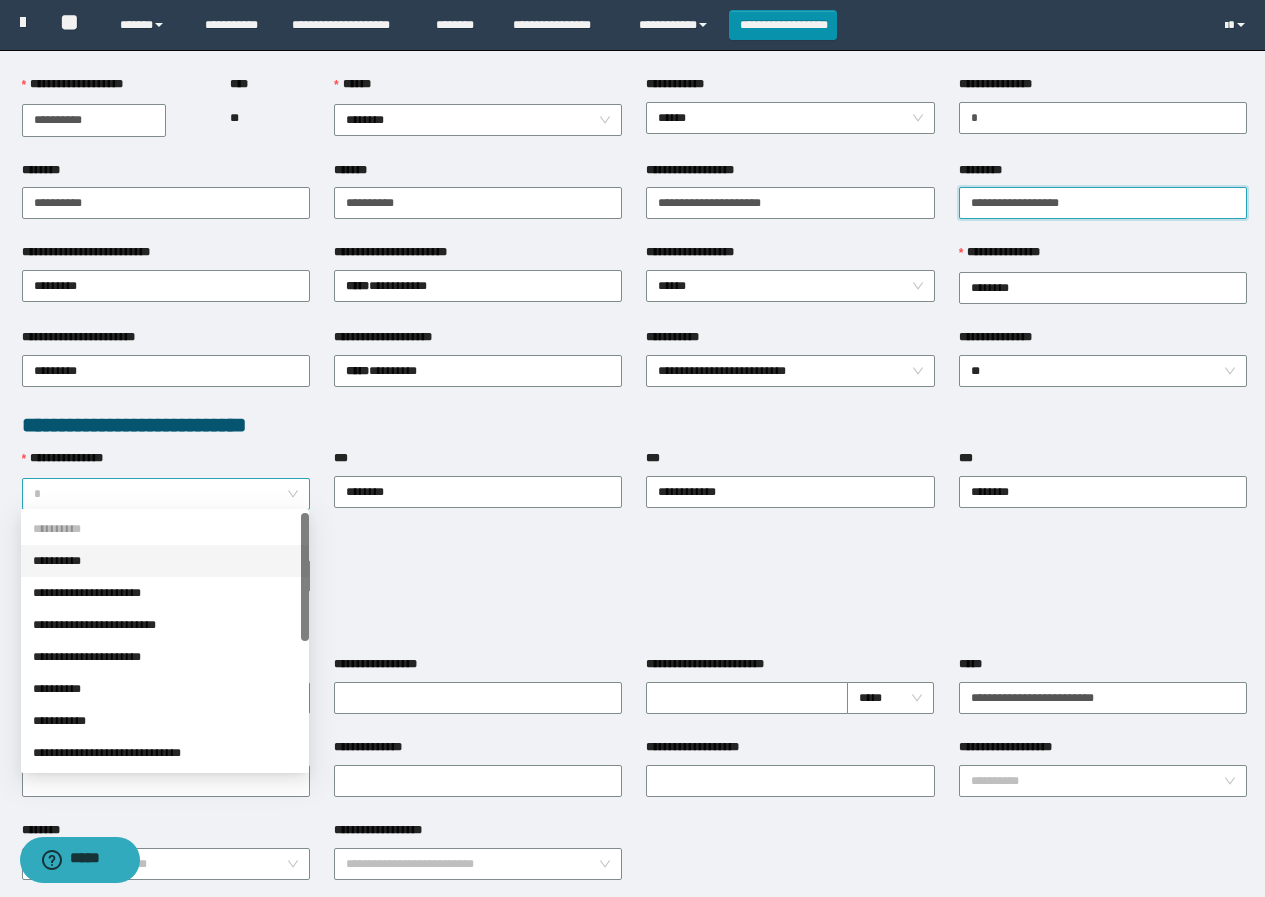 click on "*" at bounding box center (166, 494) 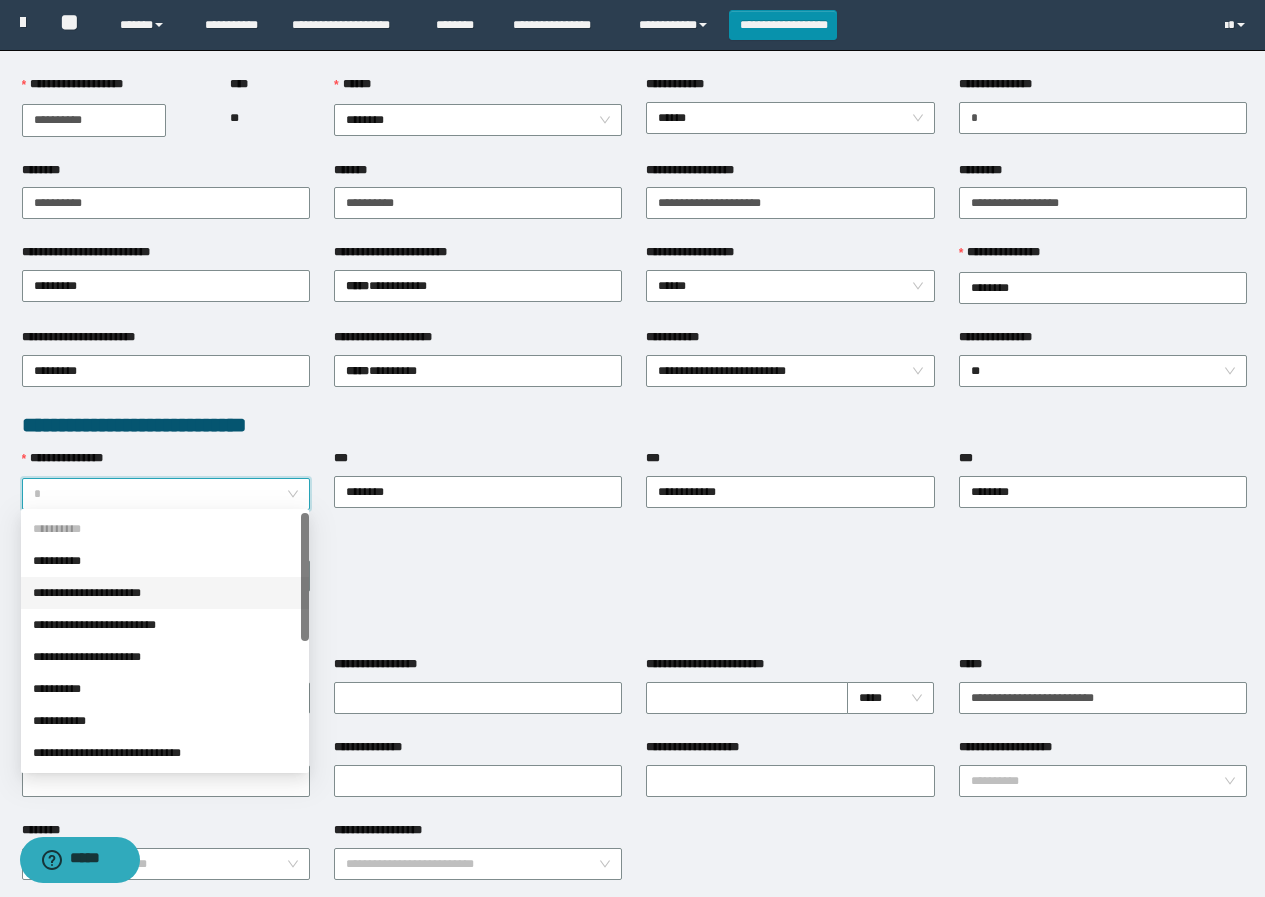 click on "**********" at bounding box center (165, 593) 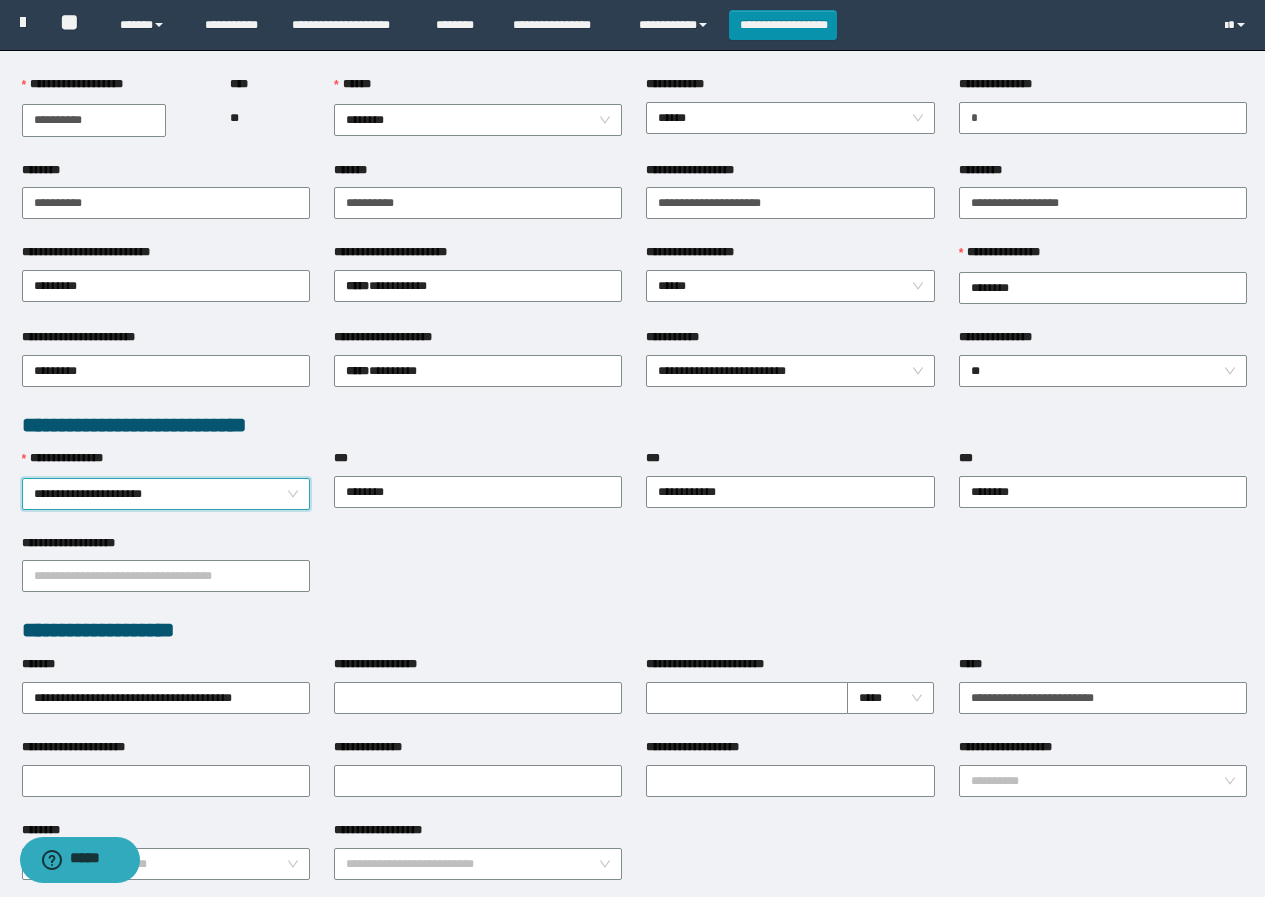 scroll, scrollTop: 0, scrollLeft: 0, axis: both 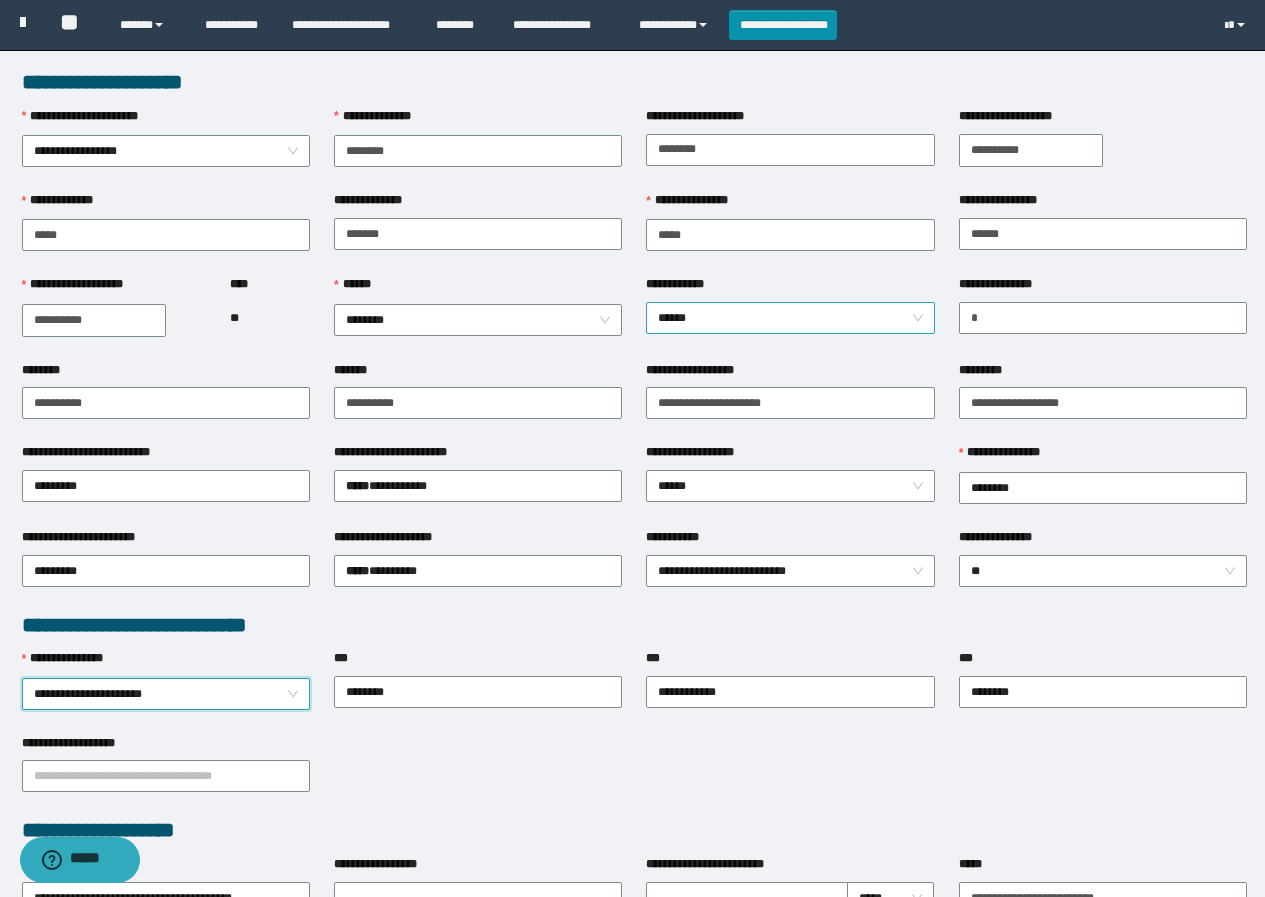 click on "******" at bounding box center [790, 318] 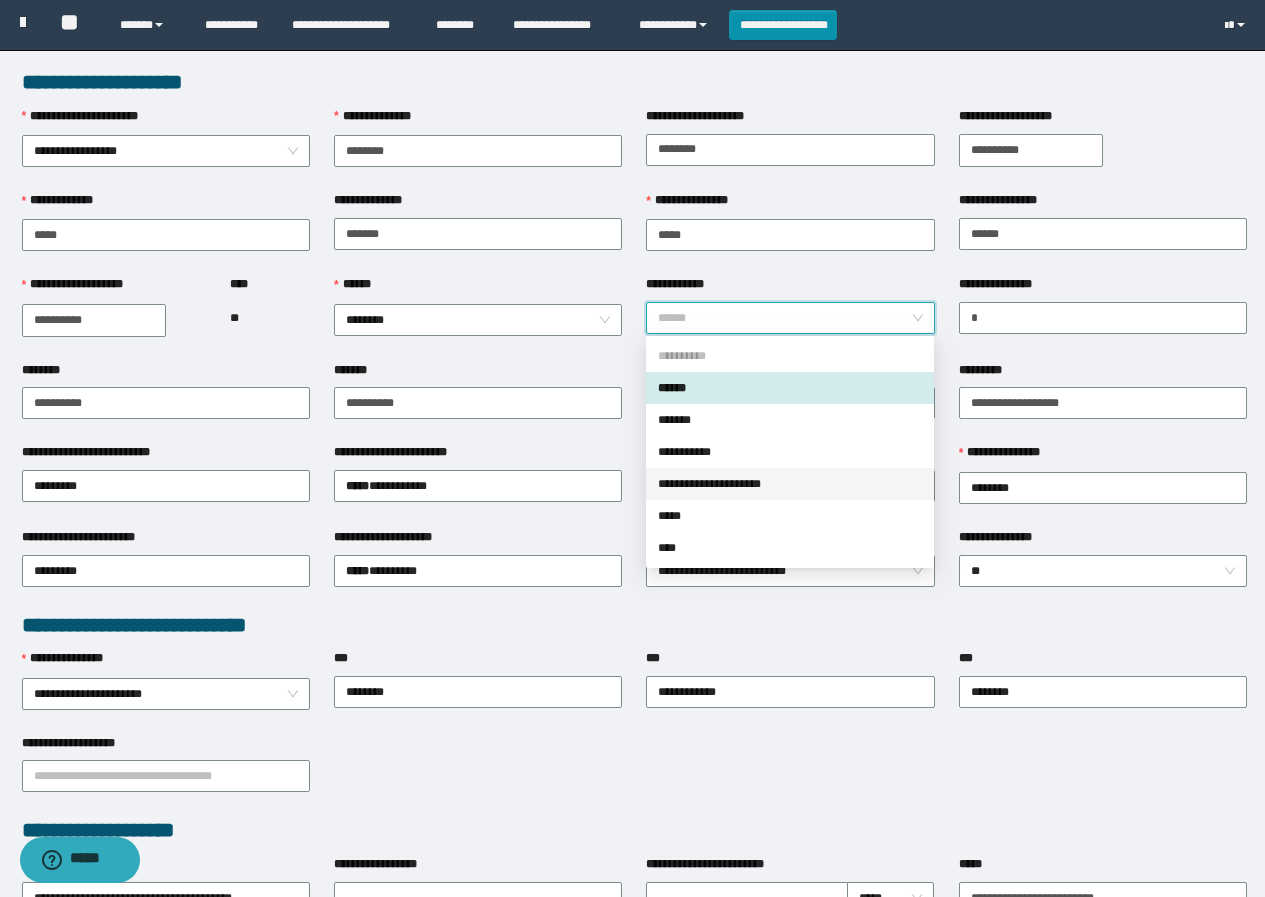 click on "**********" at bounding box center [790, 484] 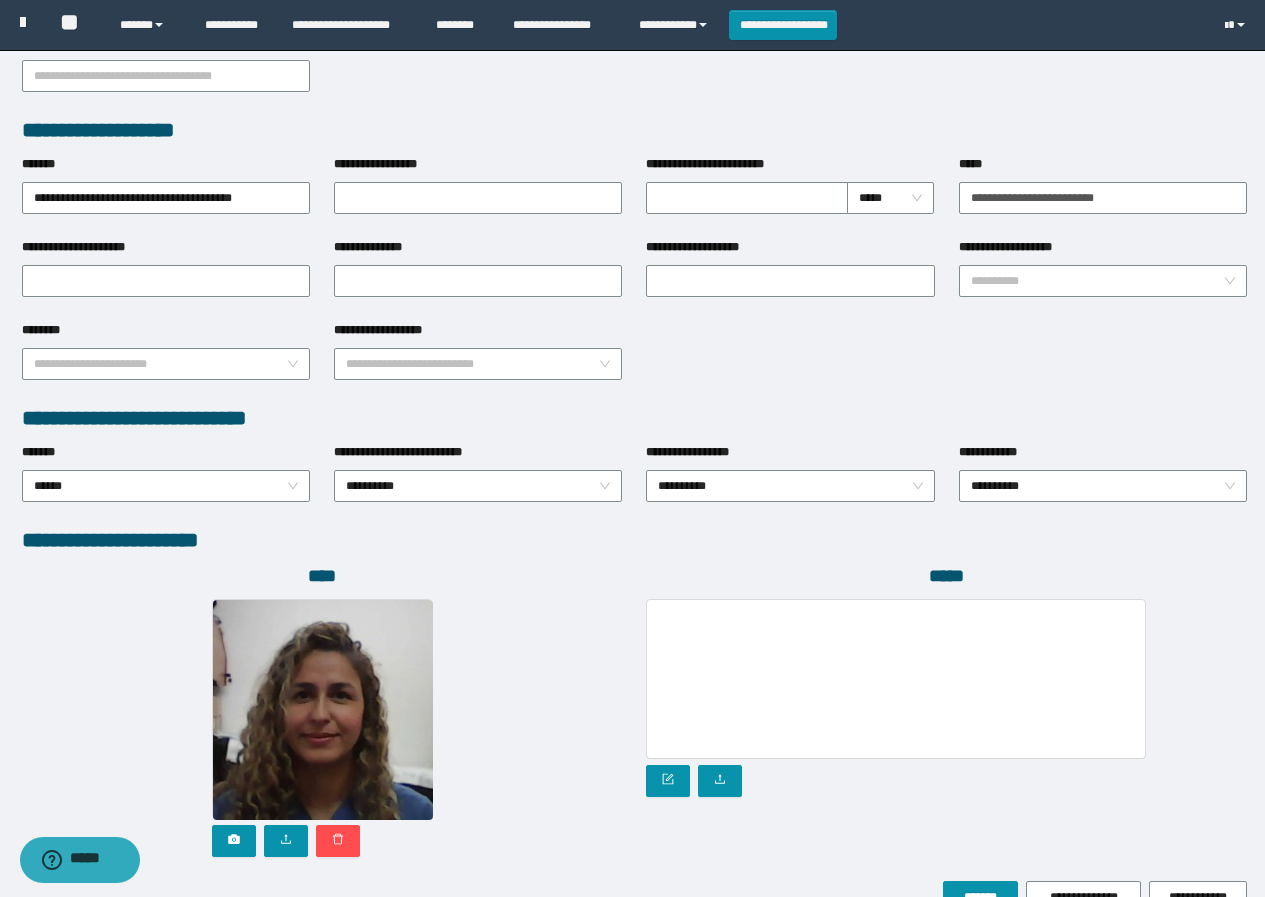 scroll, scrollTop: 600, scrollLeft: 0, axis: vertical 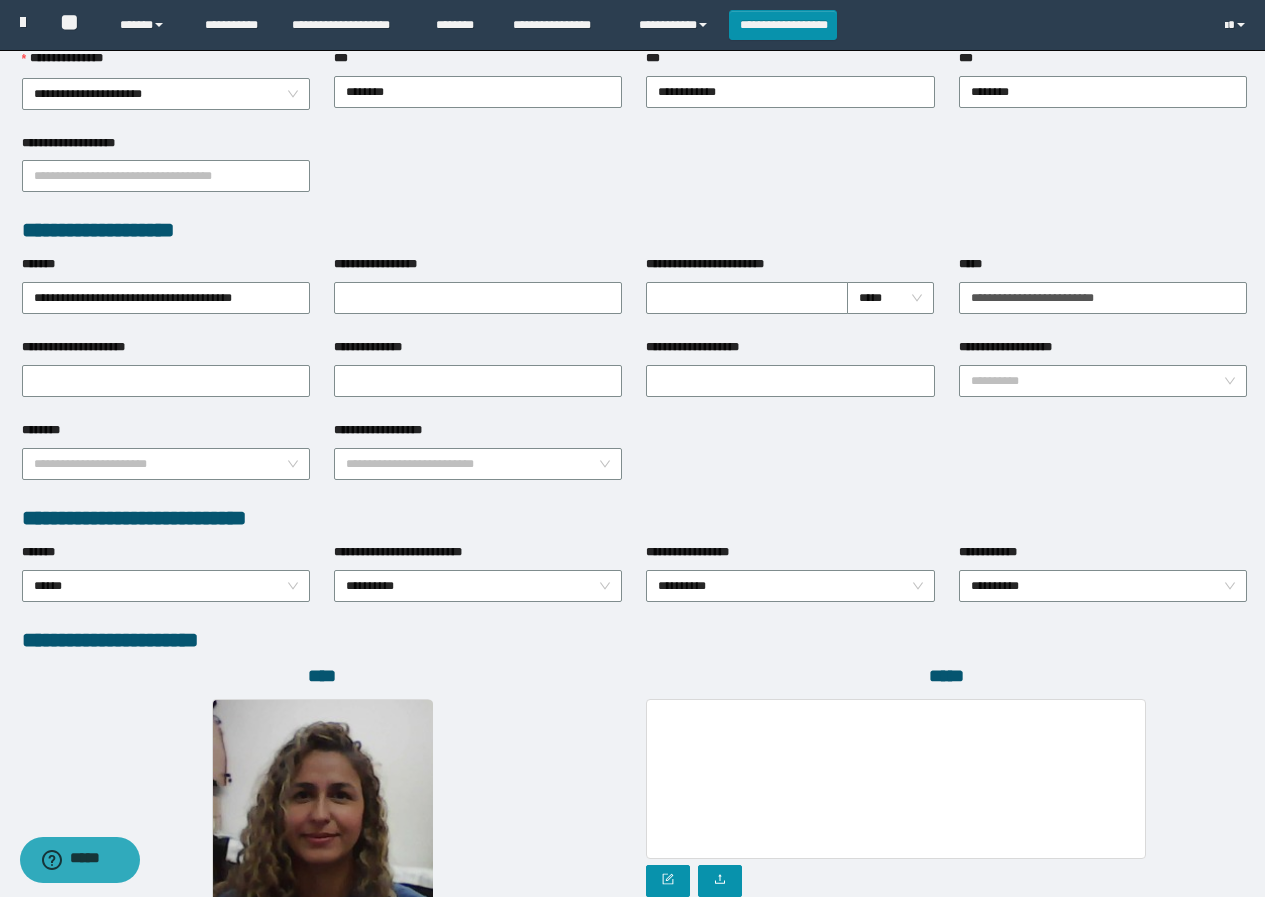 click on "**********" at bounding box center [634, 462] 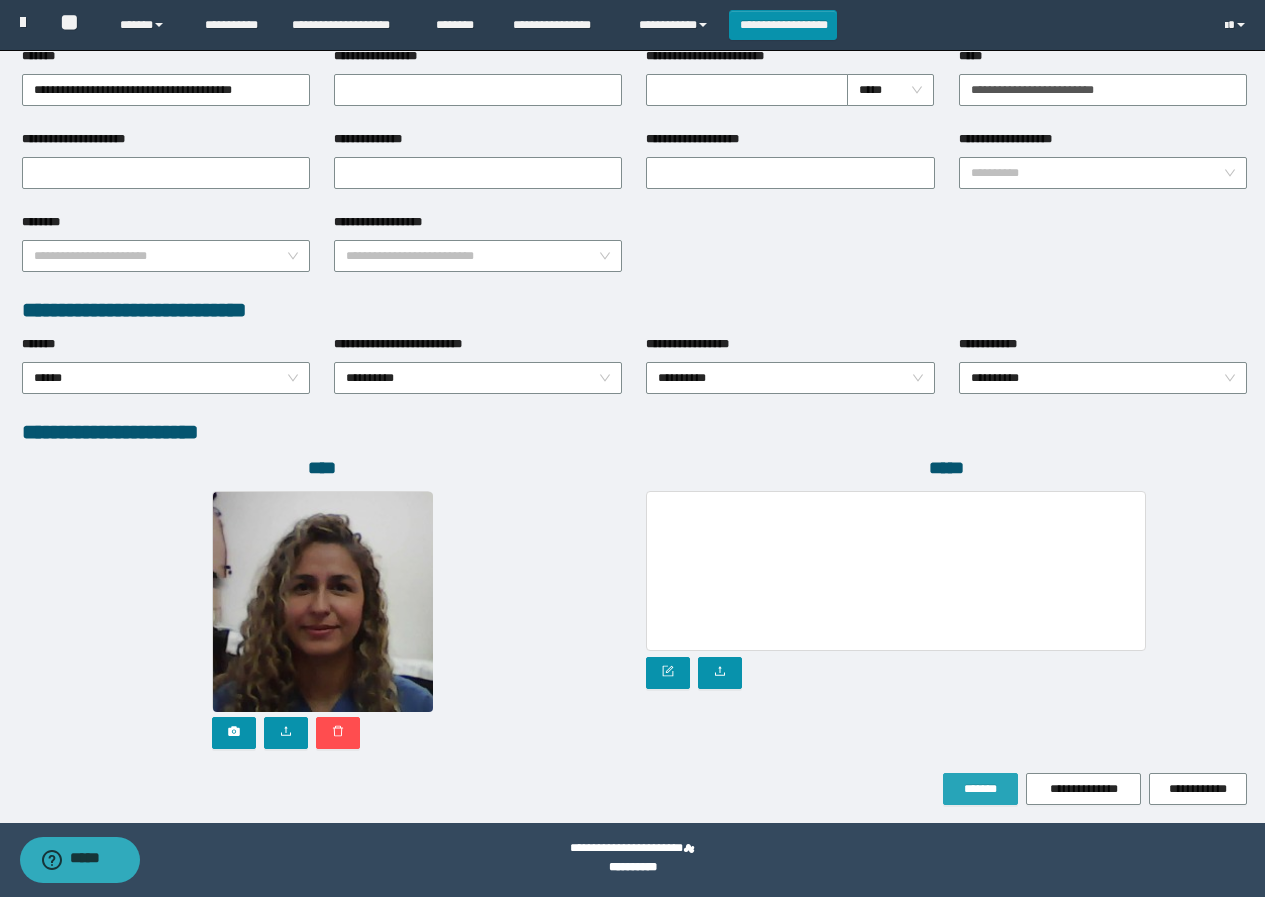click on "**********" at bounding box center (634, 32) 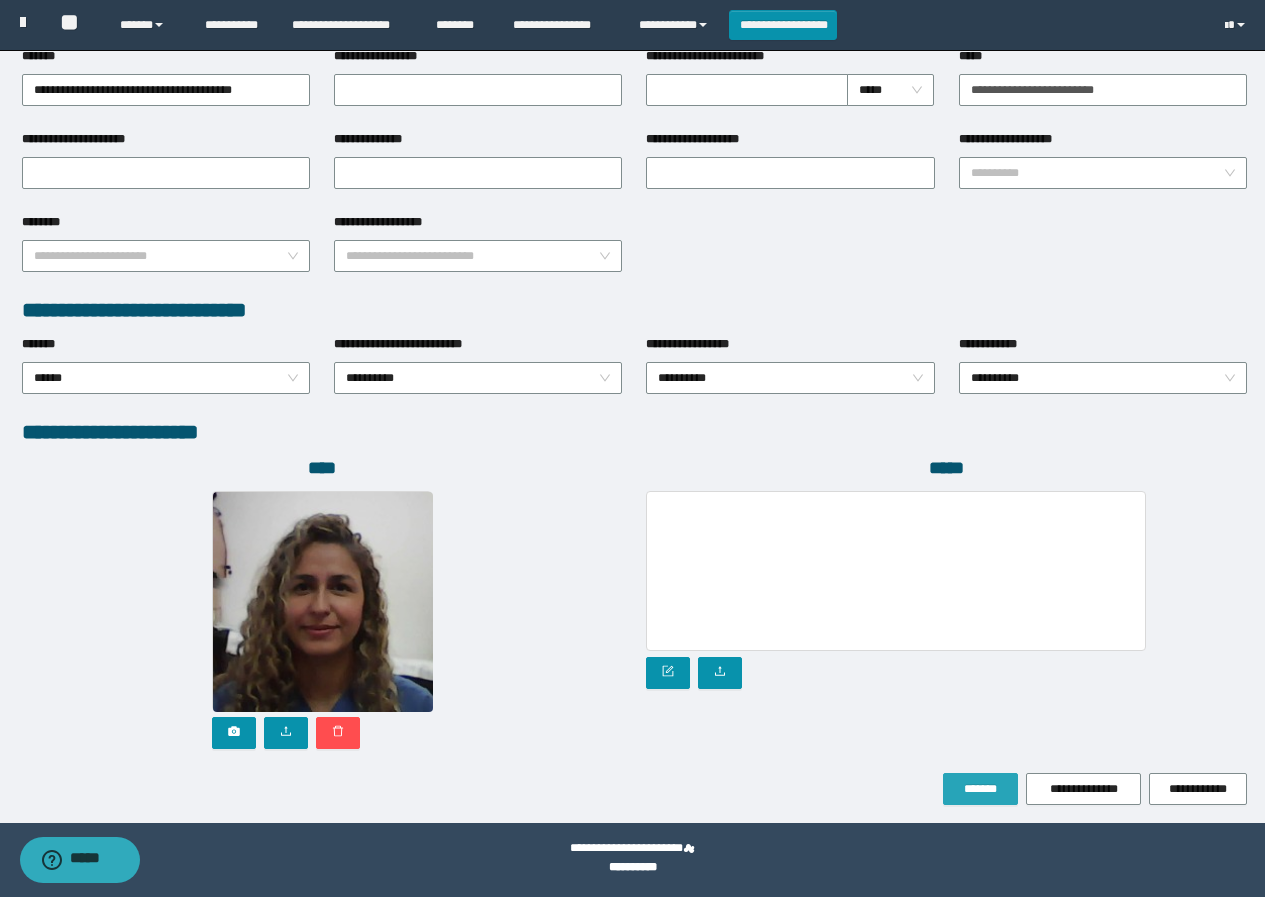 click on "*******" at bounding box center (980, 789) 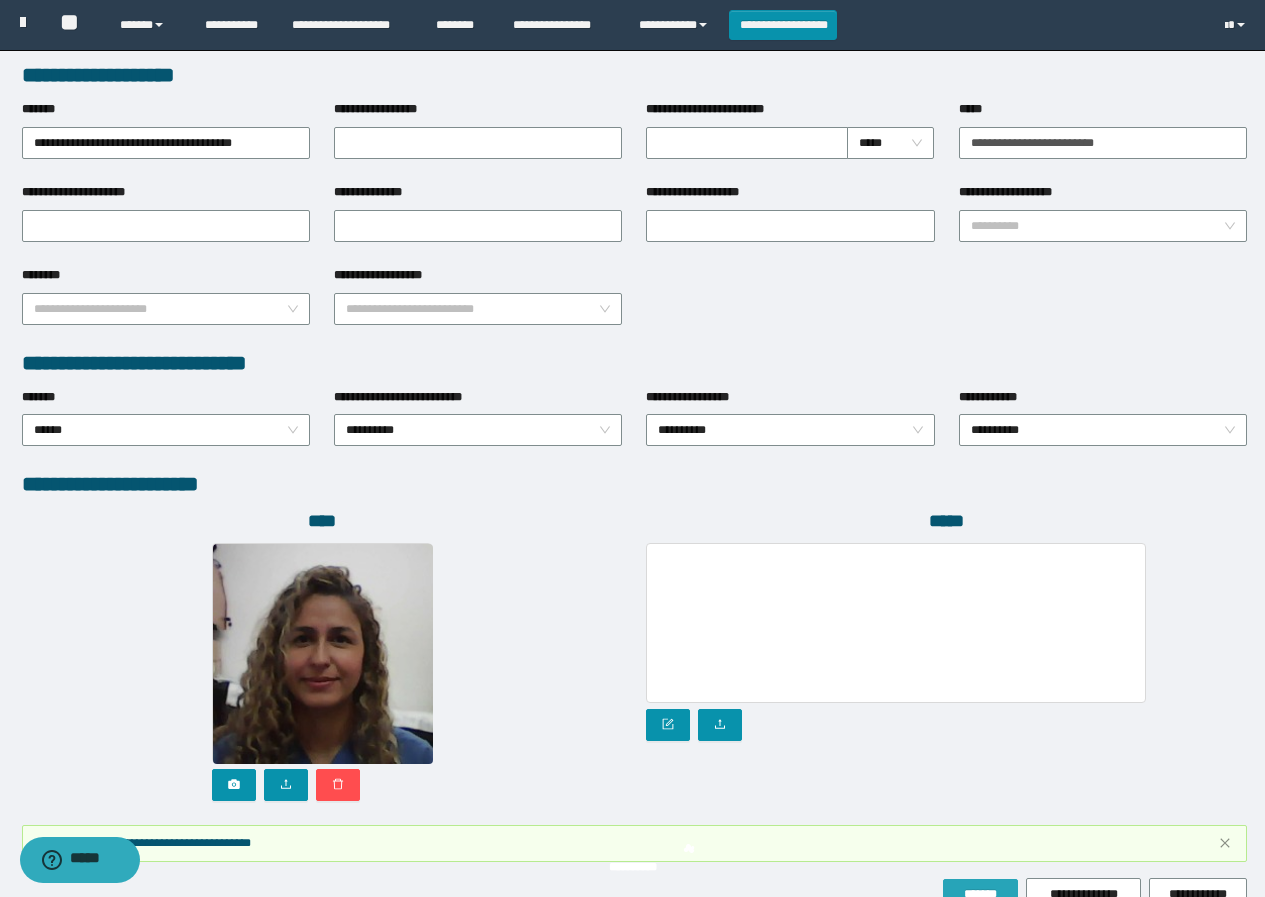 scroll, scrollTop: 861, scrollLeft: 0, axis: vertical 